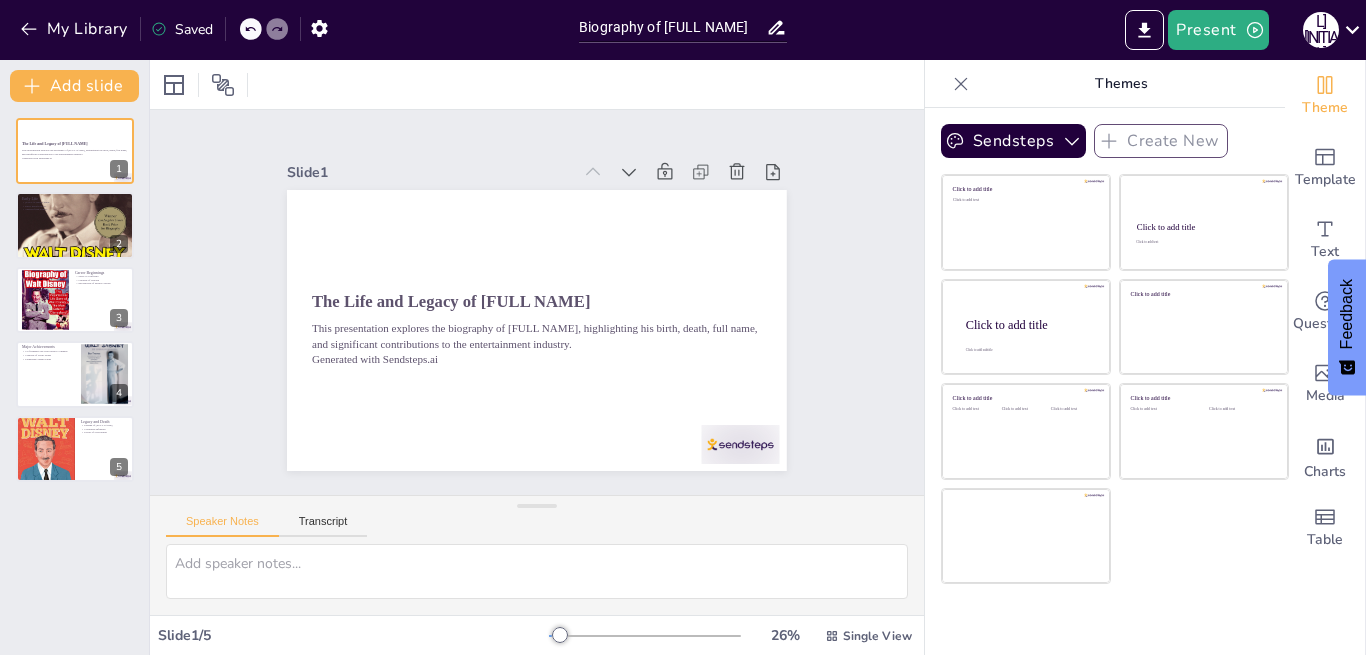 scroll, scrollTop: 0, scrollLeft: 0, axis: both 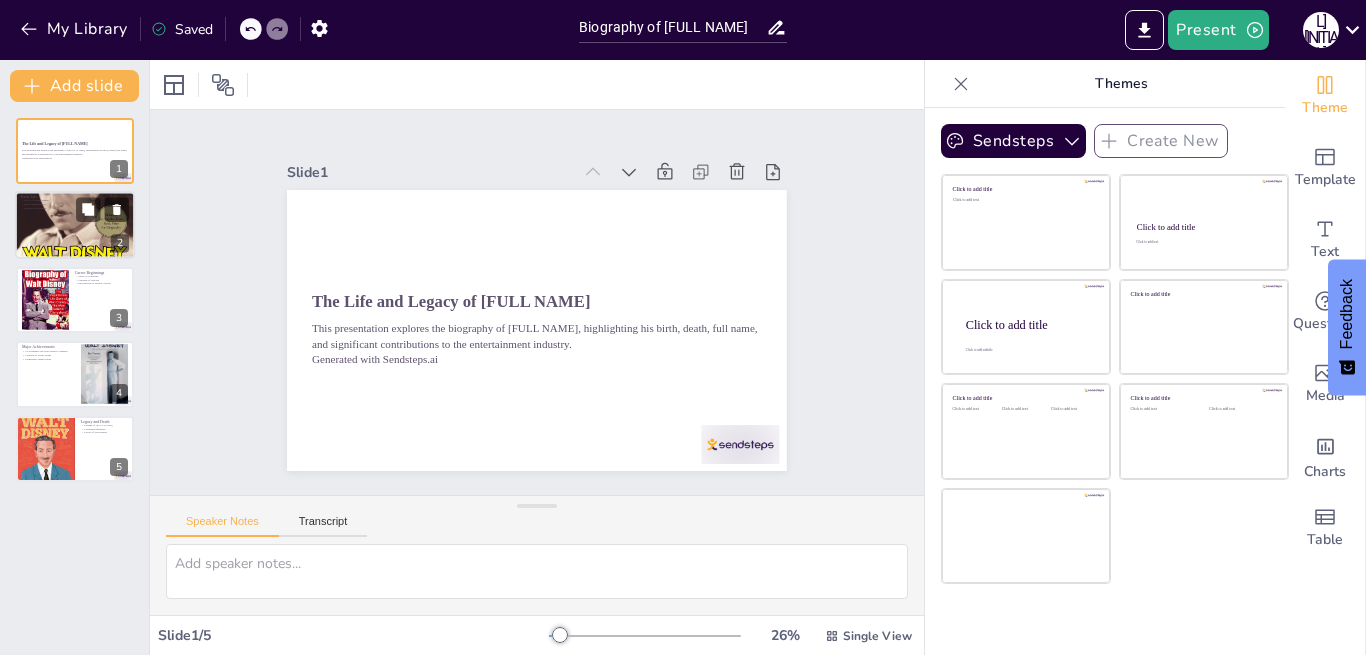 click at bounding box center [75, 225] 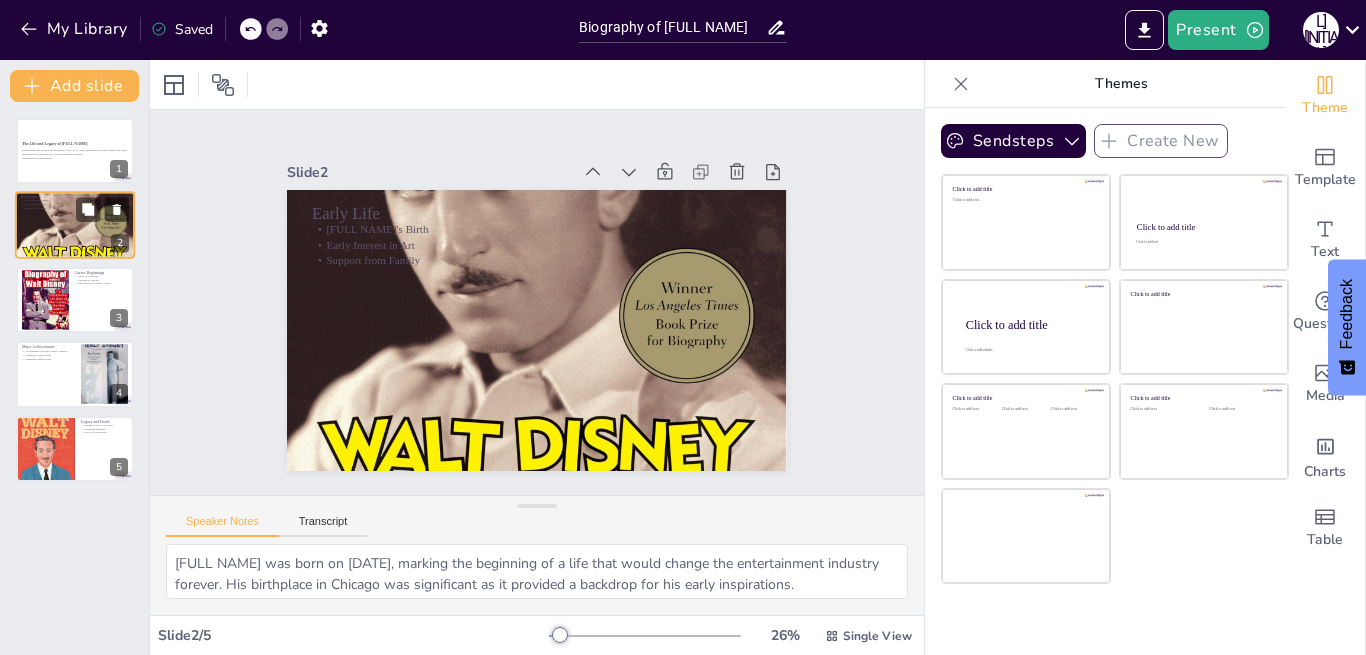 type on "[FULL NAME] was born on [DATE], marking the beginning of a life that would change the entertainment industry forever. His birthplace in Chicago was significant as it provided a backdrop for his early inspirations.
From a young age, [FULL NAME] demonstrated a keen interest in drawing, which was encouraged by his family. This early passion for art was crucial in shaping his future career in animation, as it laid the groundwork for the skills he would later develop.
The support from [FULL NAME]'s family was instrumental in his artistic journey. They recognized his talents and encouraged him to pursue his dreams, which ultimately led him to become one of the most influential figures in entertainment history." 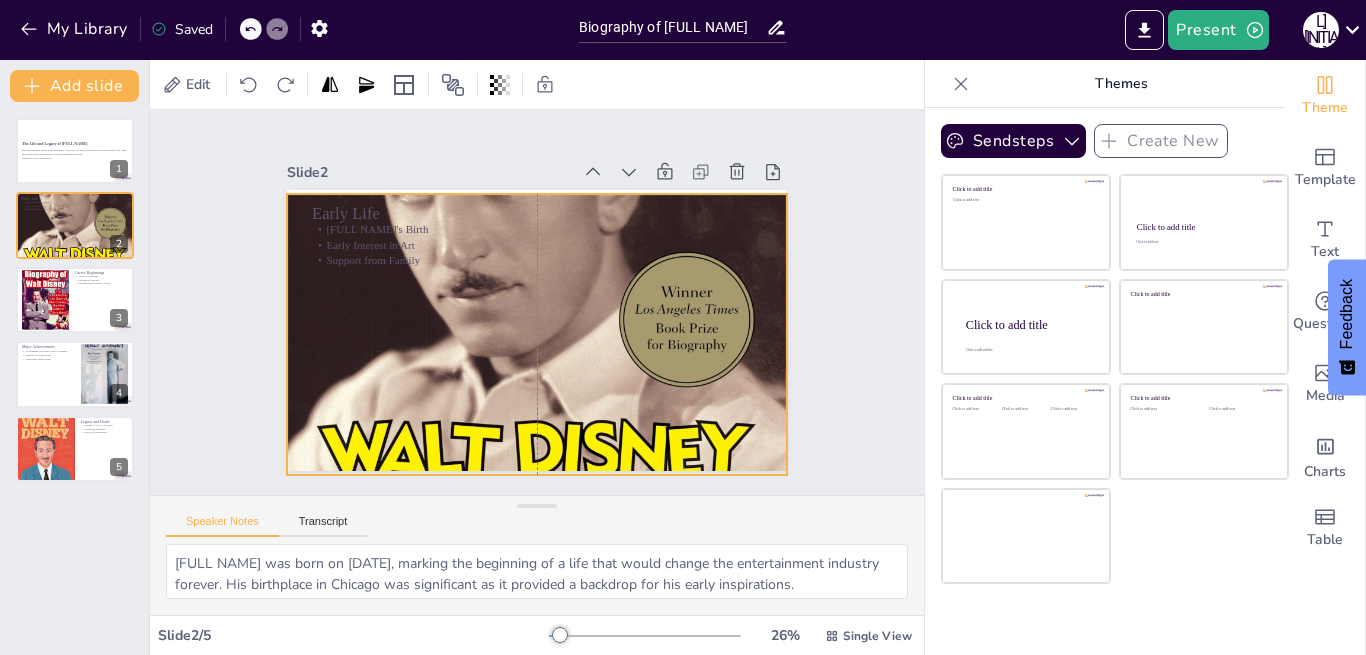 drag, startPoint x: 532, startPoint y: 317, endPoint x: 532, endPoint y: 297, distance: 20 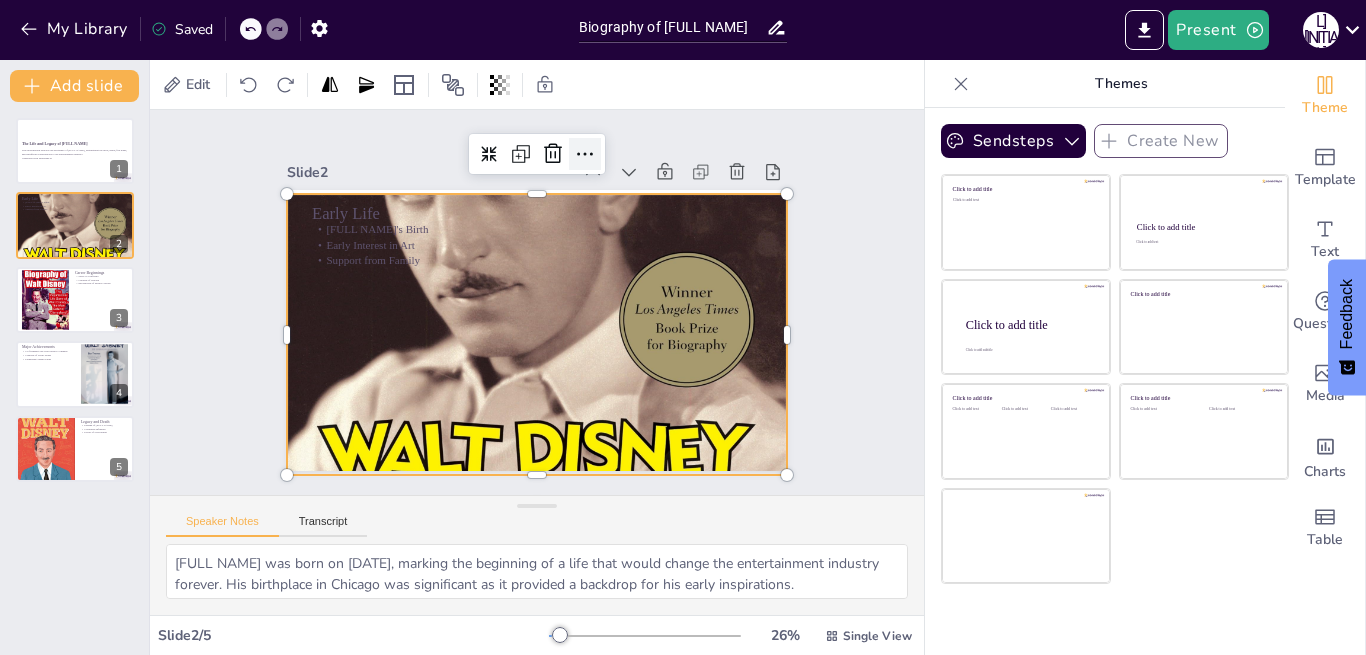 click 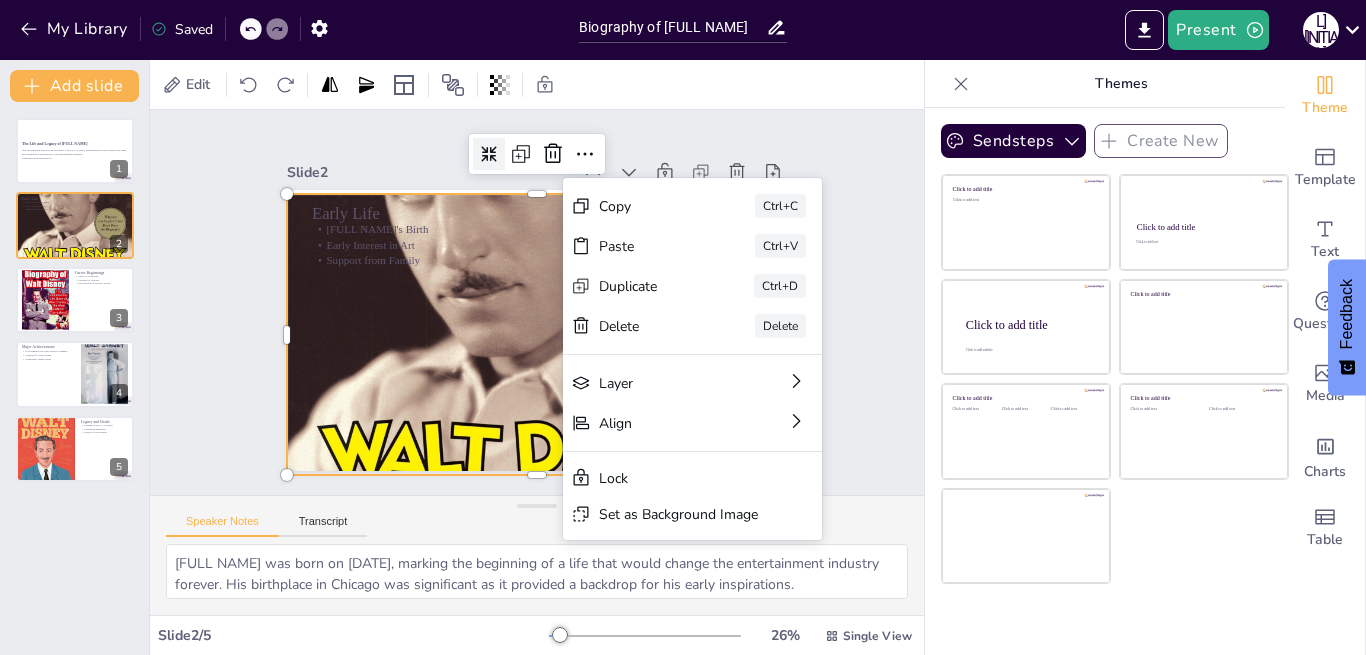 click 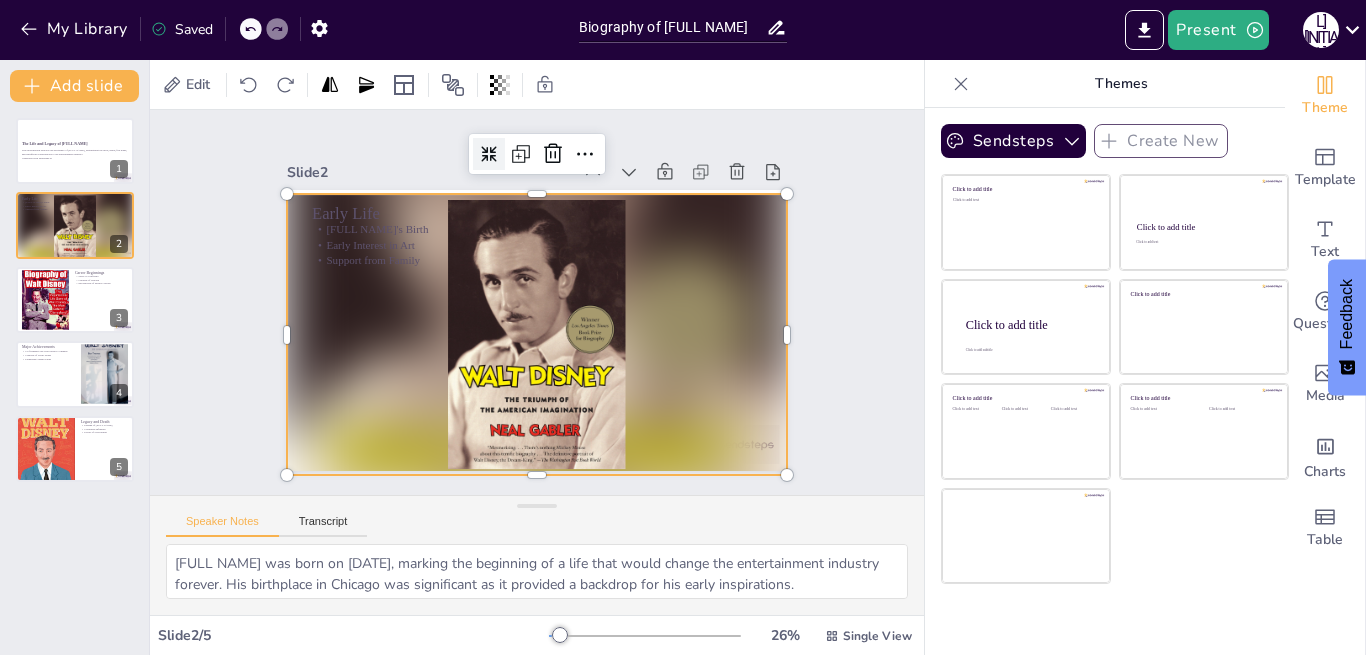 click on "Slide  1 The Life and Legacy of [FULL NAME] This presentation explores the biography of [FULL NAME], highlighting his birth, death, full name, and significant contributions to the entertainment industry. Generated with Sendsteps.ai Slide  2 Early Life [FULL NAME]'s Birth Early Interest in Art Support from Family Slide  3 Career Beginnings Move to California Creation of Oswald Introduction of Mickey Mouse Slide  4 Major Achievements Co-founding The Walt Disney Company Creation of Iconic Films Pioneering Theme Parks Slide  5 Legacy and Death Passing of [FULL NAME] Continued Influence Power of Storytelling" at bounding box center (537, 302) 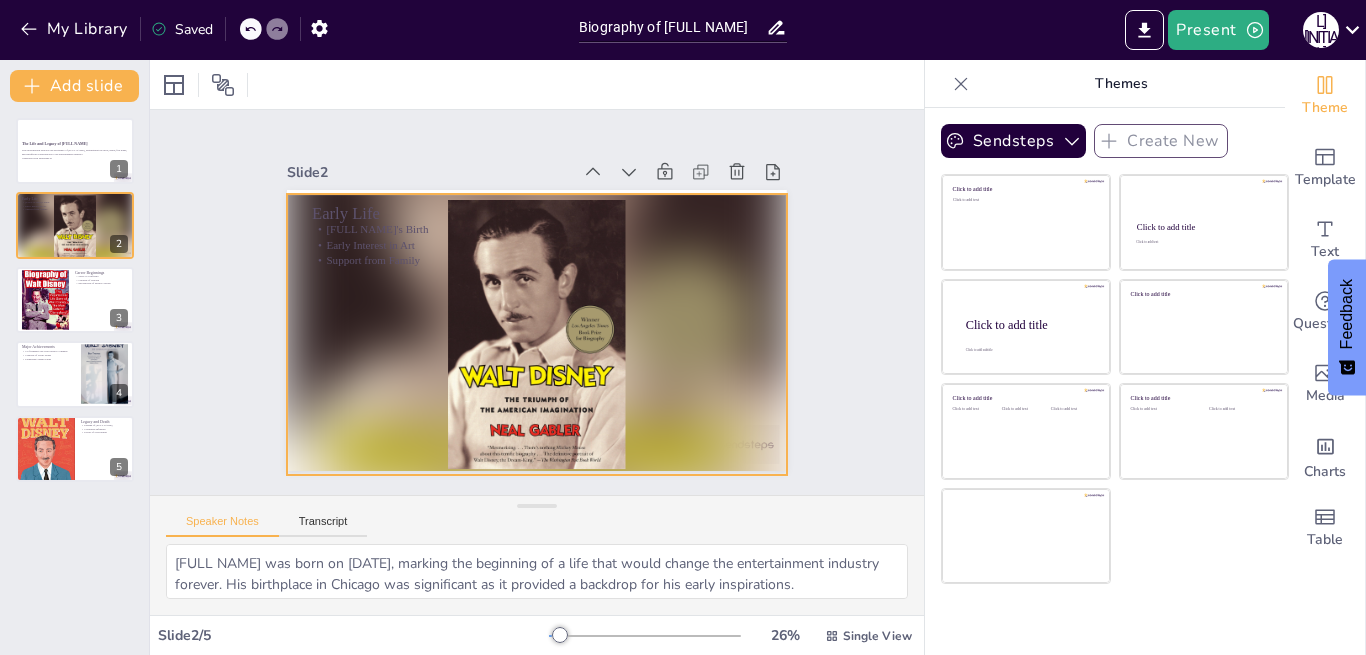 click at bounding box center [537, 334] 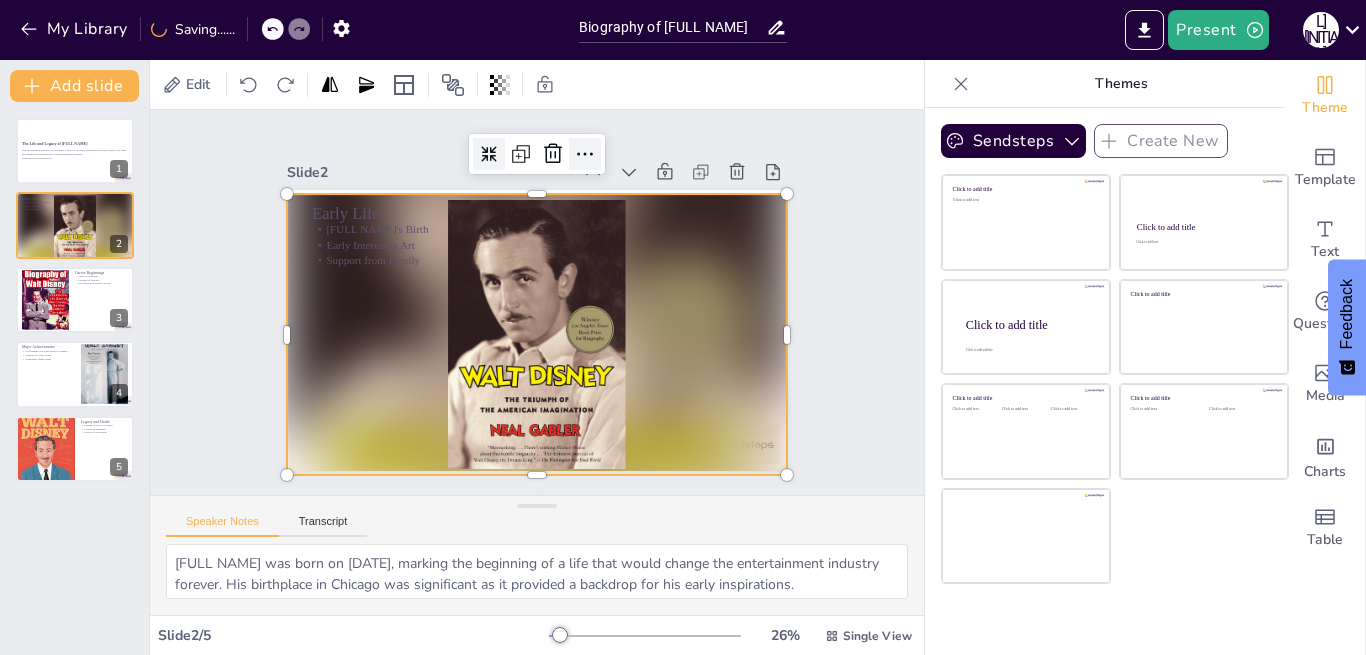 click at bounding box center [585, 154] 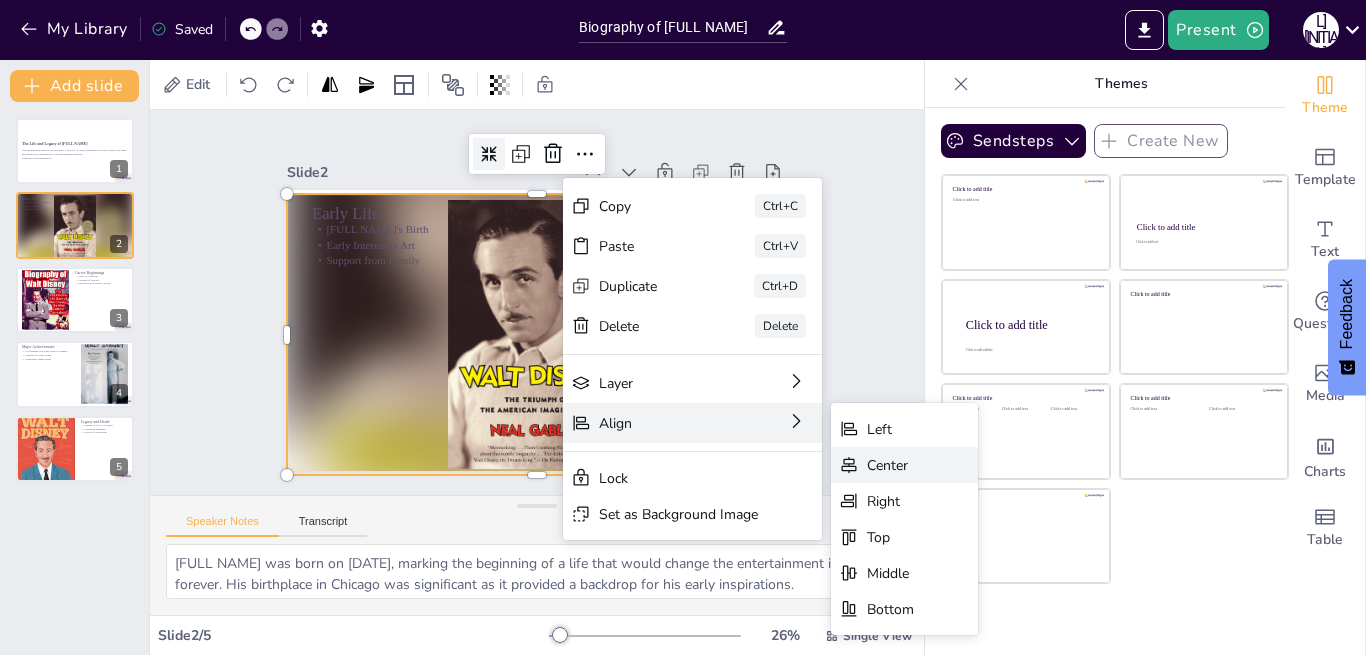 click on "Center" at bounding box center (904, 465) 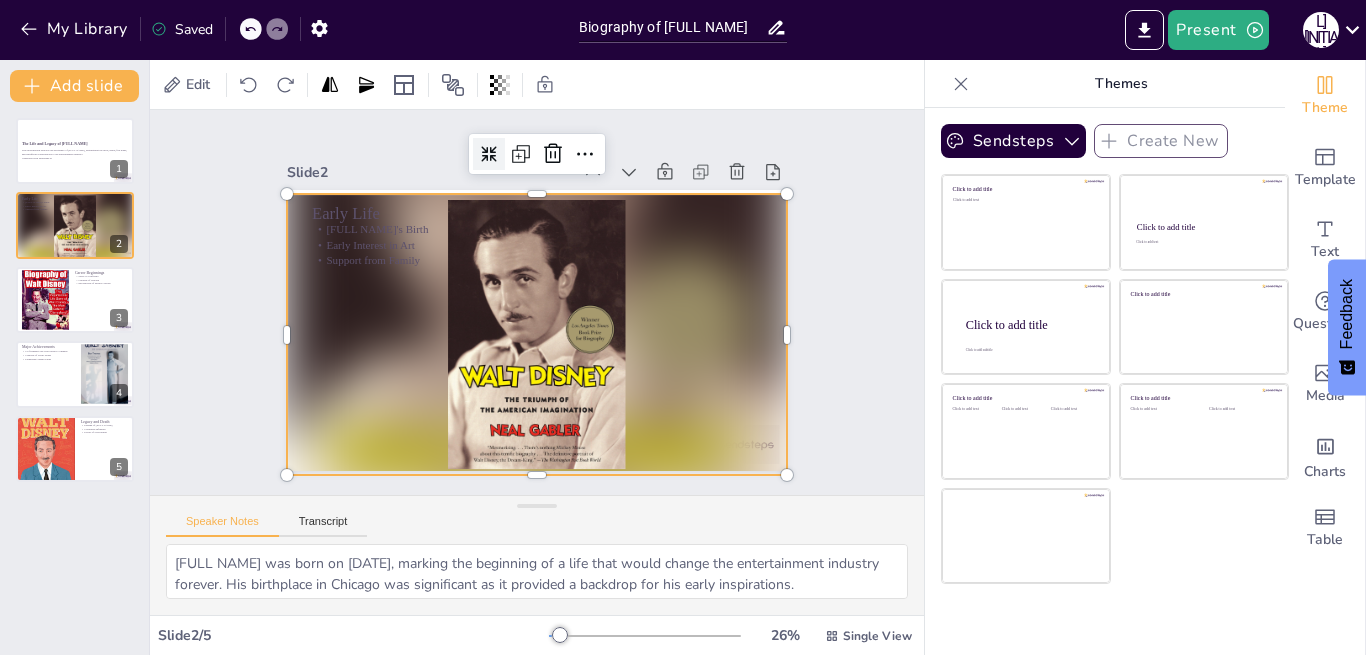 click on "Slide  1 The Life and Legacy of [FULL NAME] This presentation explores the biography of [FULL NAME], highlighting his birth, death, full name, and significant contributions to the entertainment industry. Generated with Sendsteps.ai Slide  2 Early Life [FULL NAME]'s Birth Early Interest in Art Support from Family Slide  3 Career Beginnings Move to California Creation of Oswald Introduction of Mickey Mouse Slide  4 Major Achievements Co-founding The Walt Disney Company Creation of Iconic Films Pioneering Theme Parks Slide  5 Legacy and Death Passing of [FULL NAME] Continued Influence Power of Storytelling" at bounding box center [537, 302] 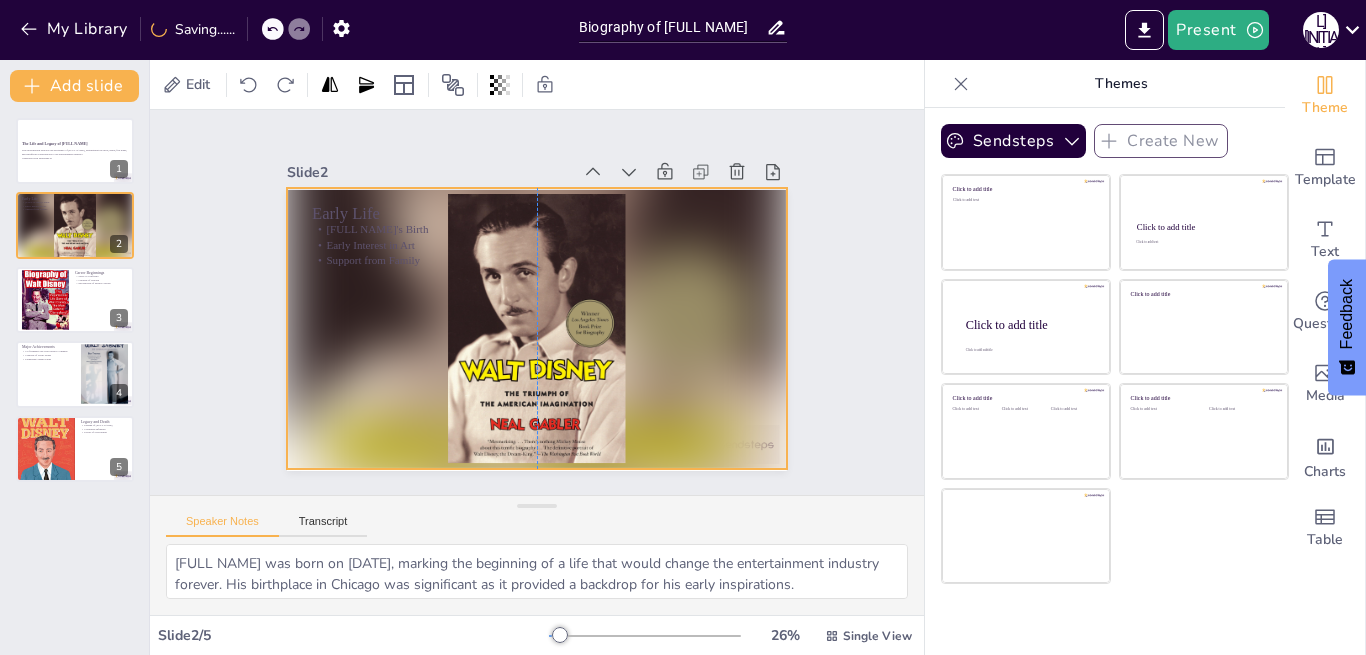 click at bounding box center [537, 328] 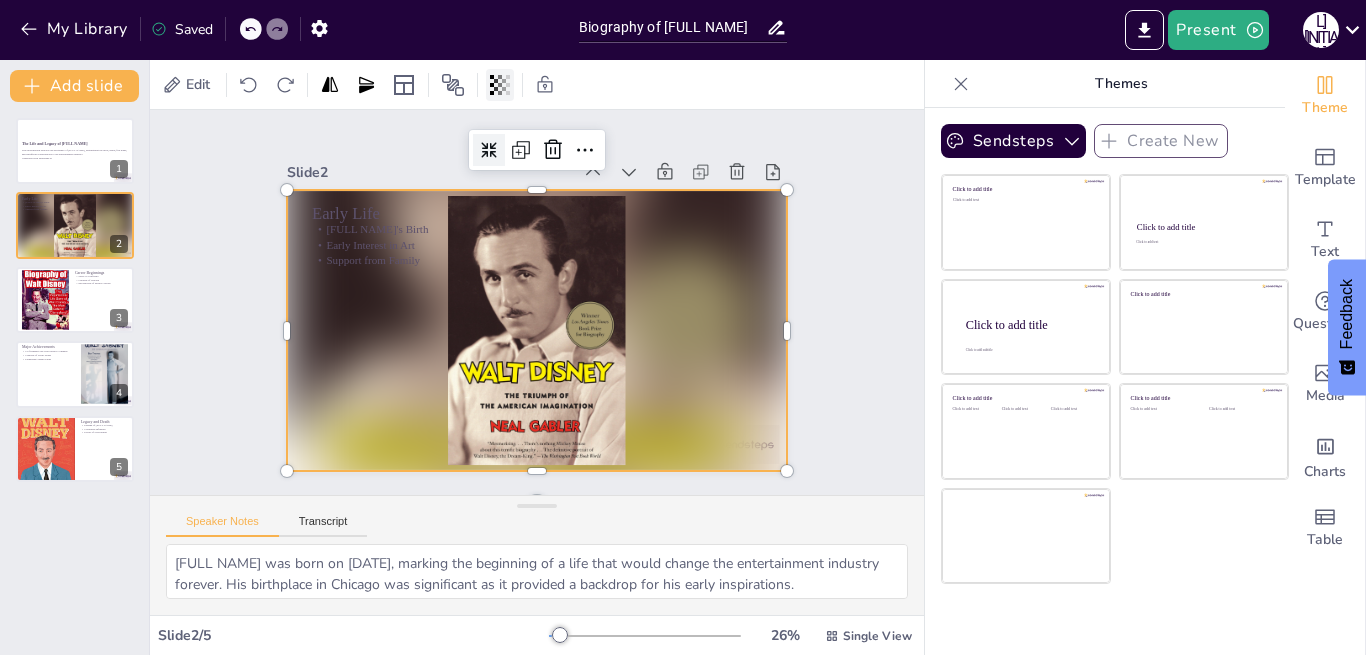 click at bounding box center (500, 85) 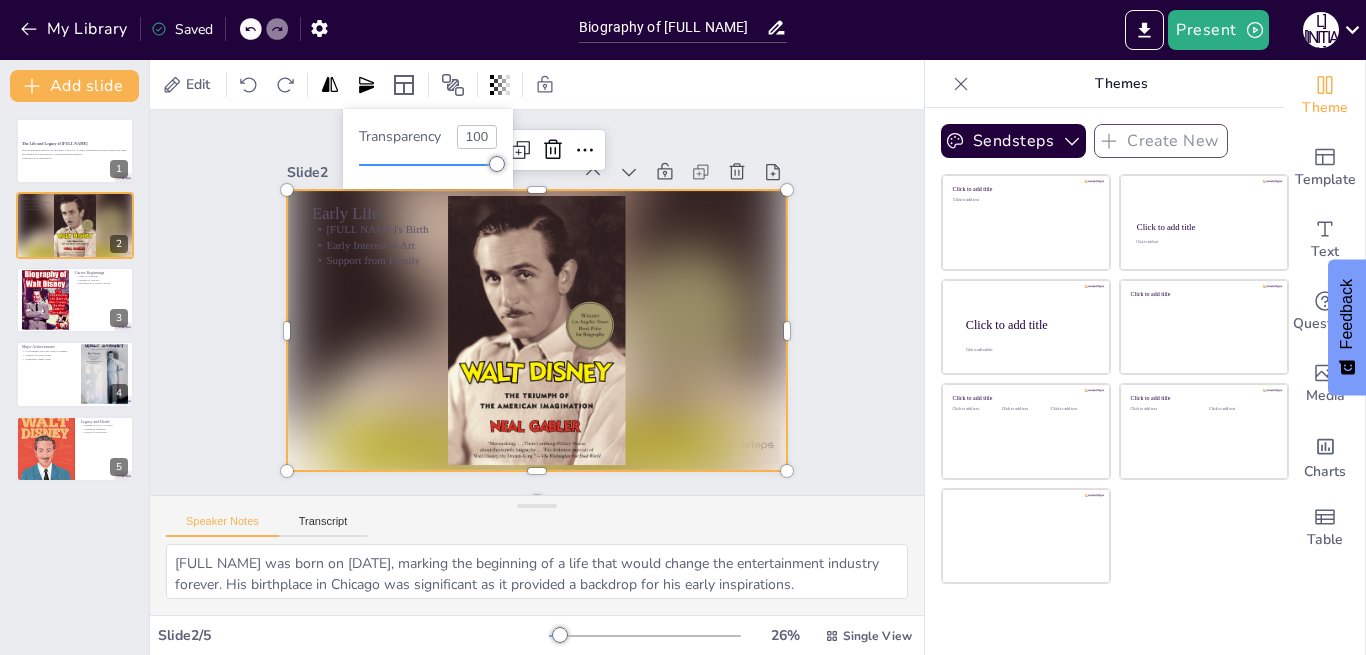 click at bounding box center (428, 165) 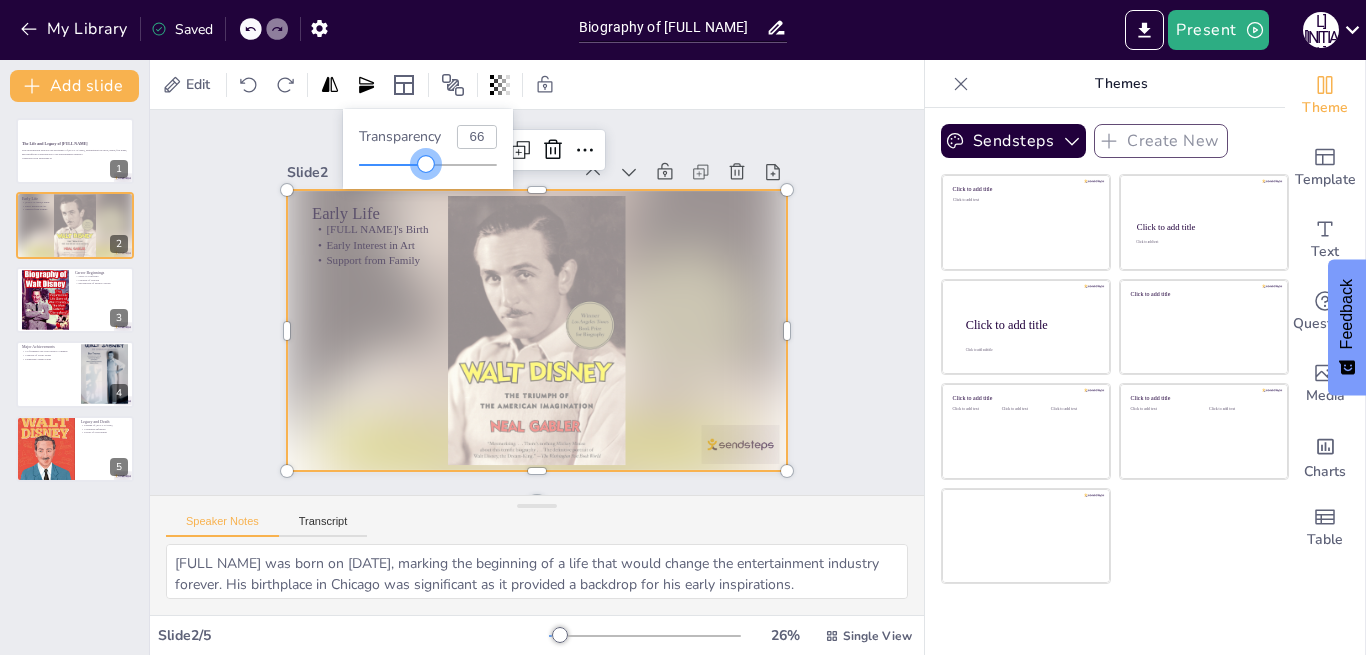 type on "100" 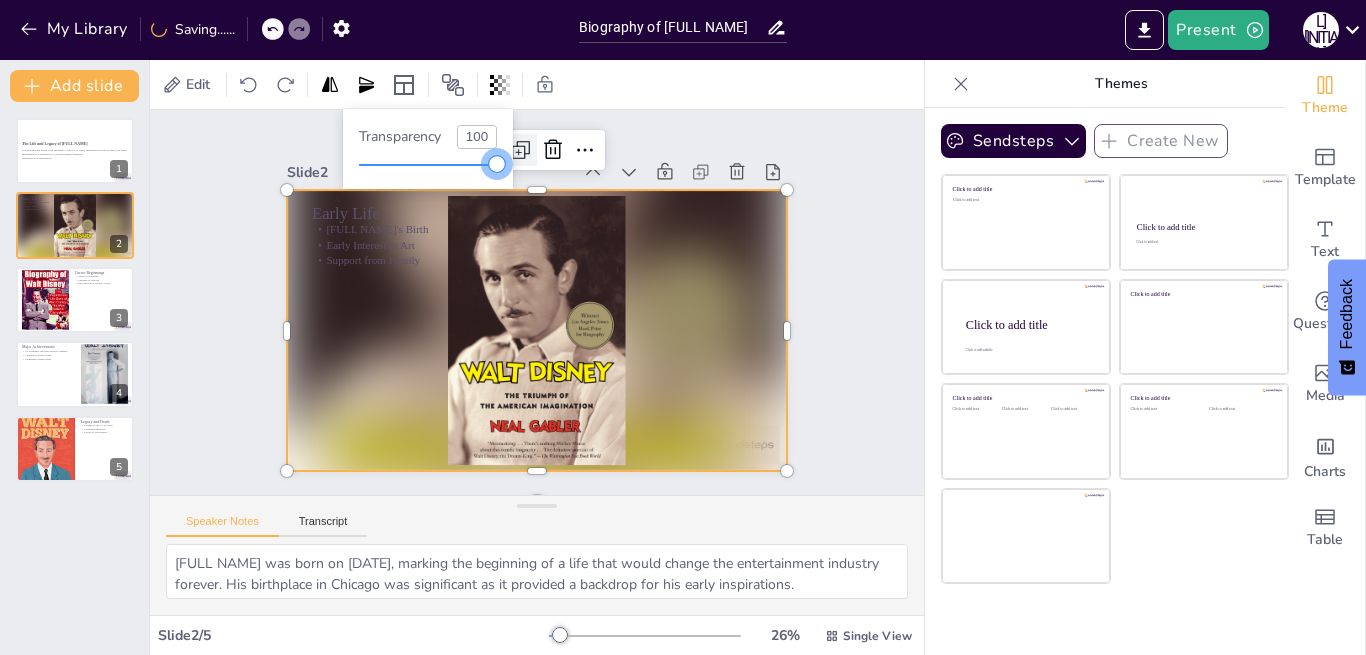 drag, startPoint x: 366, startPoint y: 167, endPoint x: 522, endPoint y: 164, distance: 156.02884 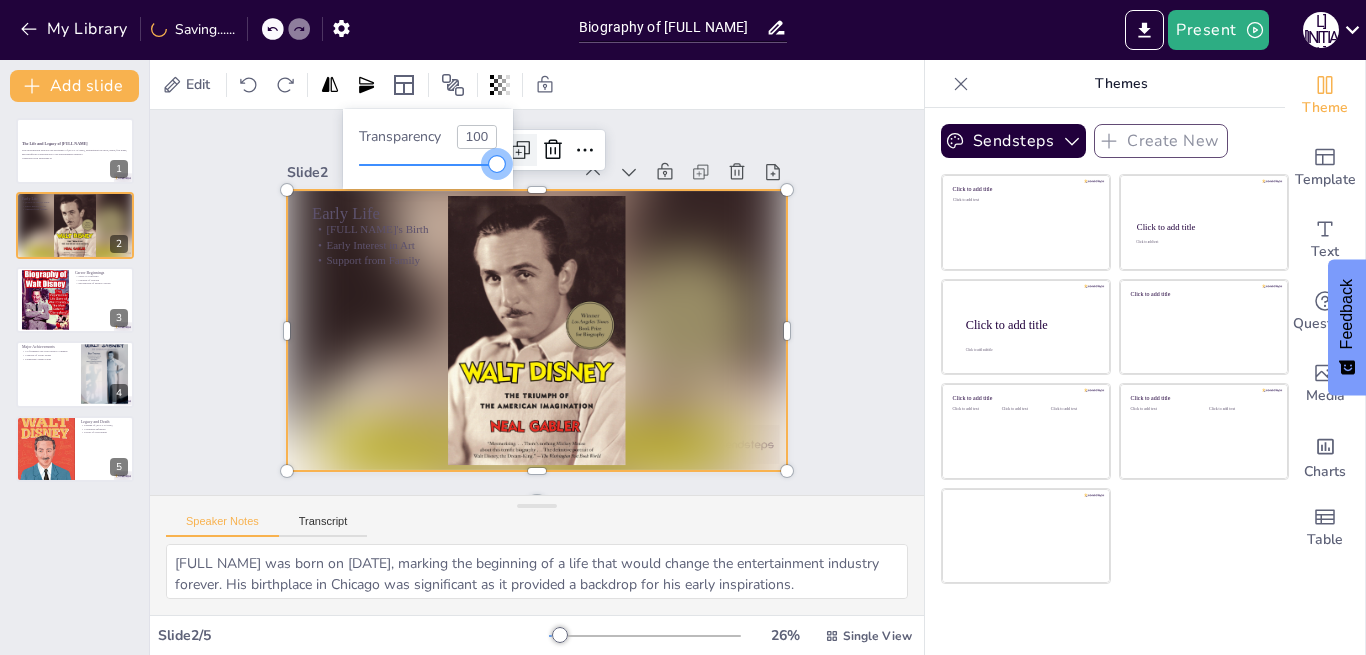 click on "My Library Saving...... Biography of [FULL NAME] Present [INITIAL] [INITIAL] Document fonts Akatab Recently used Mulish Popular fonts Fonts Add slide The Life and Legacy of [FULL NAME] This presentation explores the biography of [FULL NAME], highlighting his birth, death, full name, and significant contributions to the entertainment industry. Generated with Sendsteps.ai 1 Early Life [FULL NAME]'s Birth Early Interest in Art Support from Family 2 Career Beginnings Move to California Creation of Oswald Introduction of Mickey Mouse 3 Major Achievements Co-founding The Walt Disney Company Creation of Iconic Films Pioneering Theme Parks 4 Legacy and Death Passing of [FULL NAME] Continued Influence Power of Storytelling 5 Edit Slide  1 The Life and Legacy of [FULL NAME] This presentation explores the biography of [FULL NAME], highlighting his birth, death, full name, and significant contributions to the entertainment industry. Generated with Sendsteps.ai Slide  2 Early Life [FULL NAME]'s Birth Early Interest in Art 3 4" at bounding box center (683, 327) 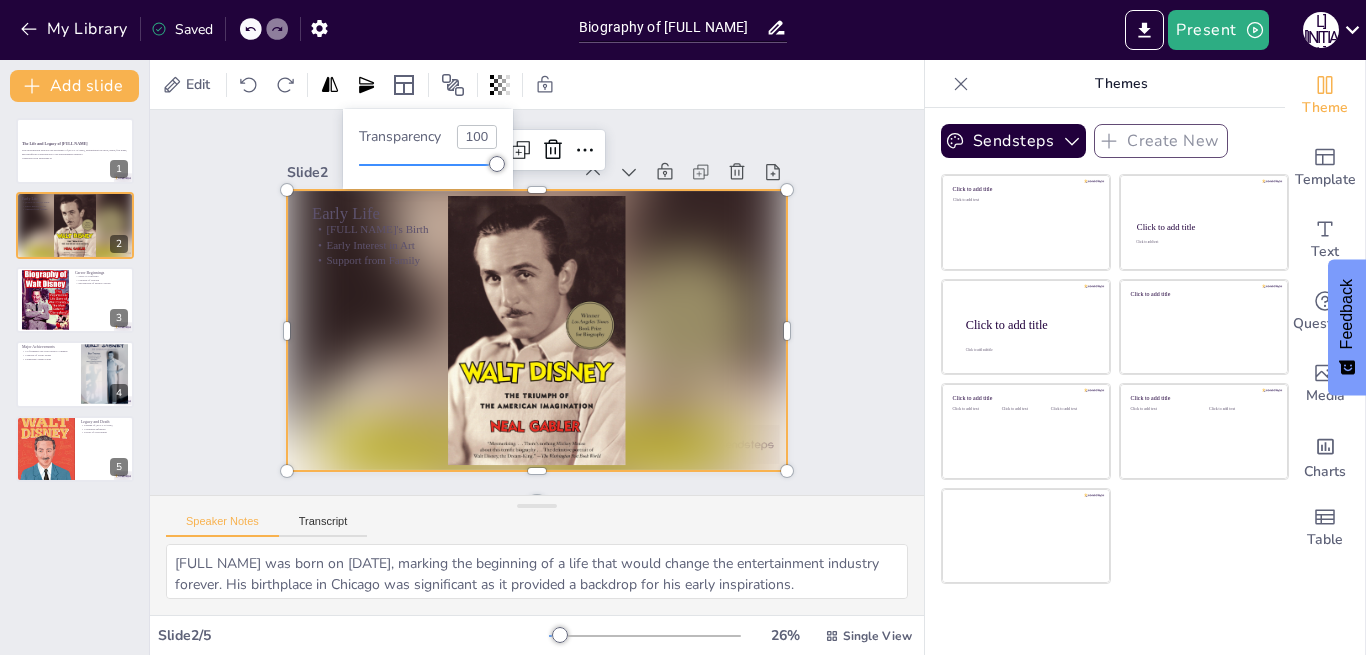 click on "Present [INITIAL] [INITIAL]" at bounding box center [1081, 30] 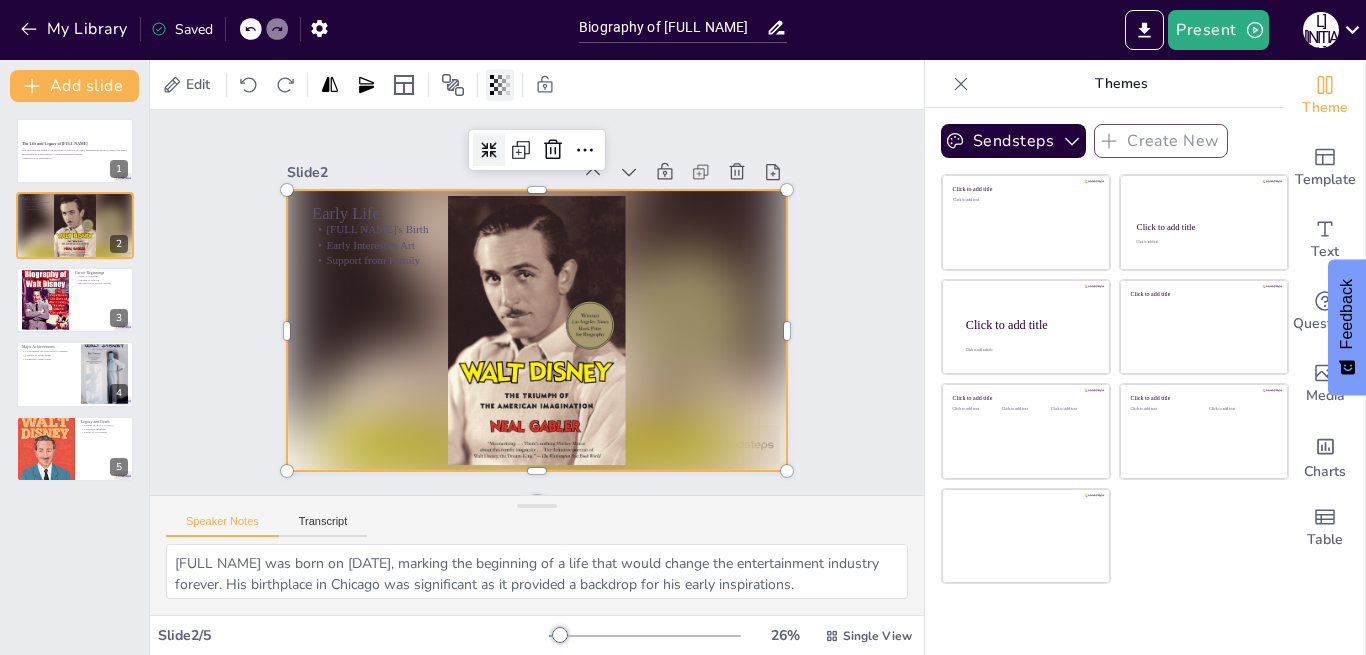 click 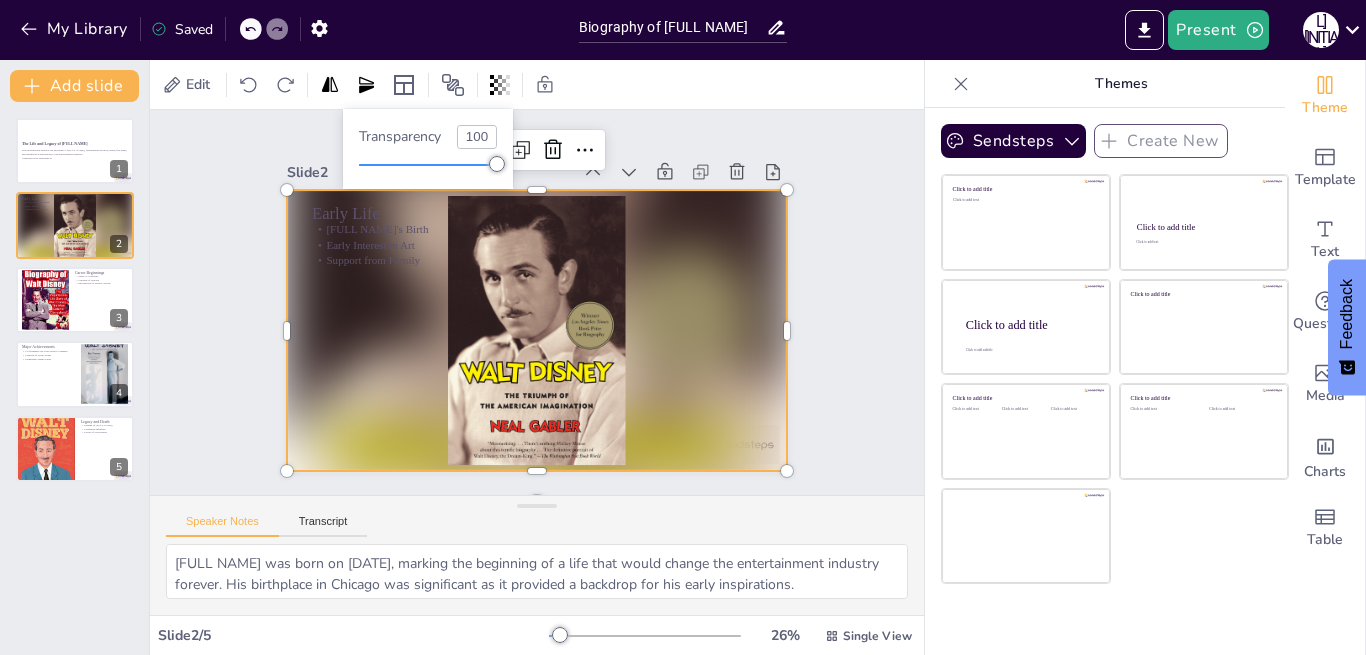 click on "Slide  1 The Life and Legacy of [FULL NAME] This presentation explores the biography of [FULL NAME], highlighting his birth, death, full name, and significant contributions to the entertainment industry. Generated with Sendsteps.ai Slide  2 Early Life [FULL NAME]'s Birth Early Interest in Art Support from Family Slide  3 Career Beginnings Move to California Creation of Oswald Introduction of Mickey Mouse Slide  4 Major Achievements Co-founding The Walt Disney Company Creation of Iconic Films Pioneering Theme Parks Slide  5 Legacy and Death Passing of [FULL NAME] Continued Influence Power of Storytelling" at bounding box center (537, 302) 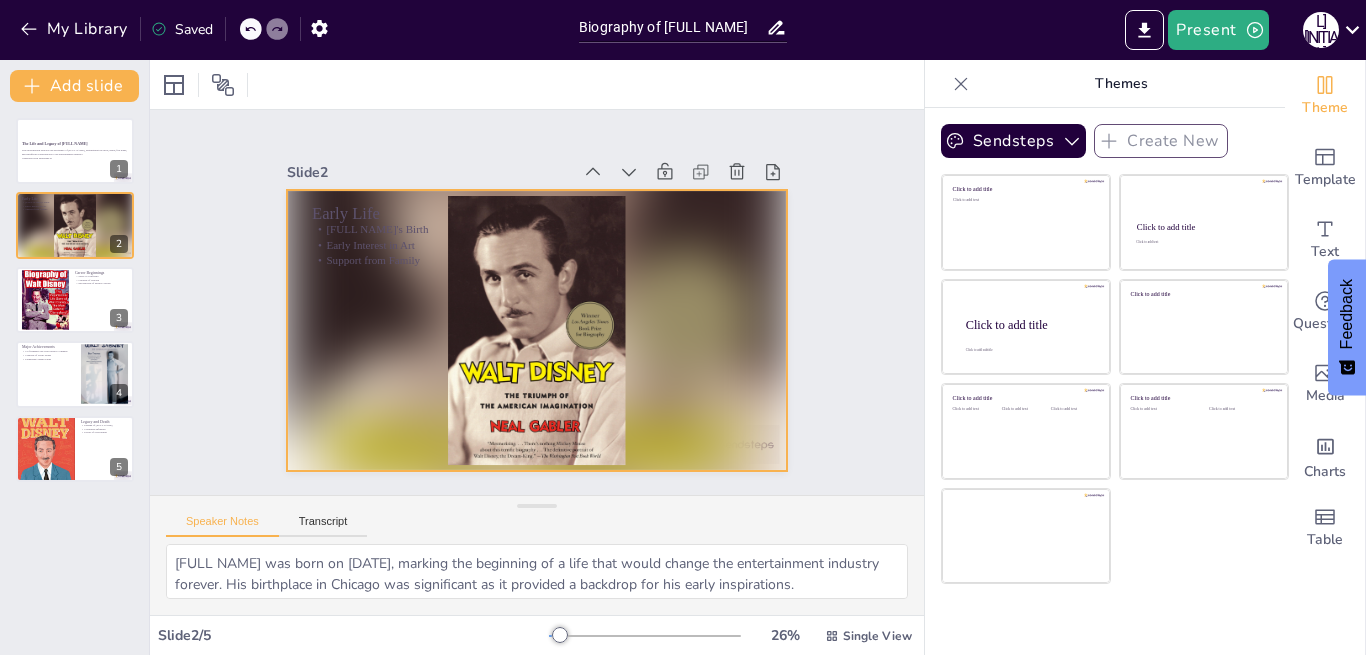 click at bounding box center (537, 330) 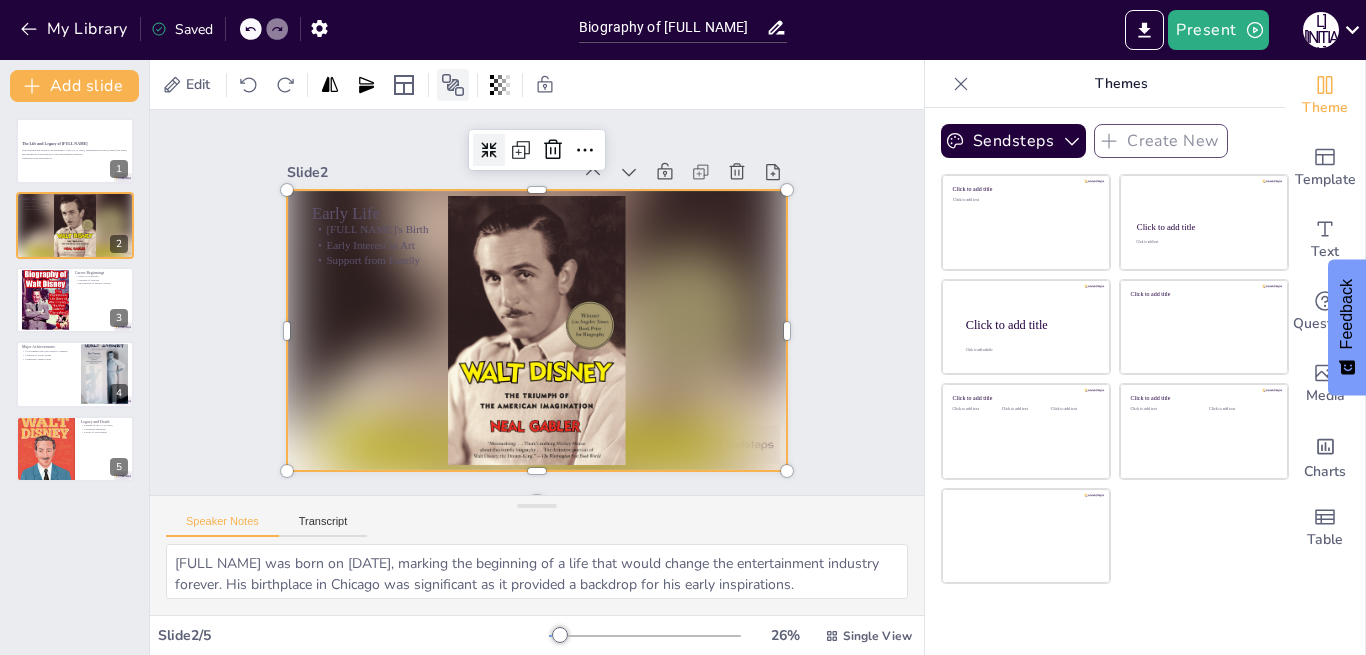 click 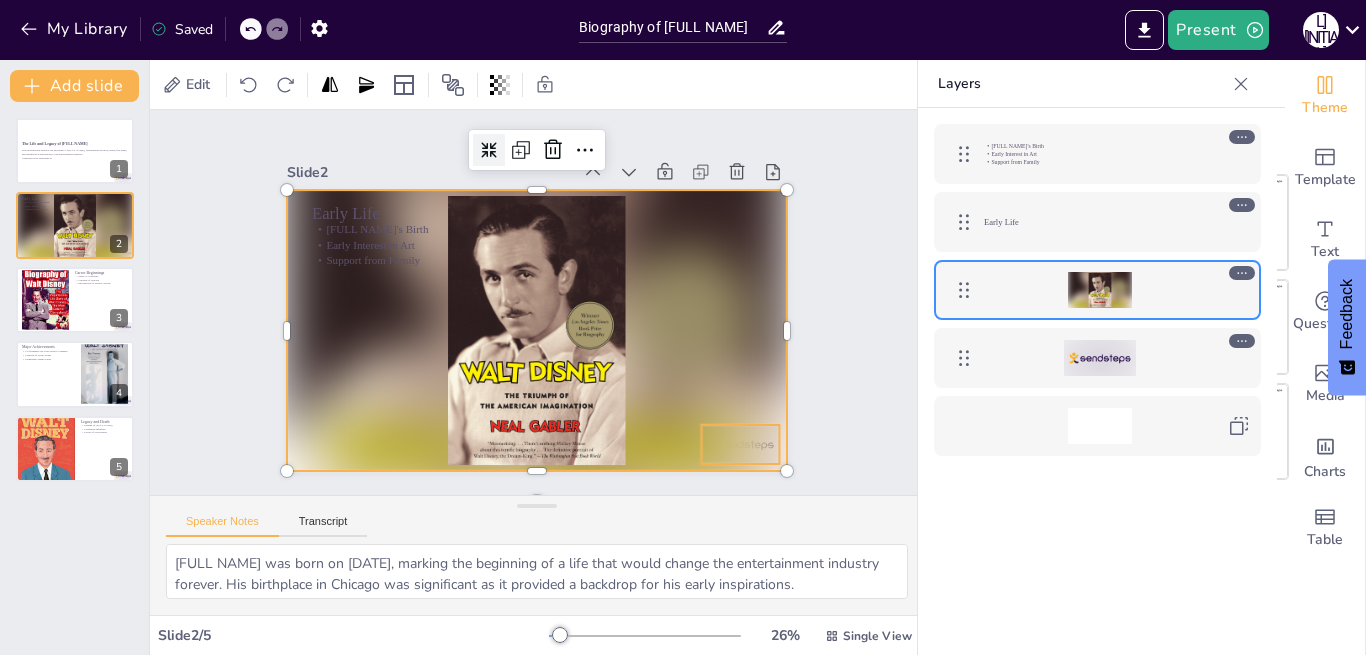 click at bounding box center [1100, 358] 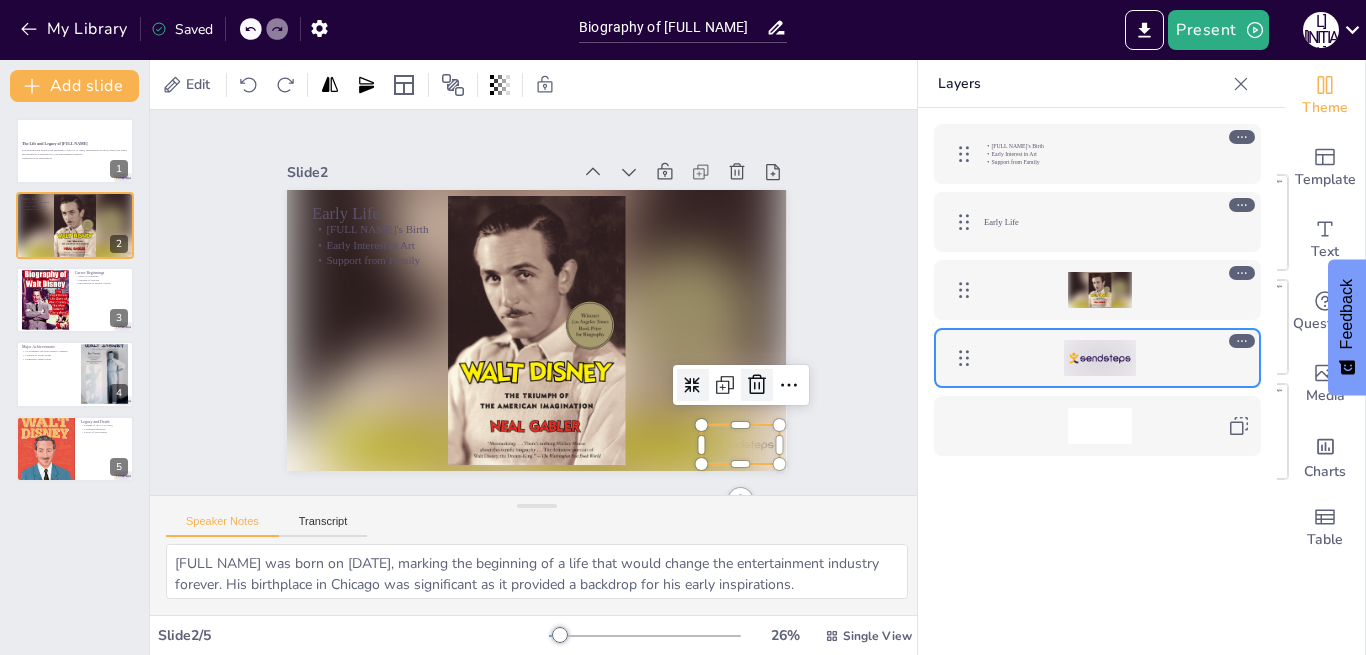 click 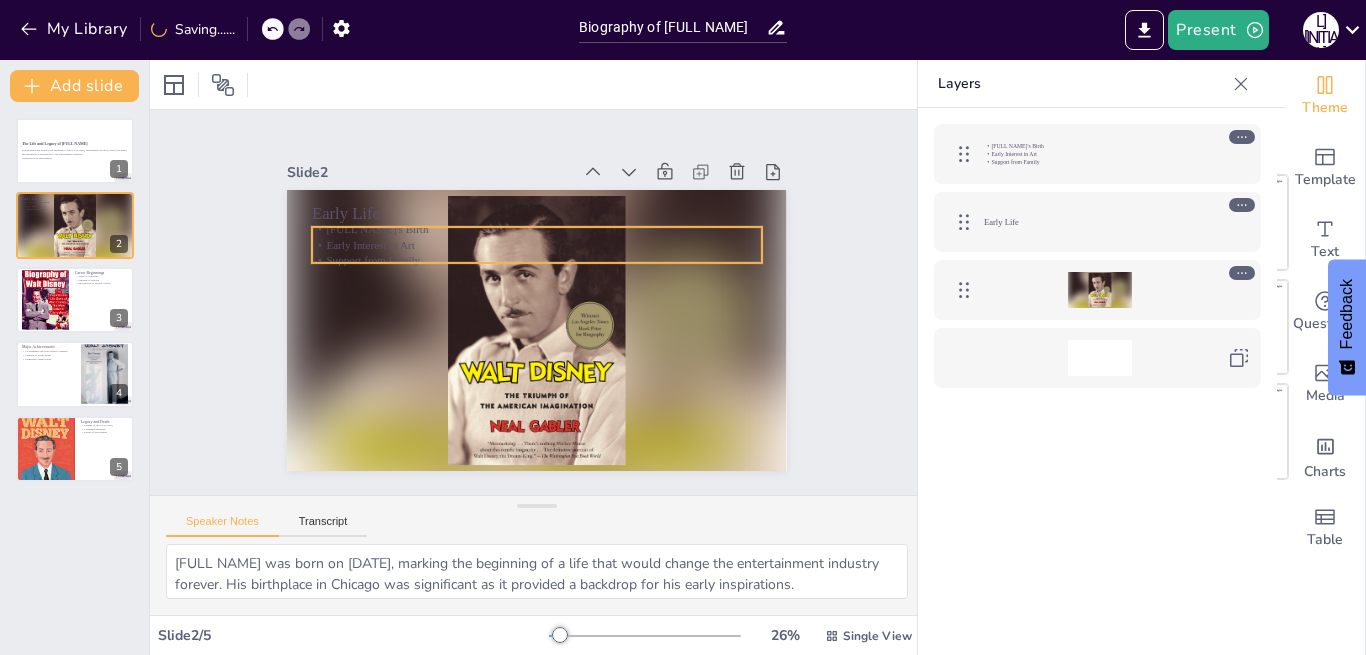 click on "Early Interest in Art" at bounding box center [1099, 154] 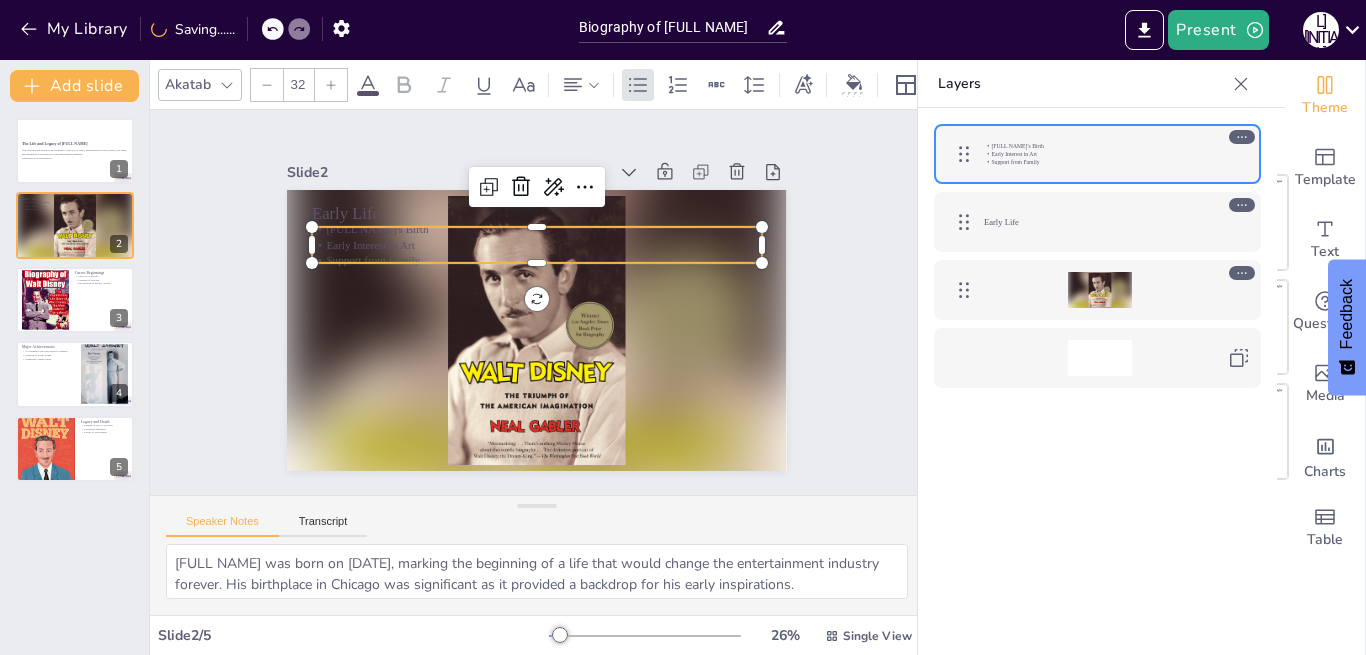 click on "Early Interest in Art" at bounding box center [537, 245] 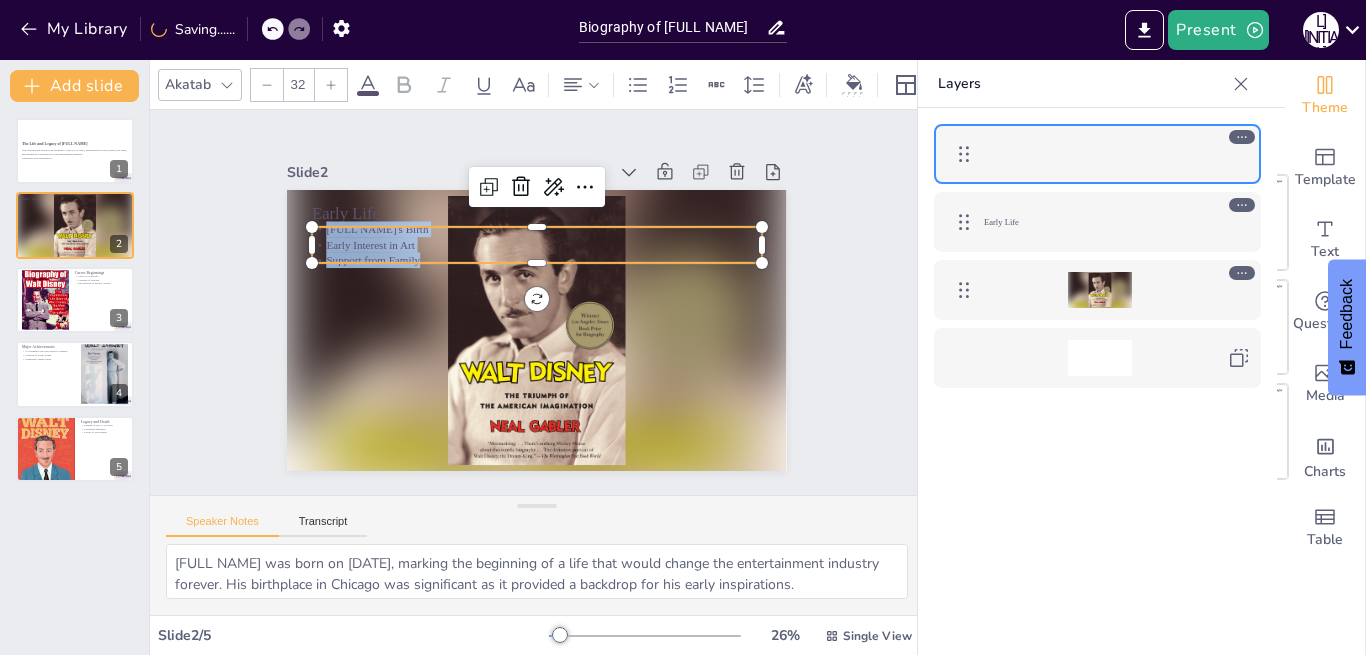 copy on "[FULL NAME]'s Birth Early Interest in Art Support from Family" 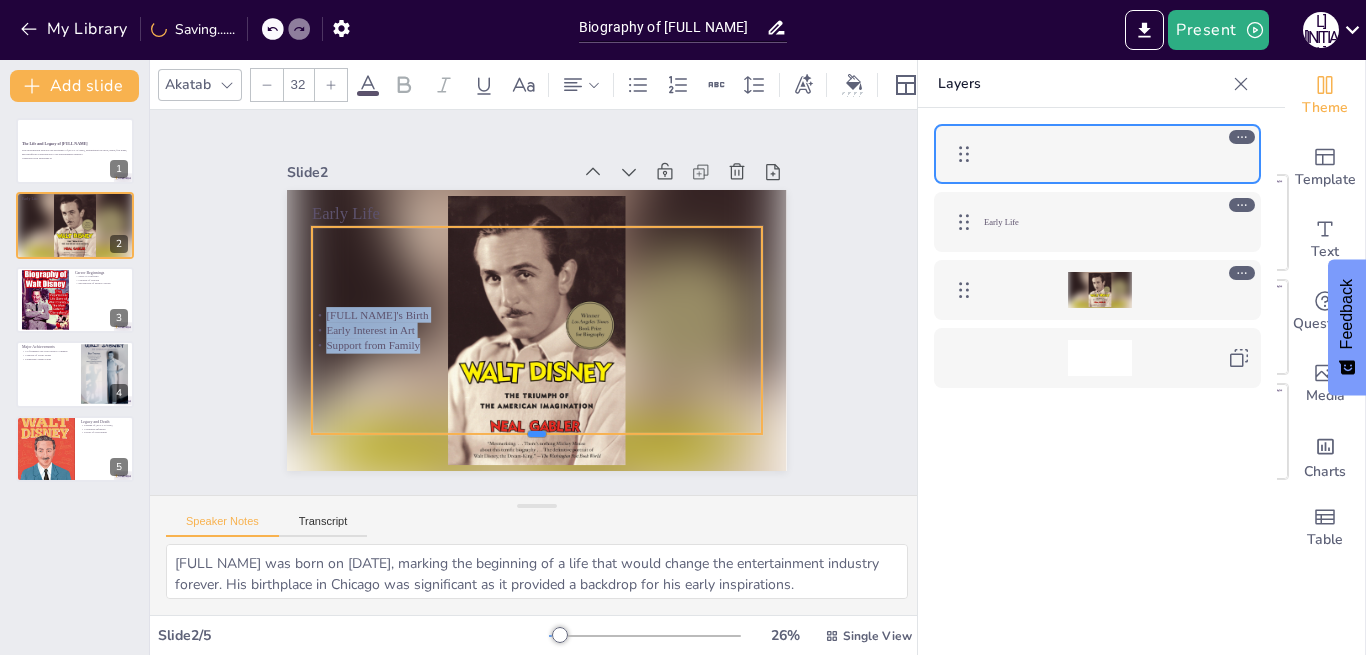drag, startPoint x: 541, startPoint y: 263, endPoint x: 1109, endPoint y: 161, distance: 577.08575 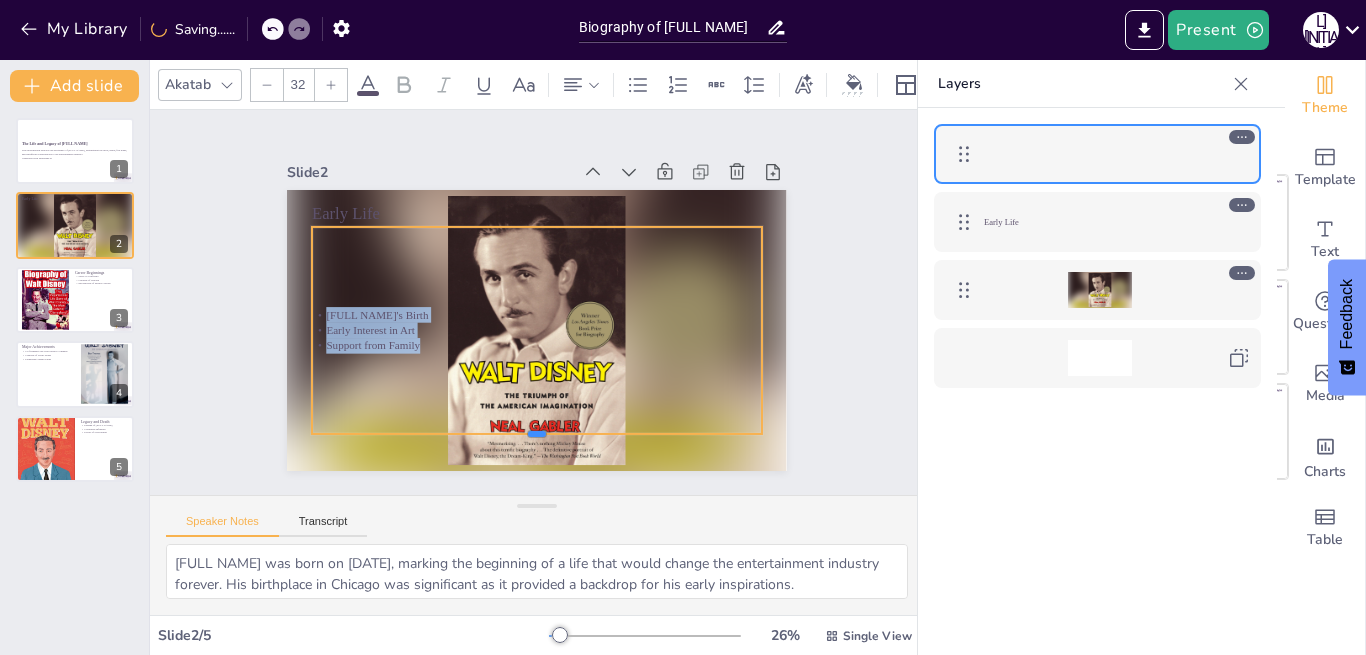 click at bounding box center [537, 442] 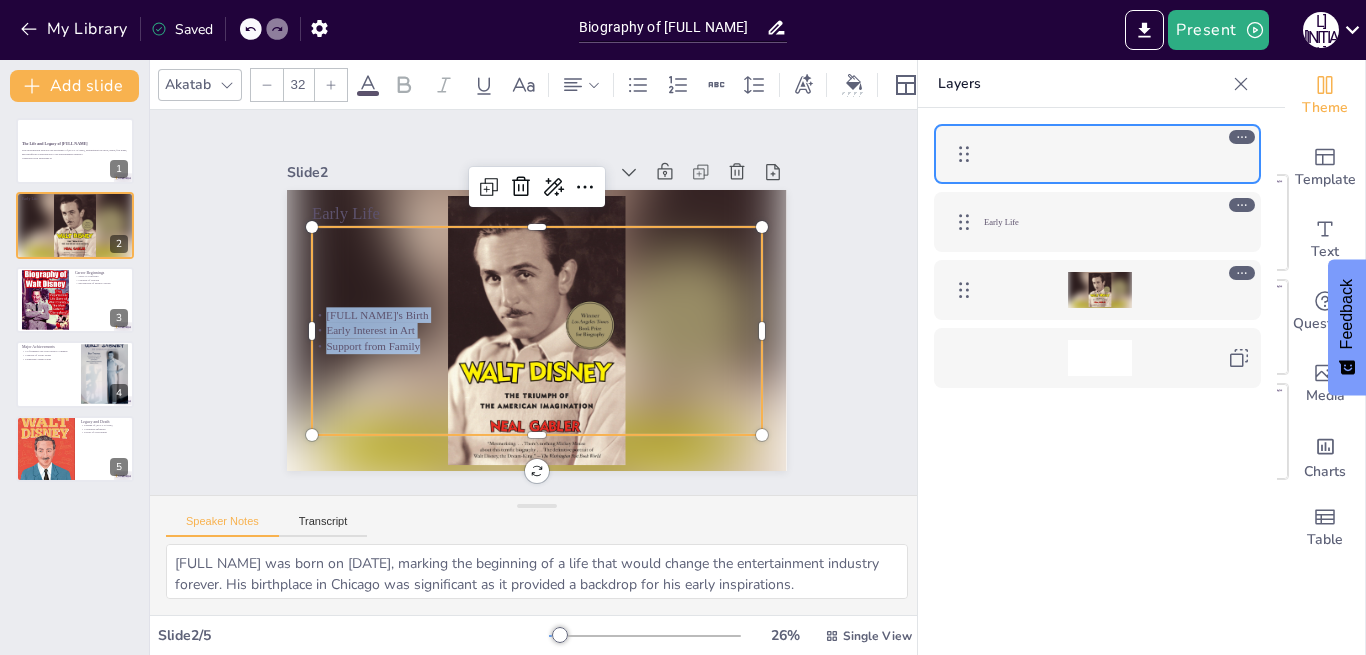 click at bounding box center [331, 85] 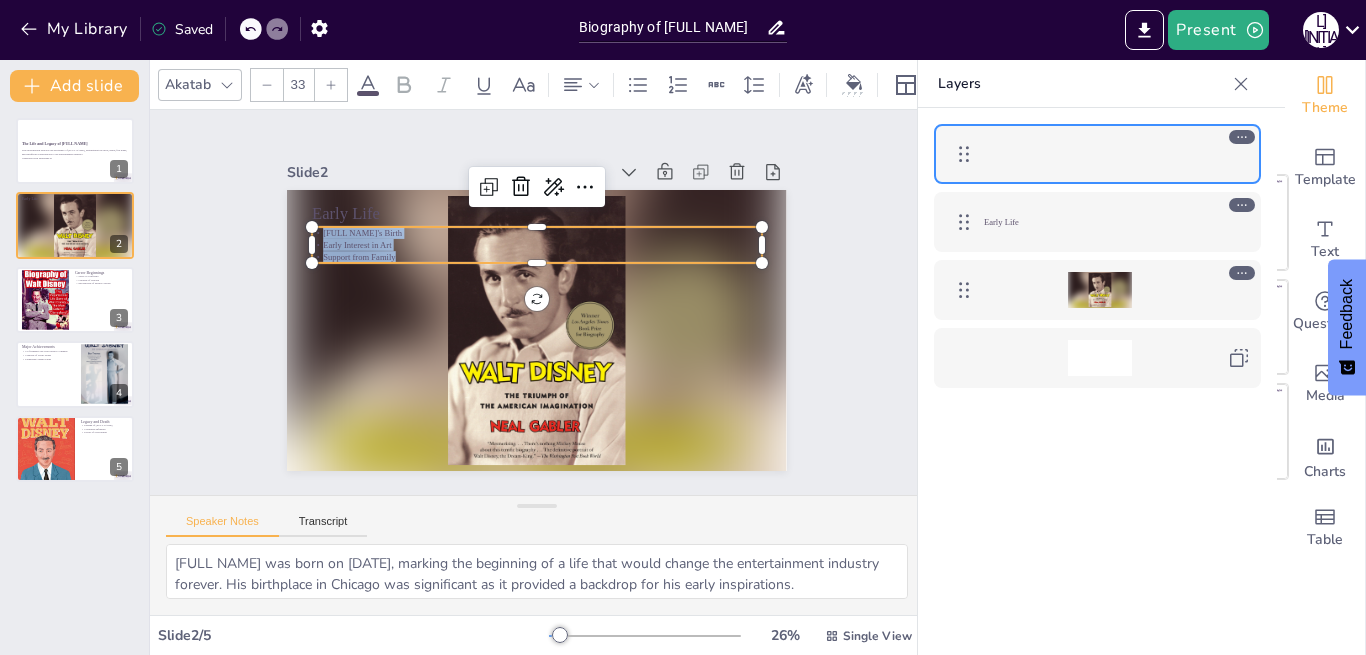 click at bounding box center [331, 85] 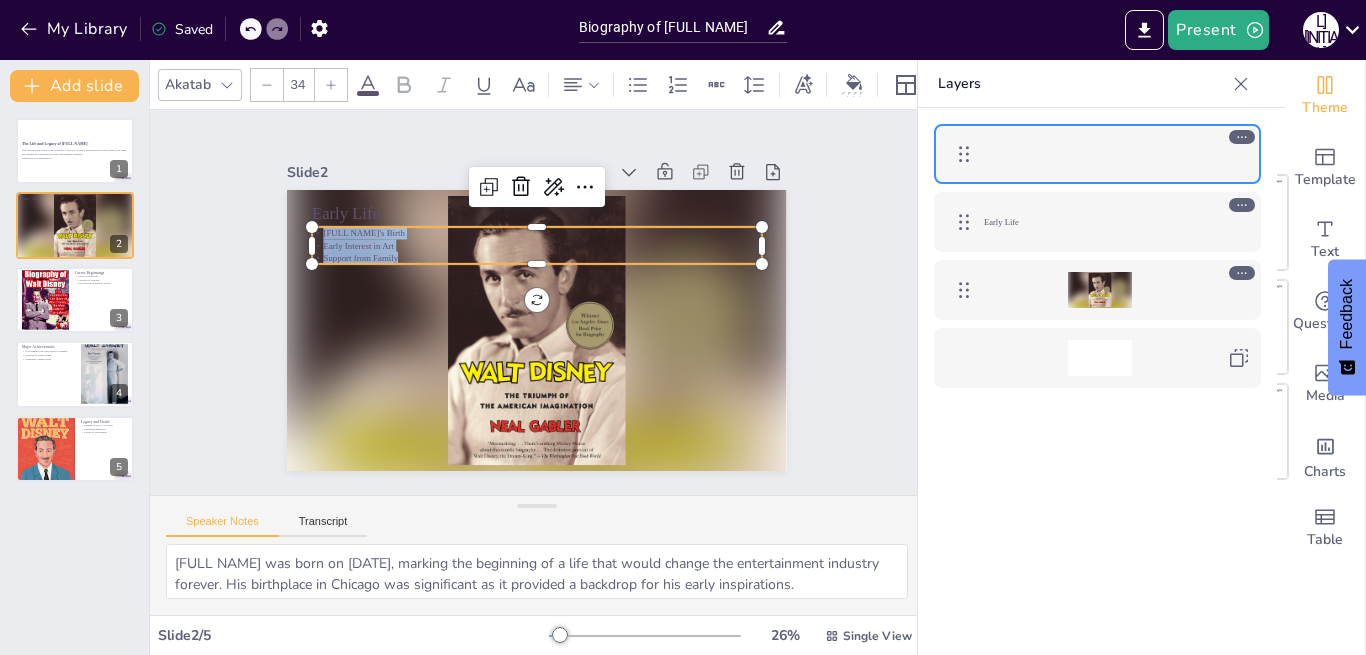 click at bounding box center (331, 85) 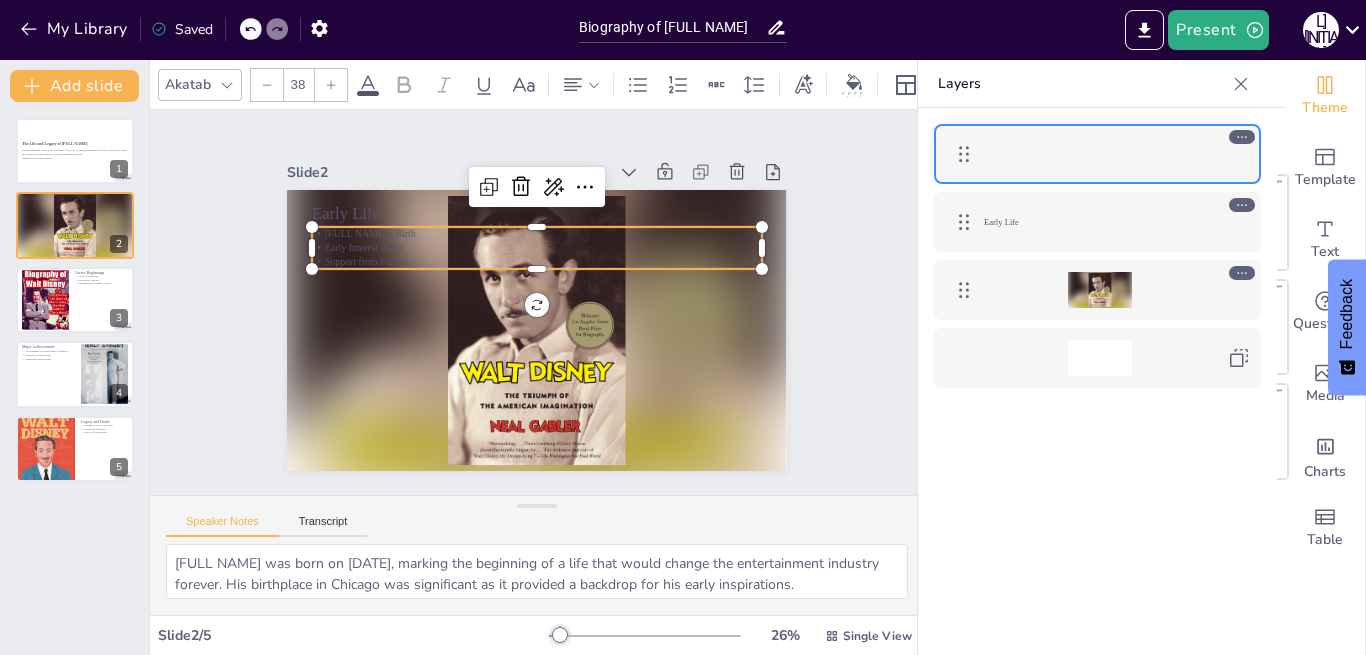 click at bounding box center [331, 85] 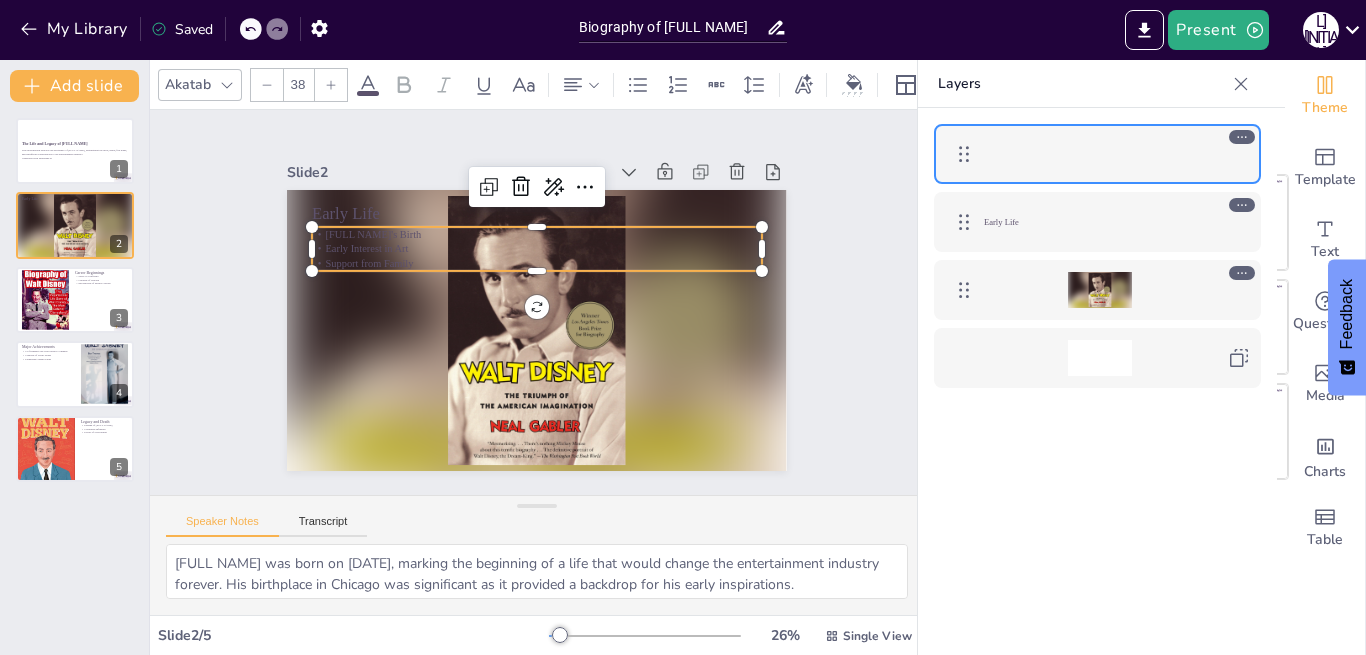 click at bounding box center [331, 85] 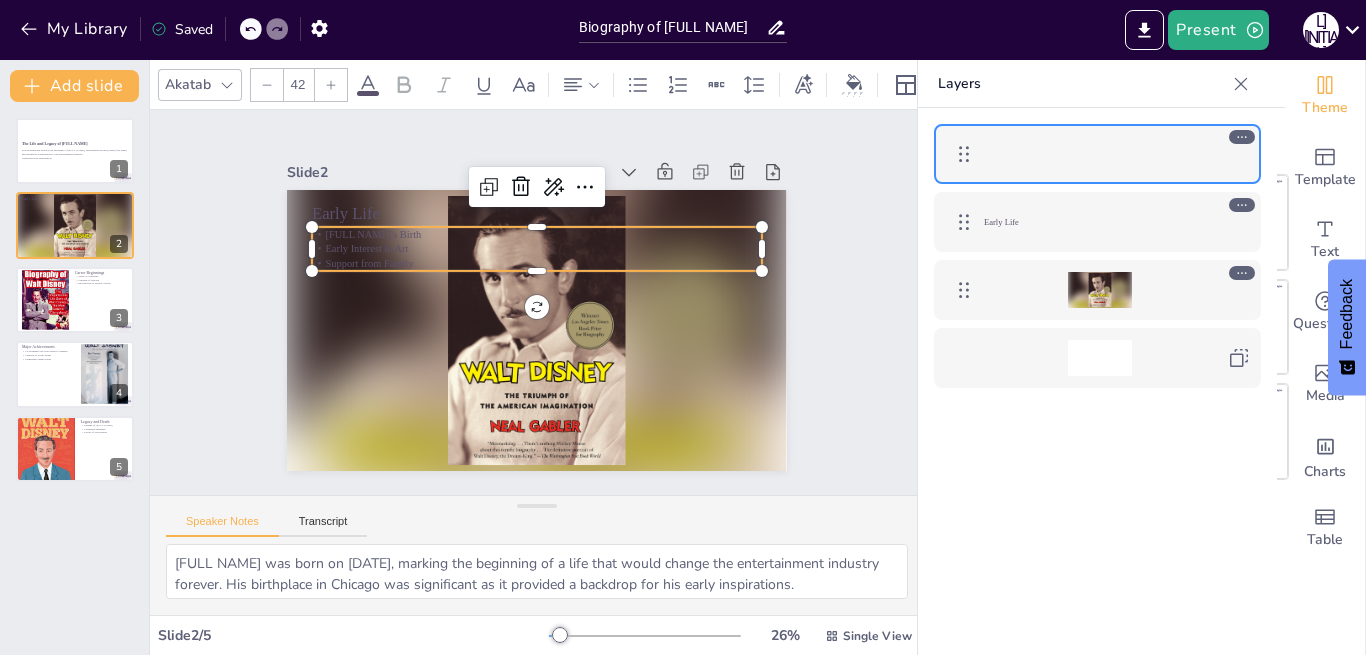click at bounding box center (331, 85) 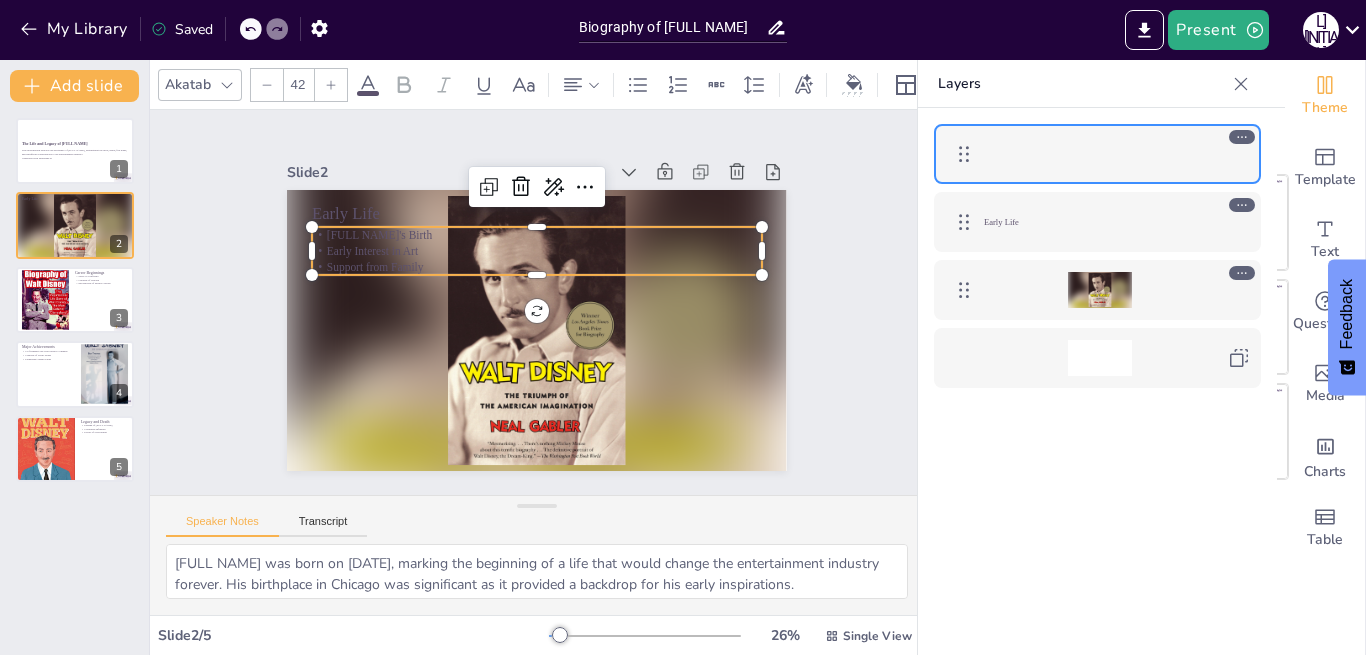 click at bounding box center [331, 85] 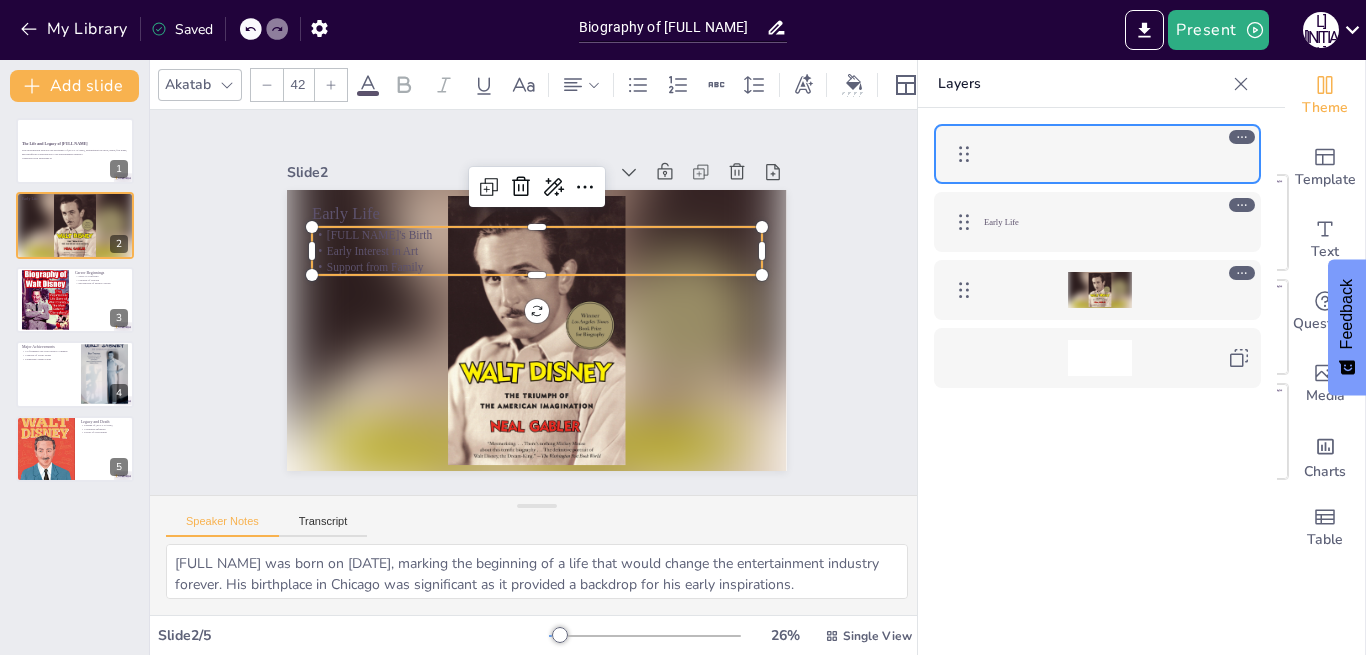 click at bounding box center [331, 85] 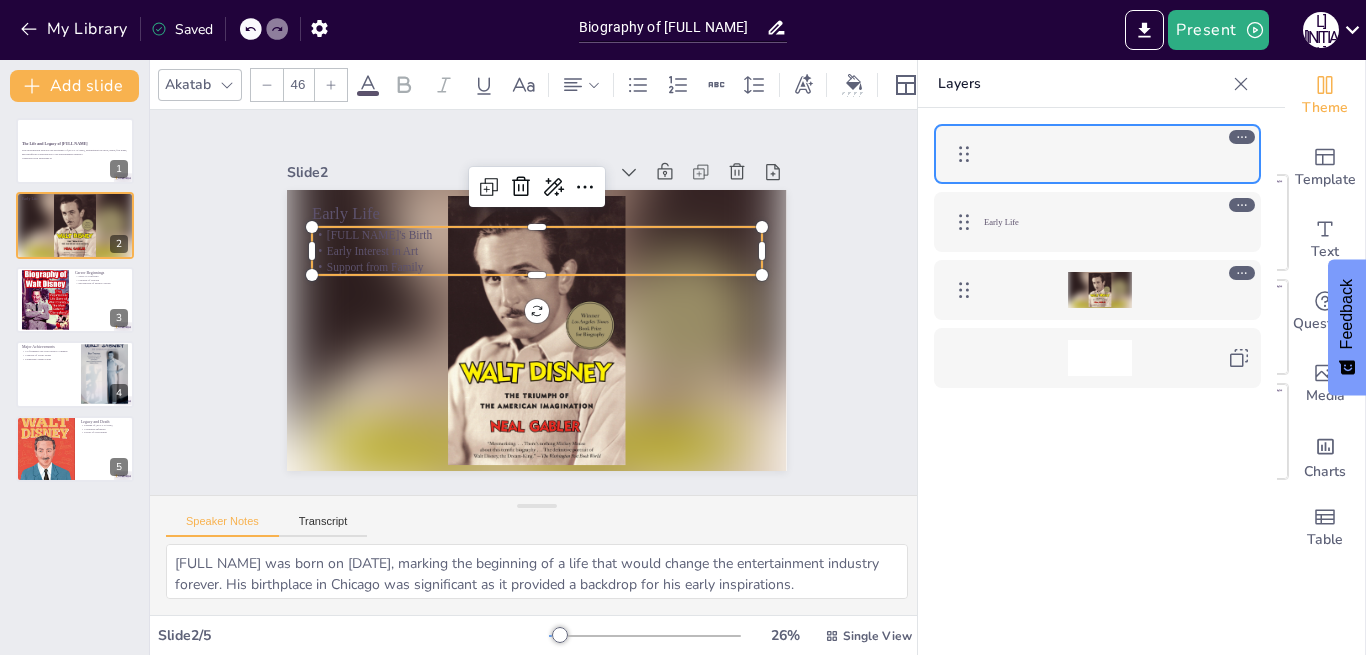 click at bounding box center (331, 85) 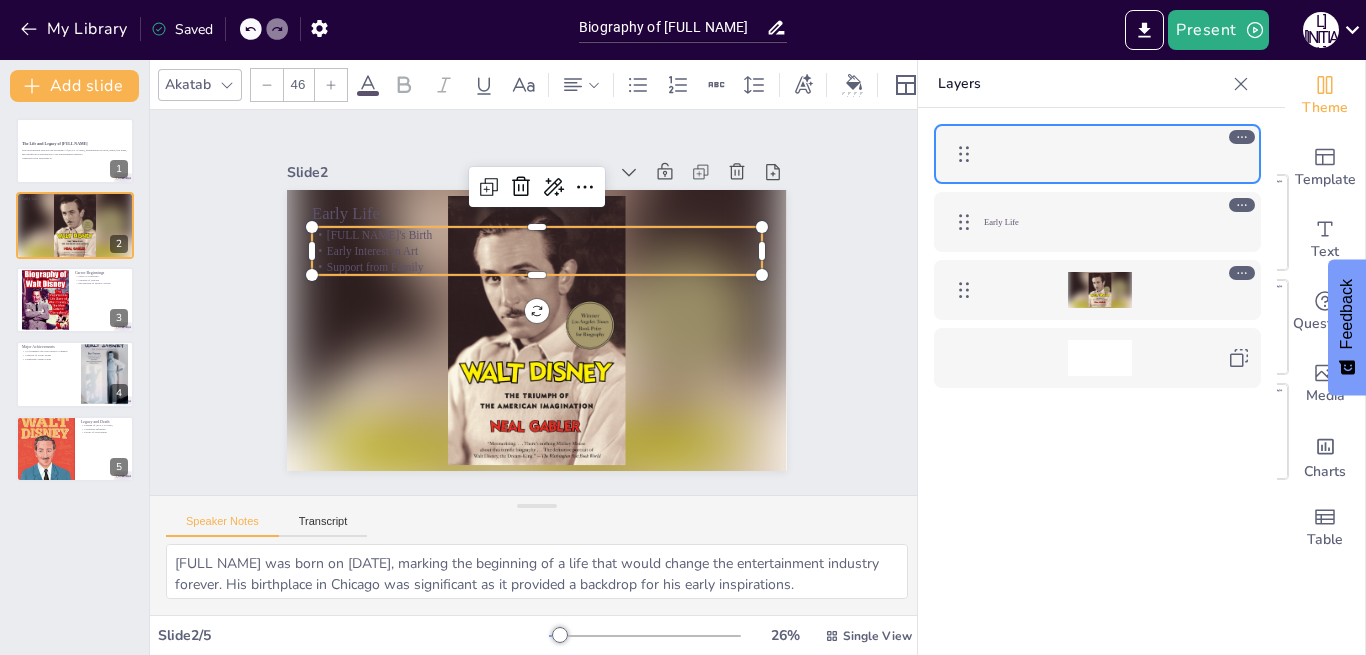 click at bounding box center [331, 85] 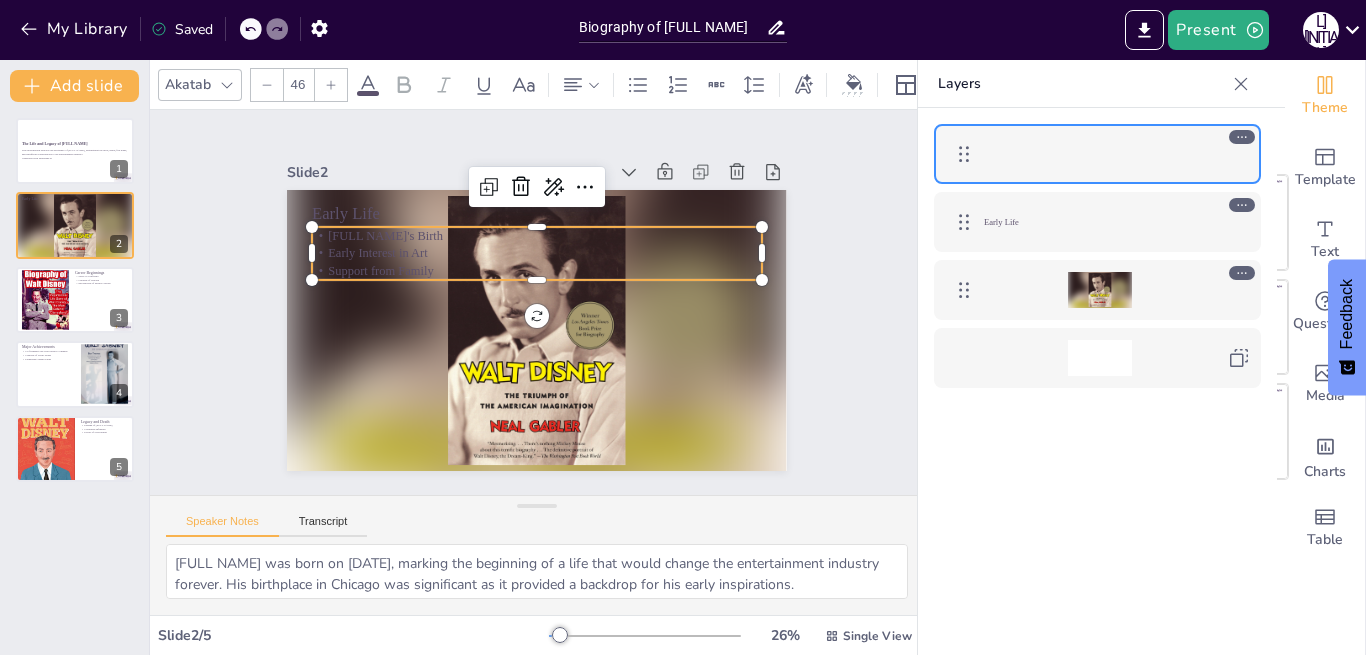 click at bounding box center [331, 85] 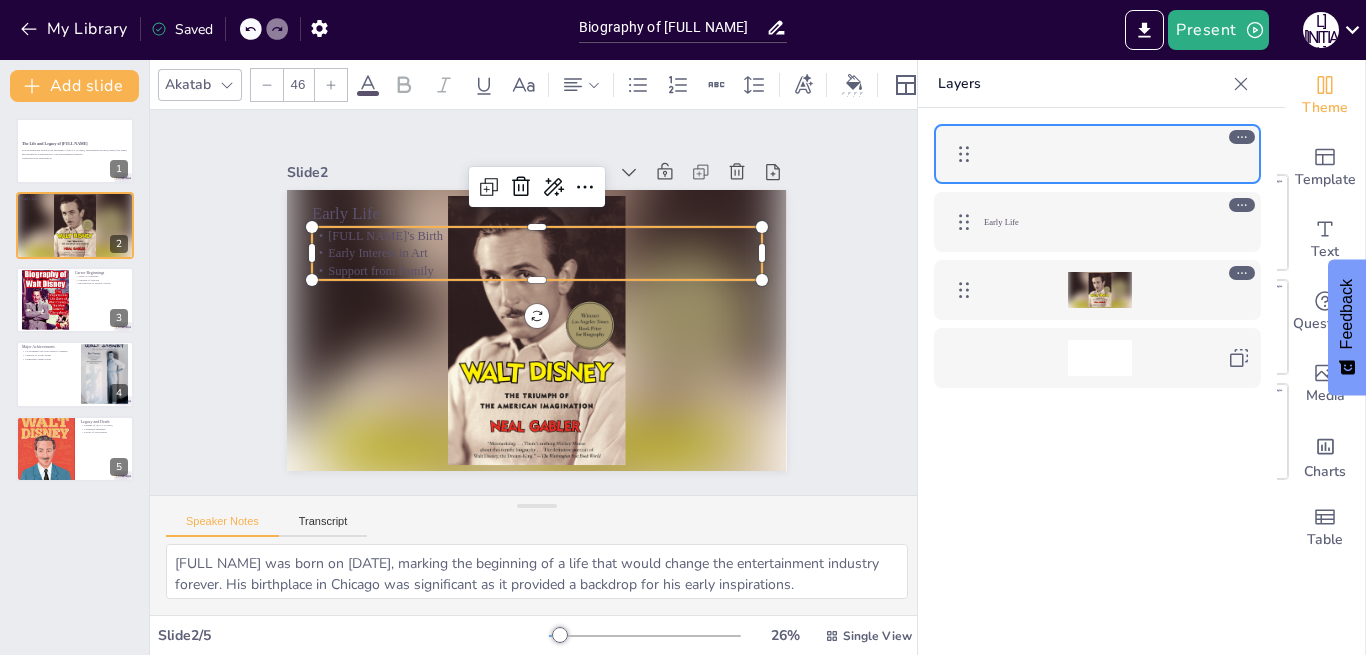 click at bounding box center (331, 85) 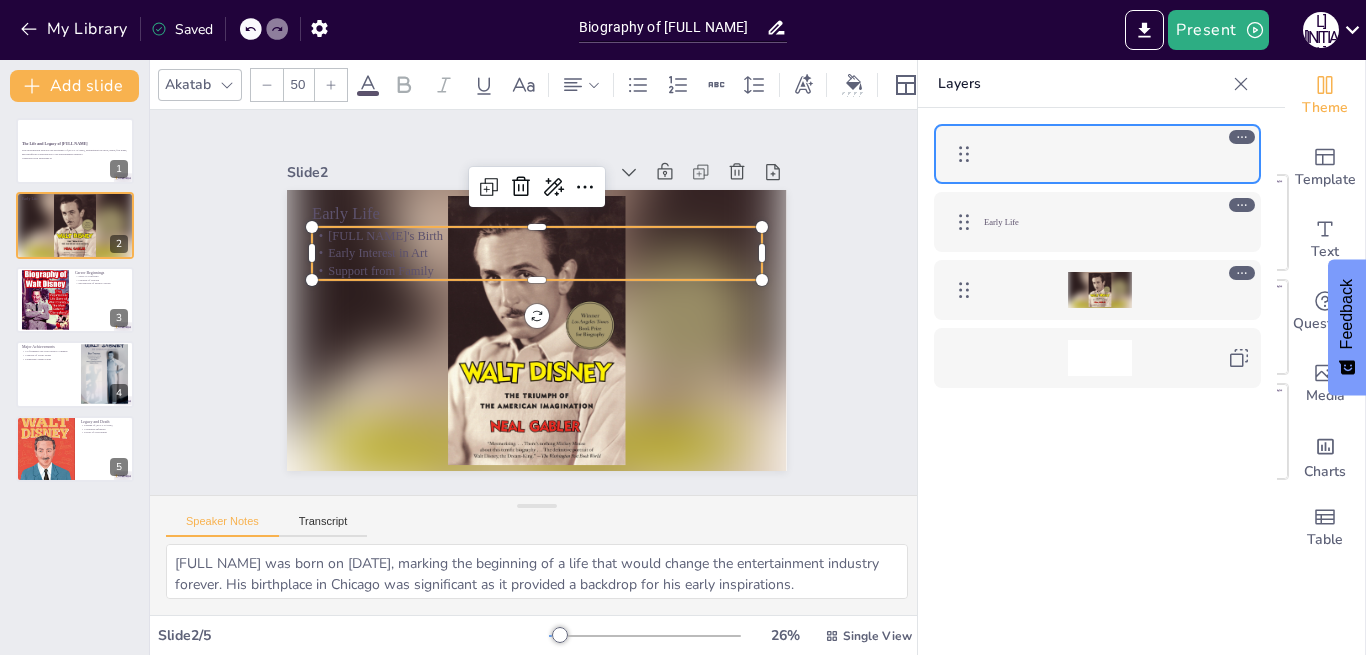 click at bounding box center (331, 85) 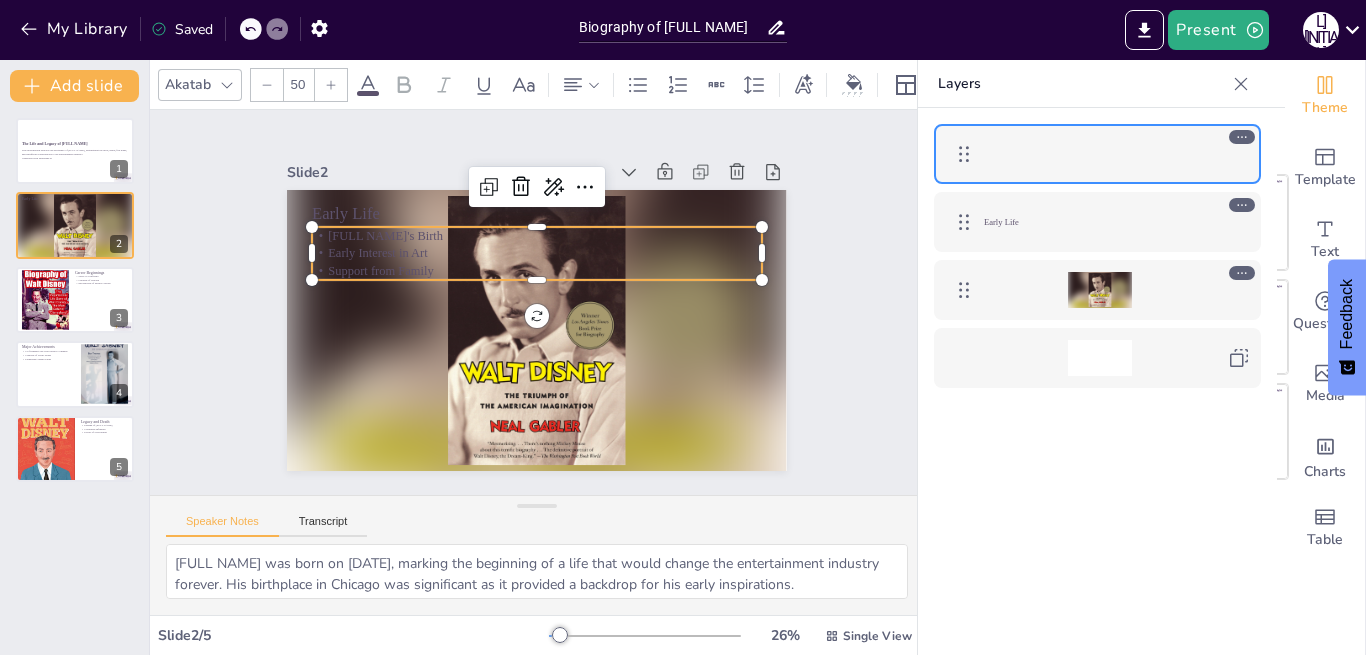 click at bounding box center (331, 85) 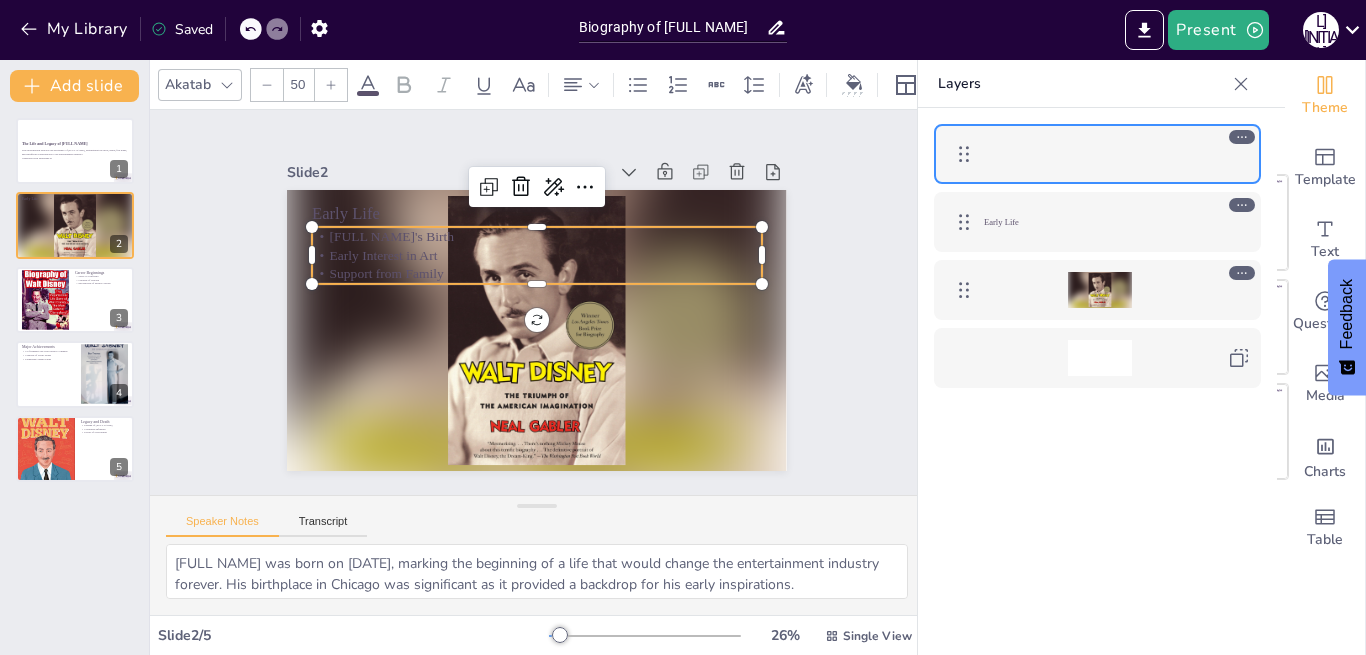 click at bounding box center (331, 85) 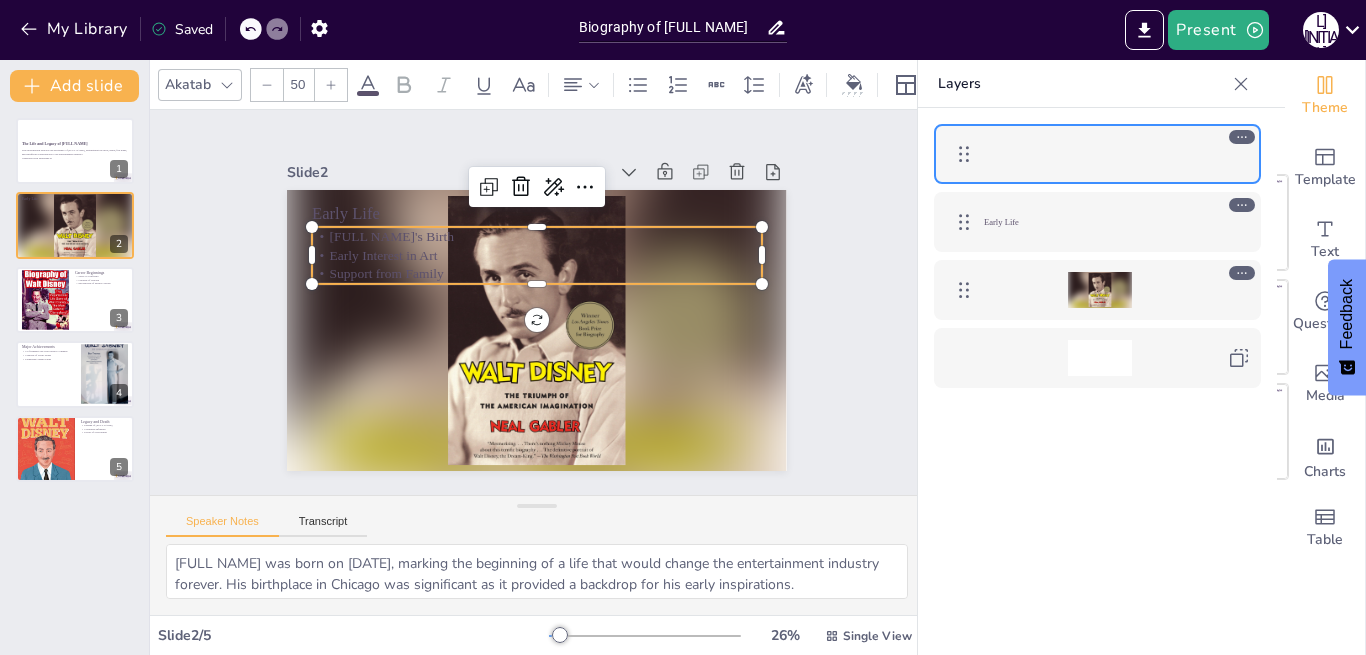 click at bounding box center [331, 85] 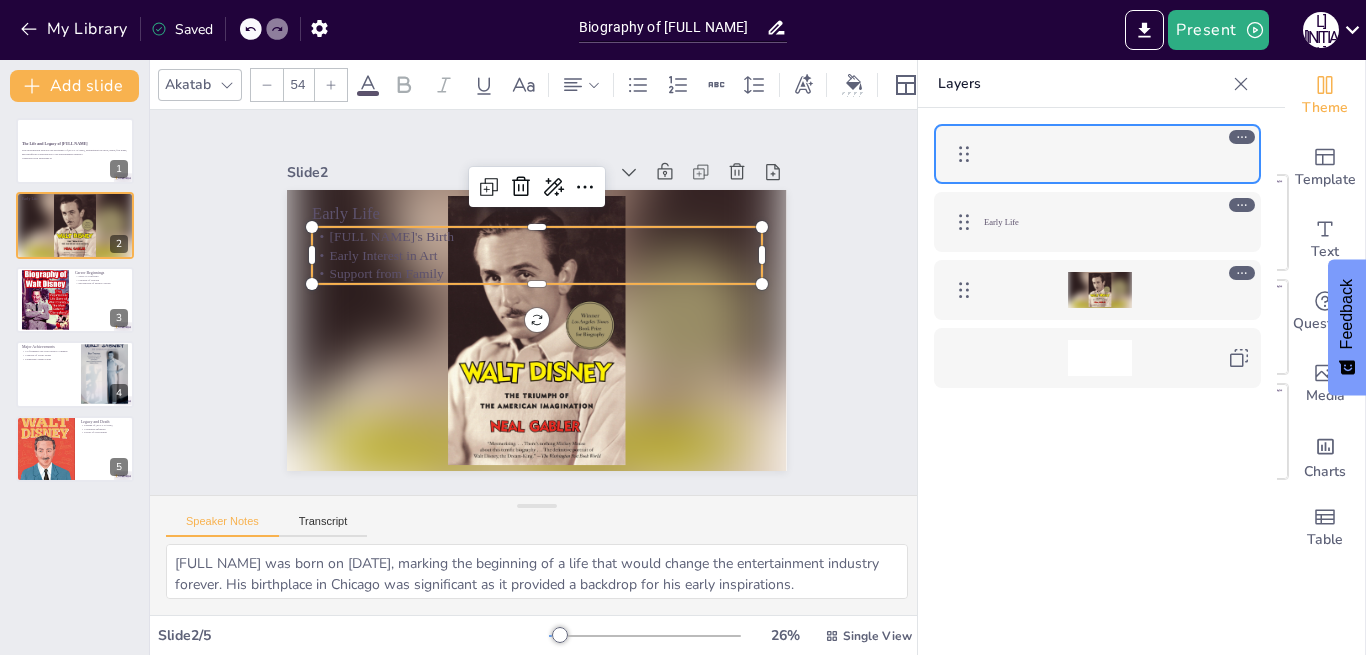 click at bounding box center [331, 85] 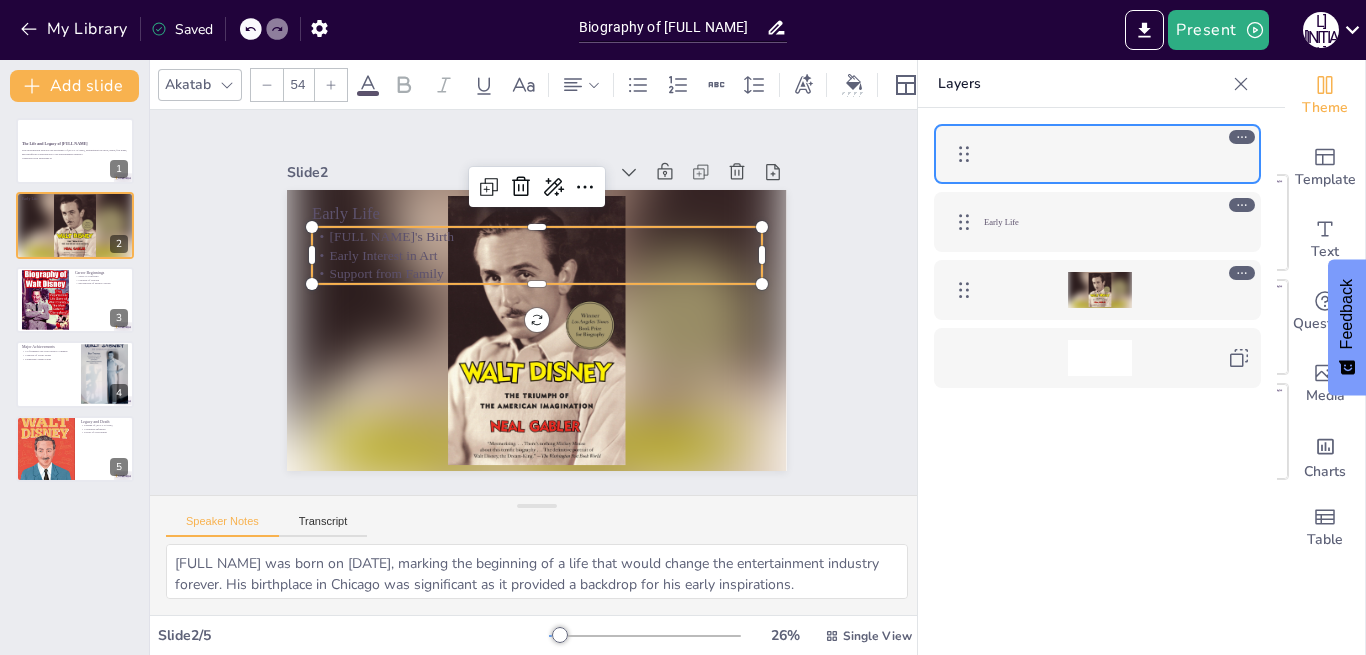 click at bounding box center (331, 85) 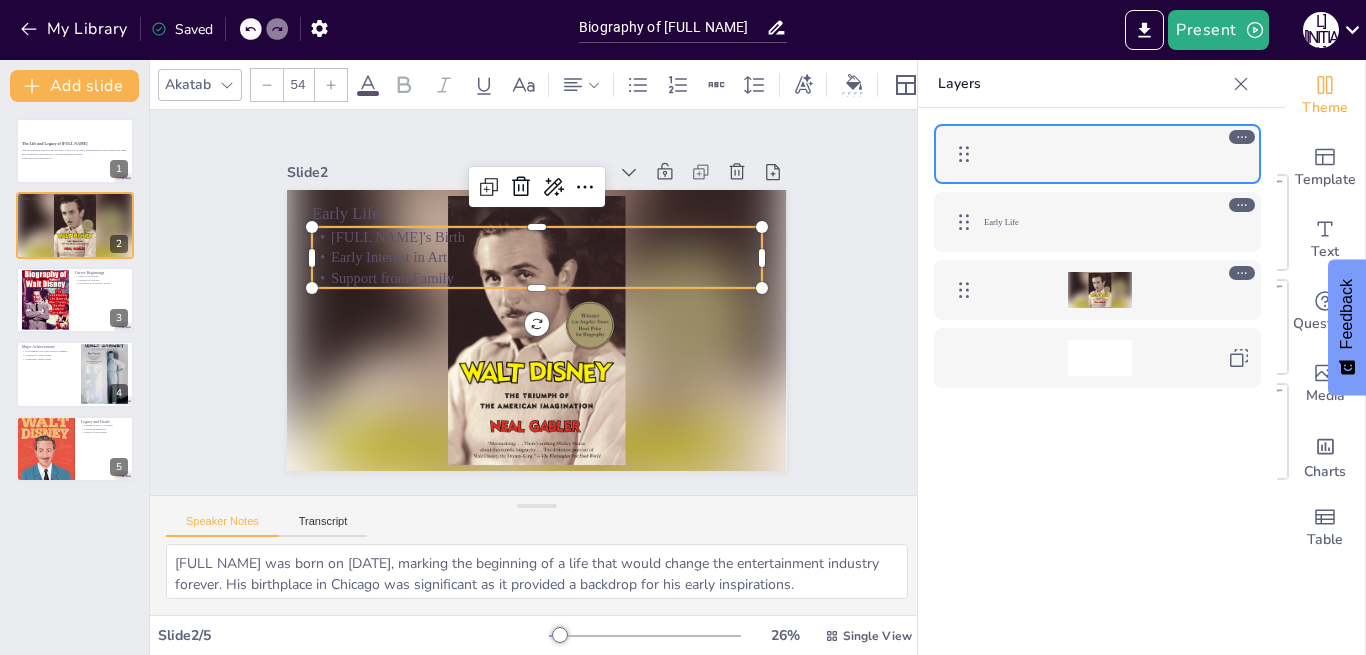 click at bounding box center [331, 85] 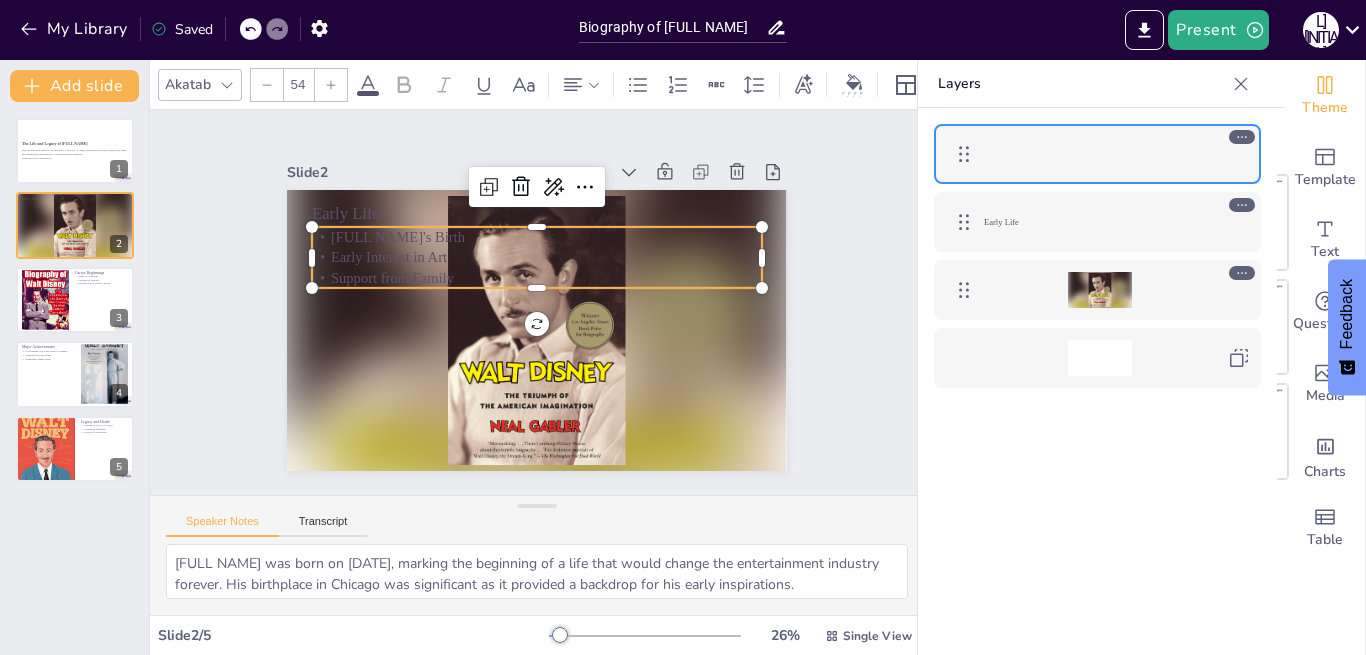 click at bounding box center [331, 85] 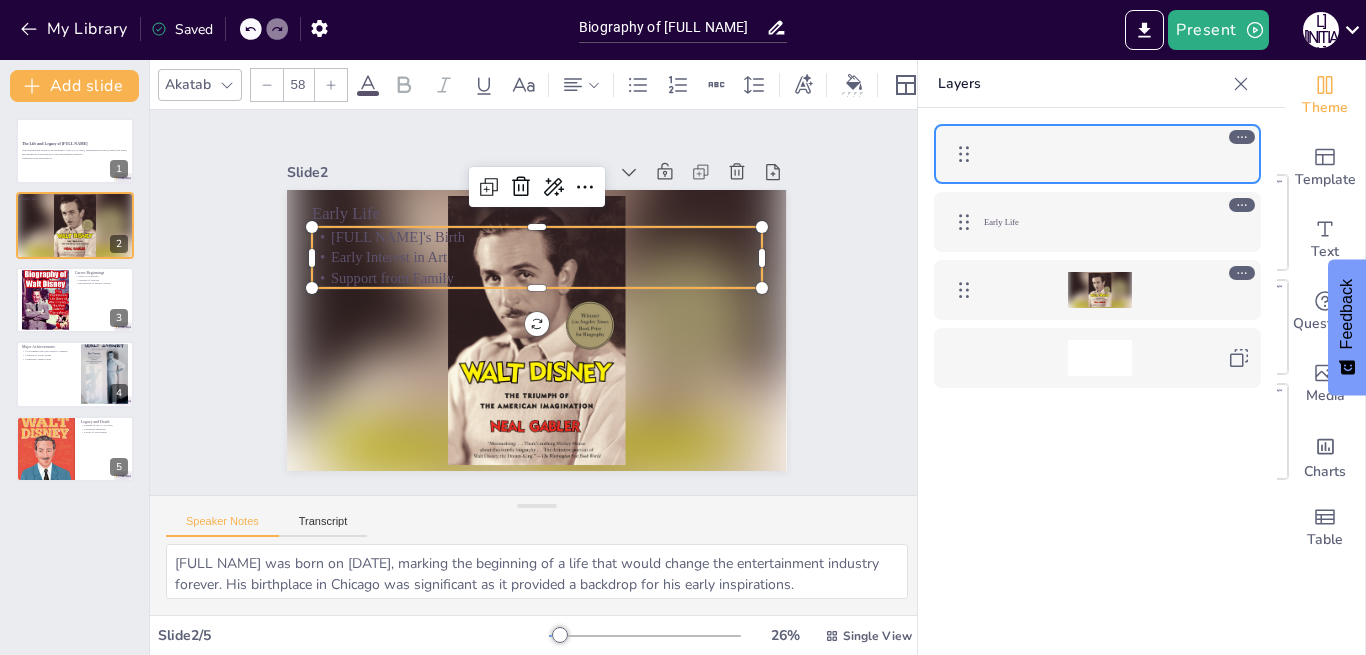 click at bounding box center (331, 85) 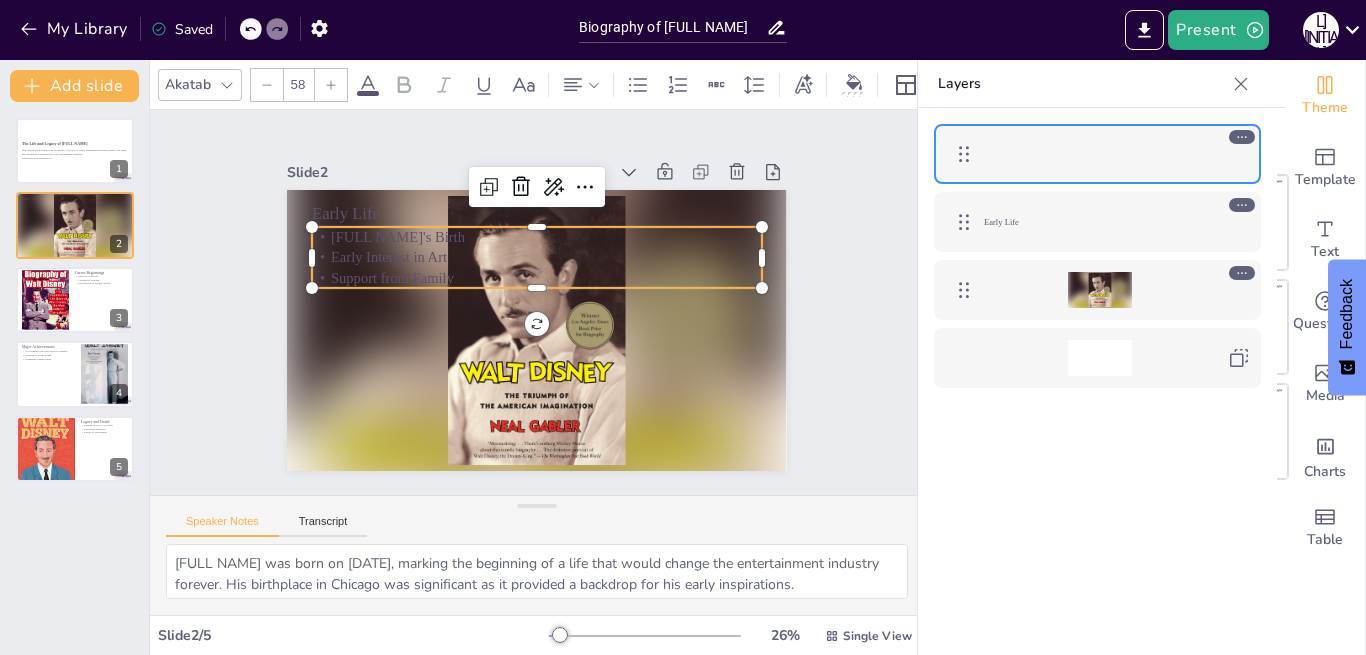 click at bounding box center [331, 85] 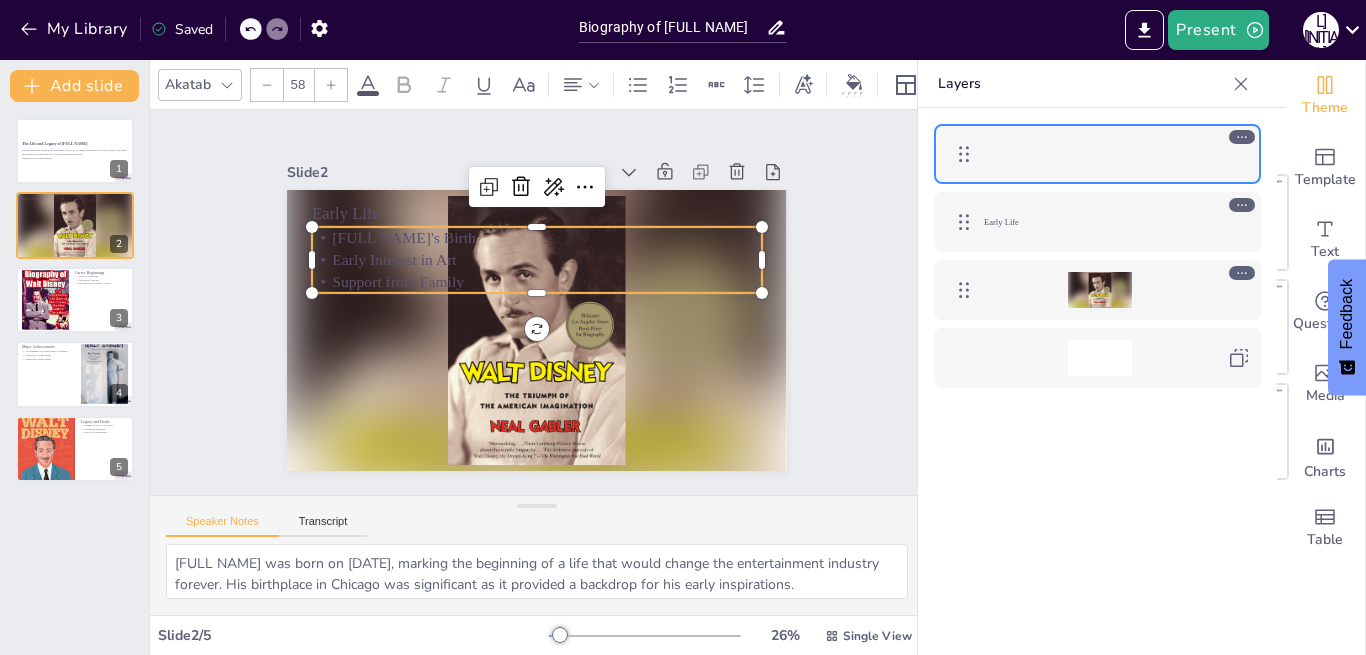 click at bounding box center (331, 85) 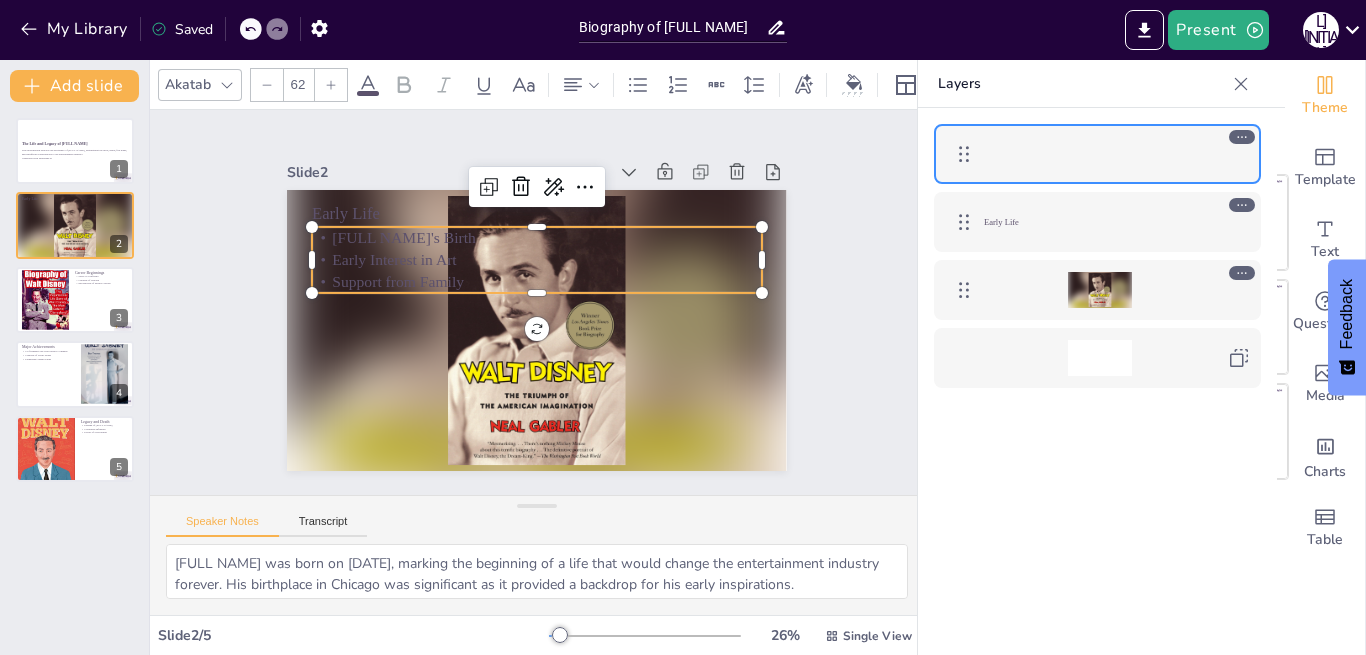 click at bounding box center [331, 85] 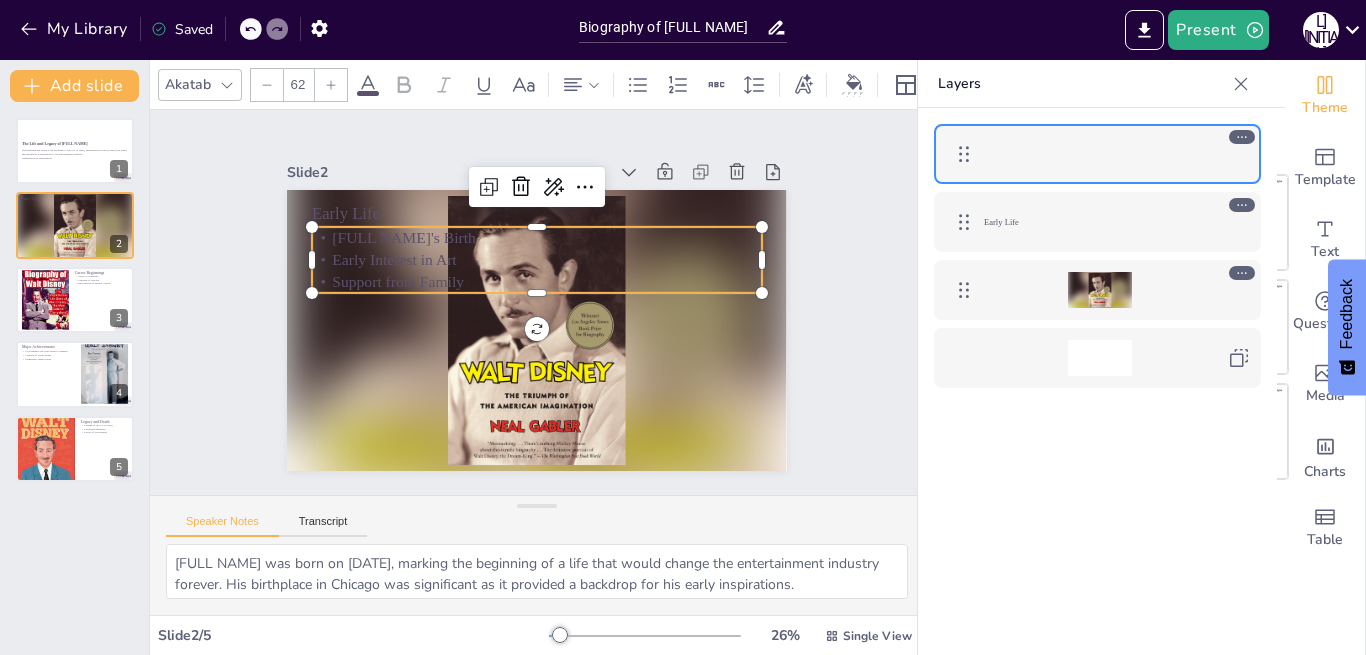 click at bounding box center (331, 85) 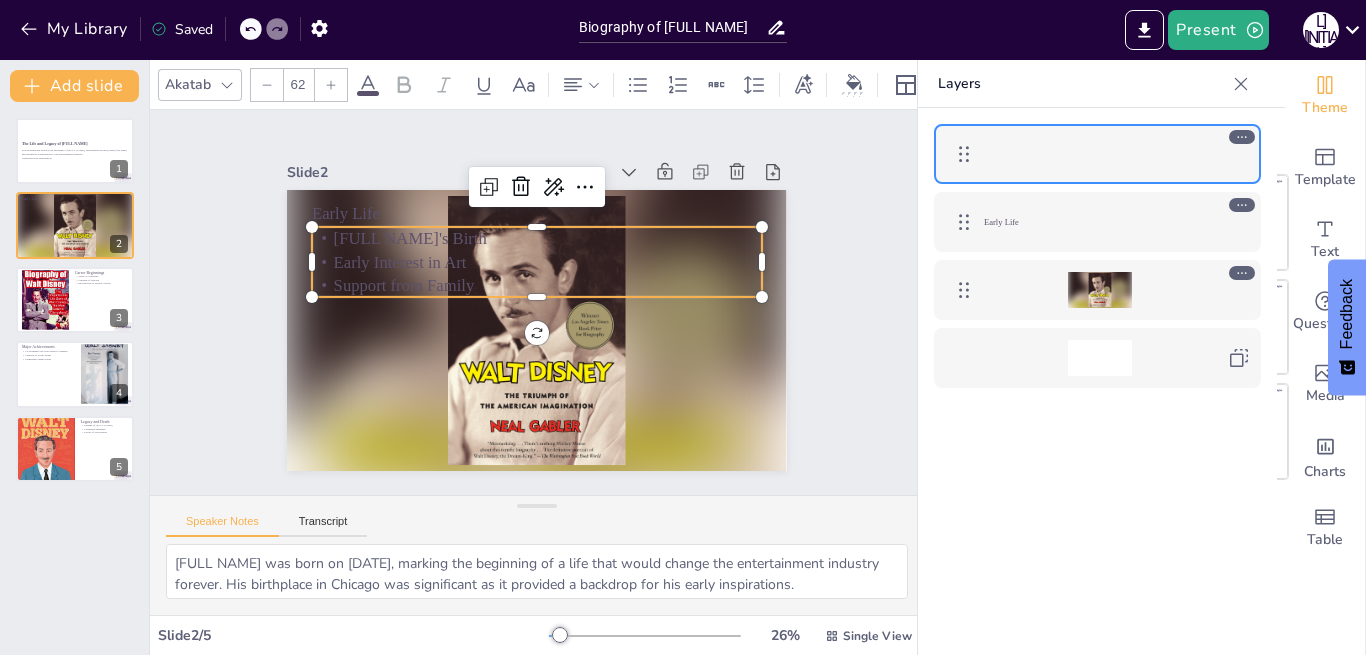 click at bounding box center (331, 85) 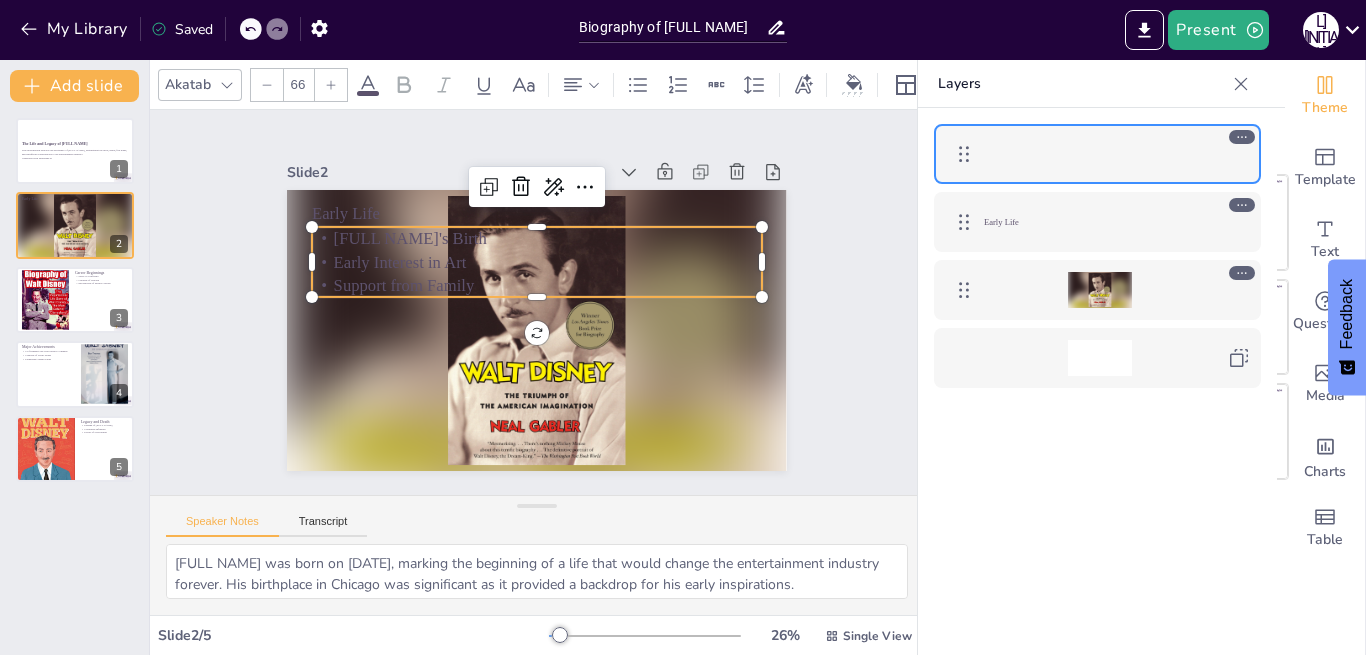click at bounding box center [331, 85] 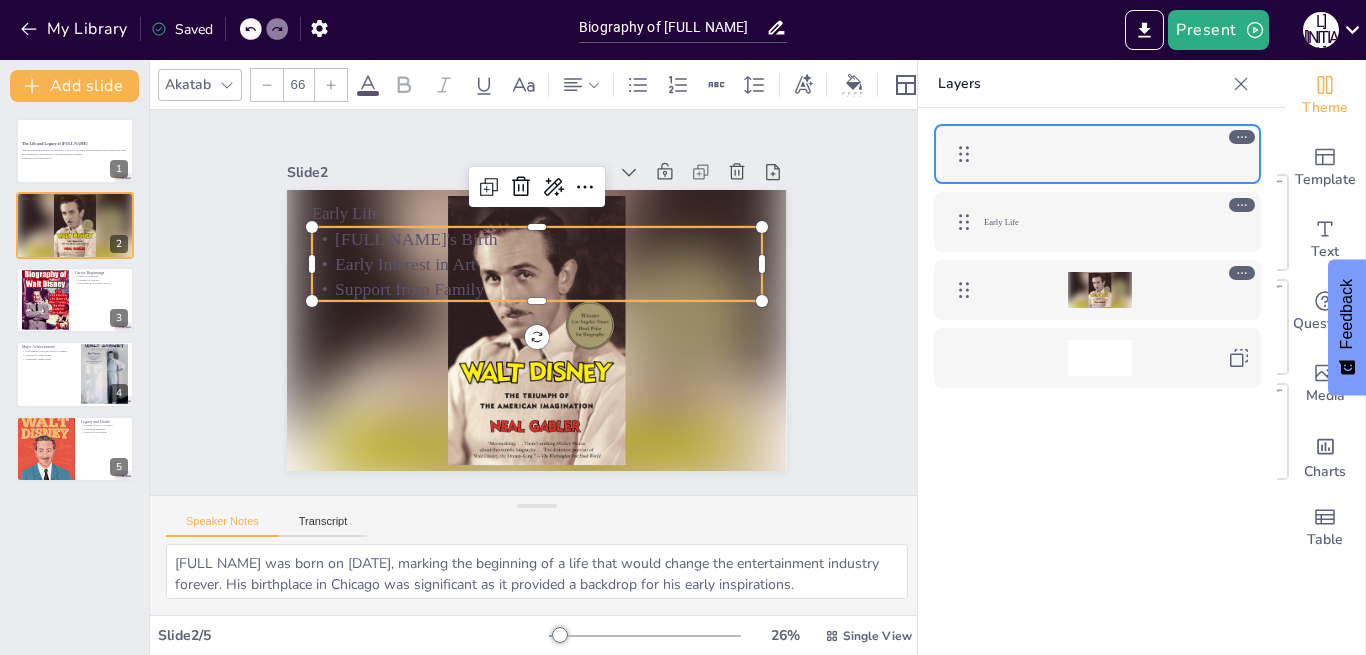 click at bounding box center (331, 85) 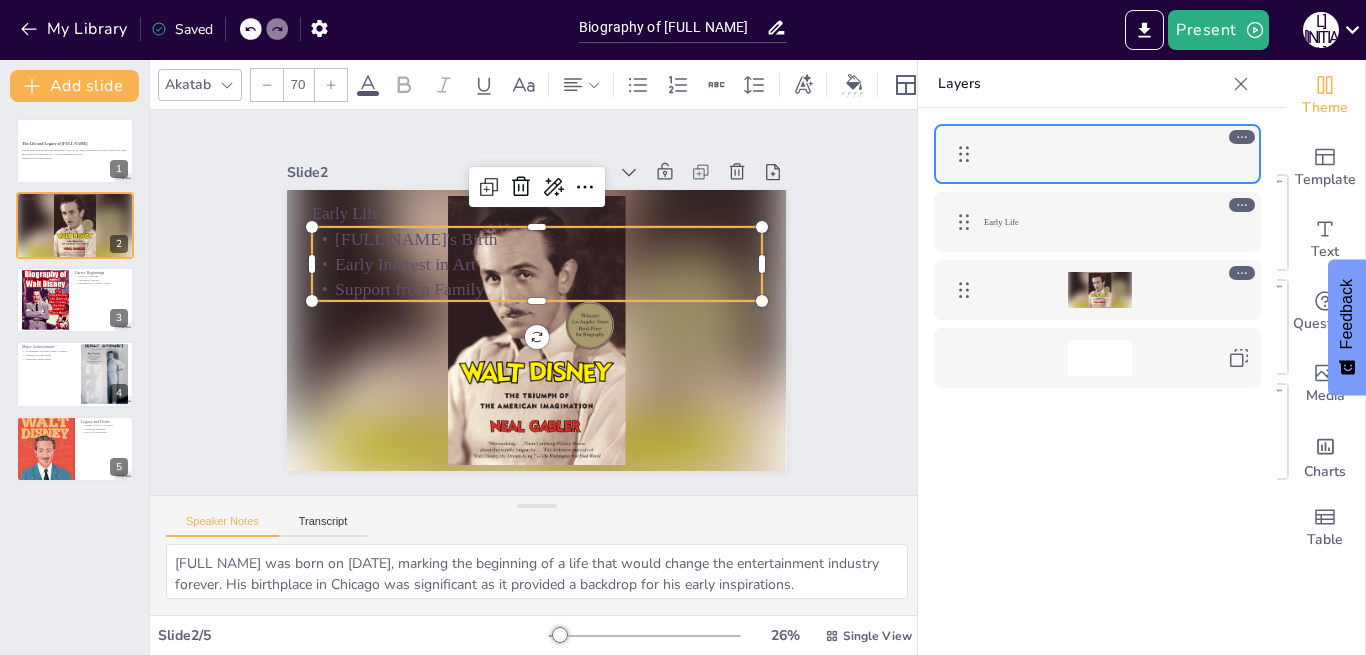 click at bounding box center (331, 85) 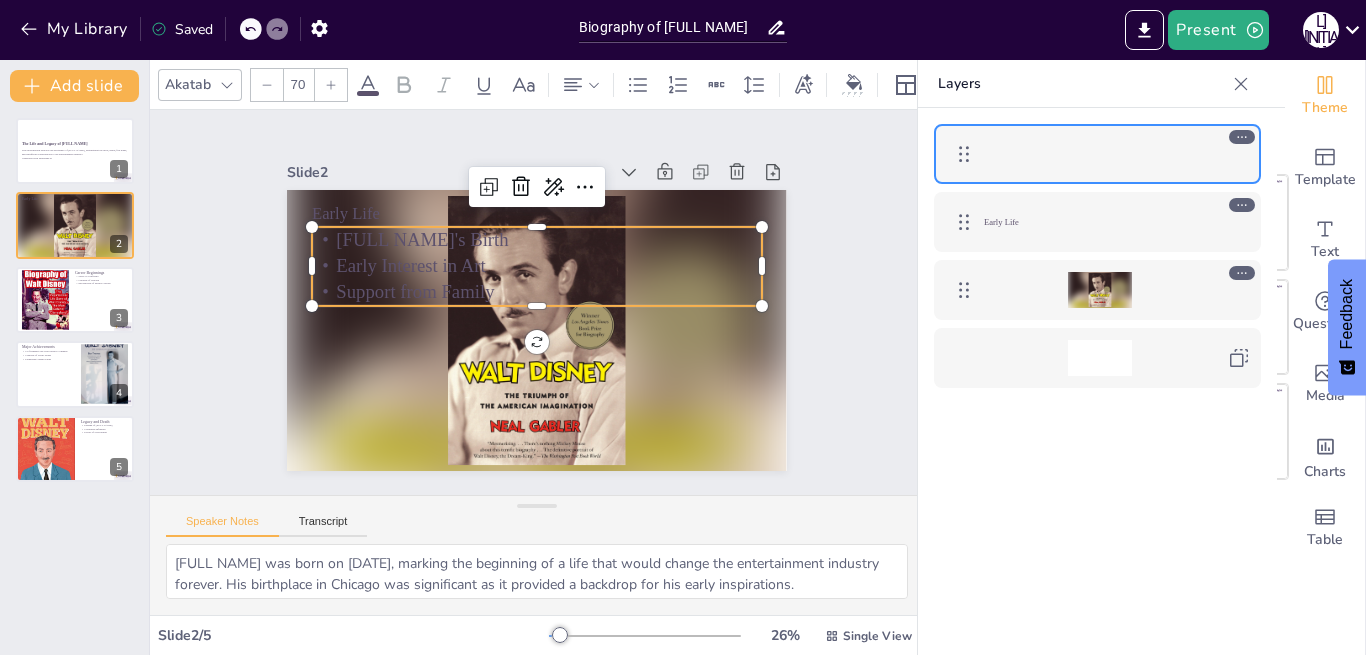 click at bounding box center (331, 85) 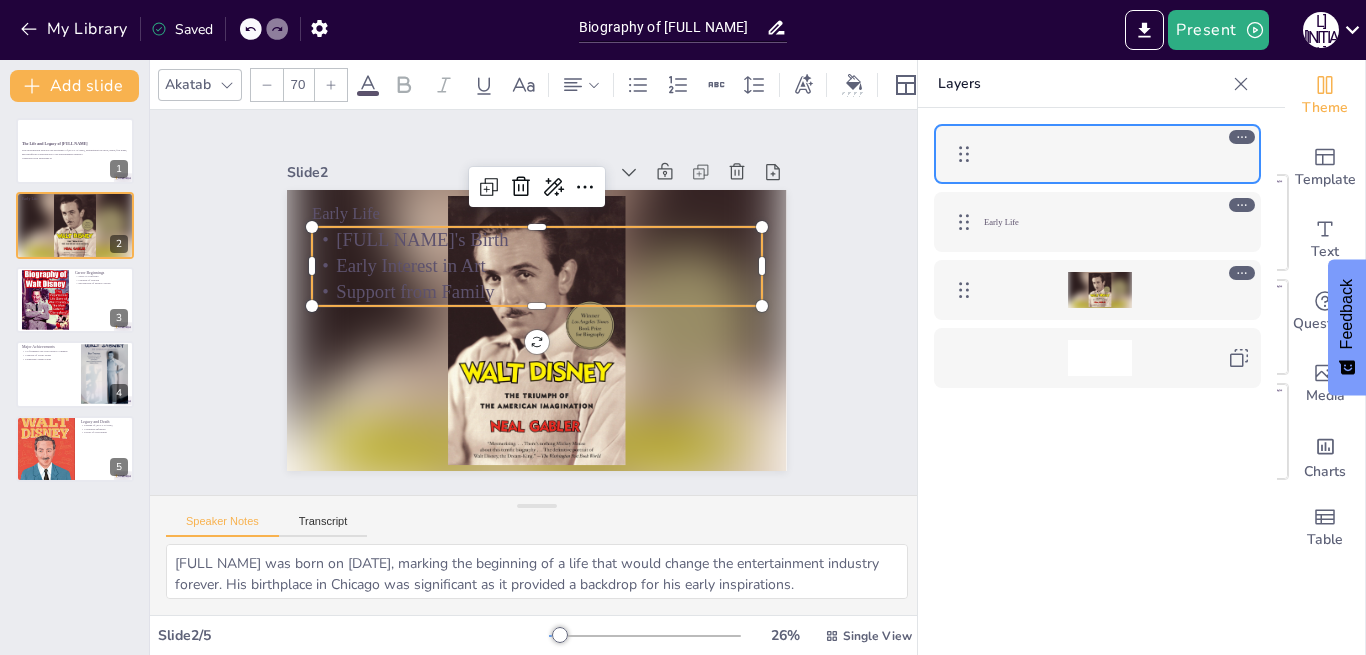 click at bounding box center [331, 85] 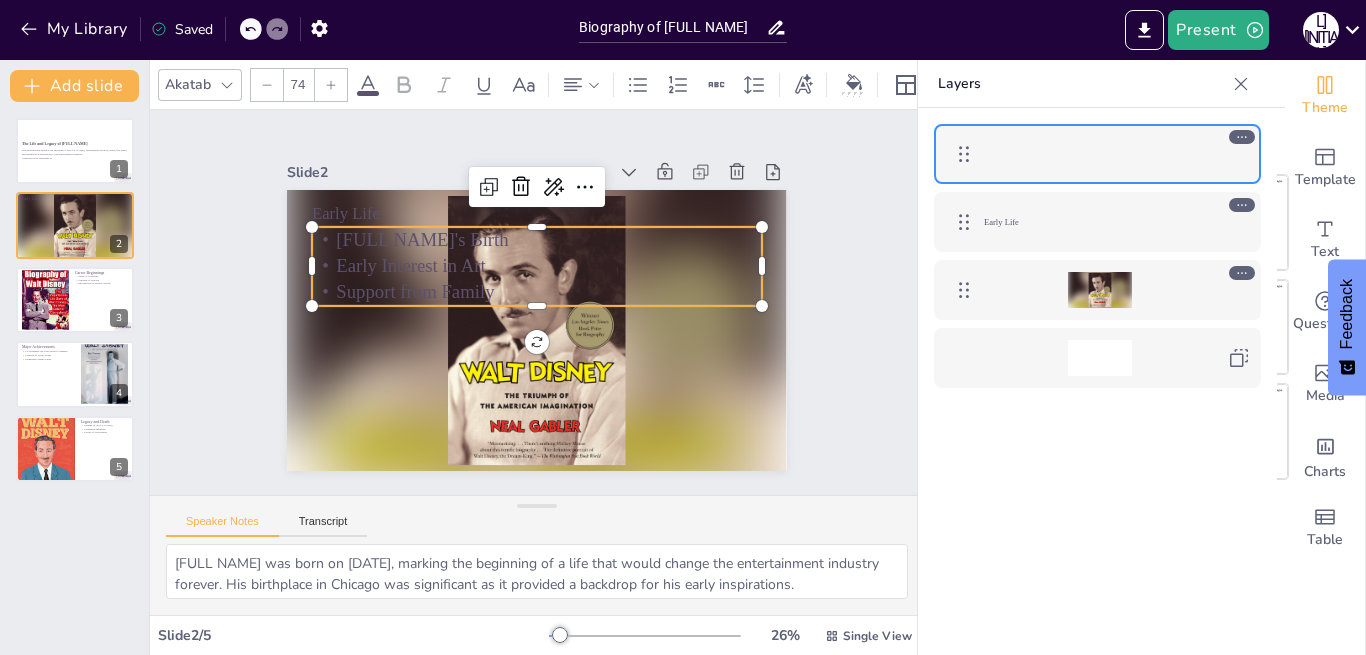click 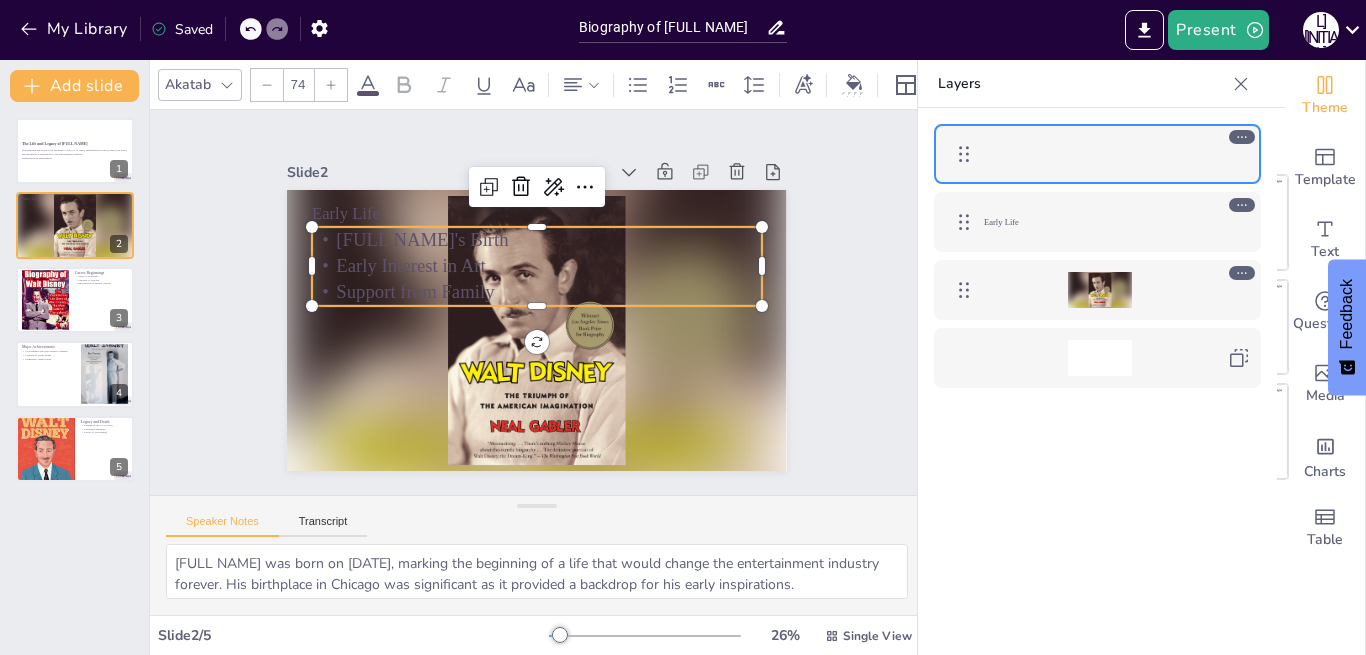 click 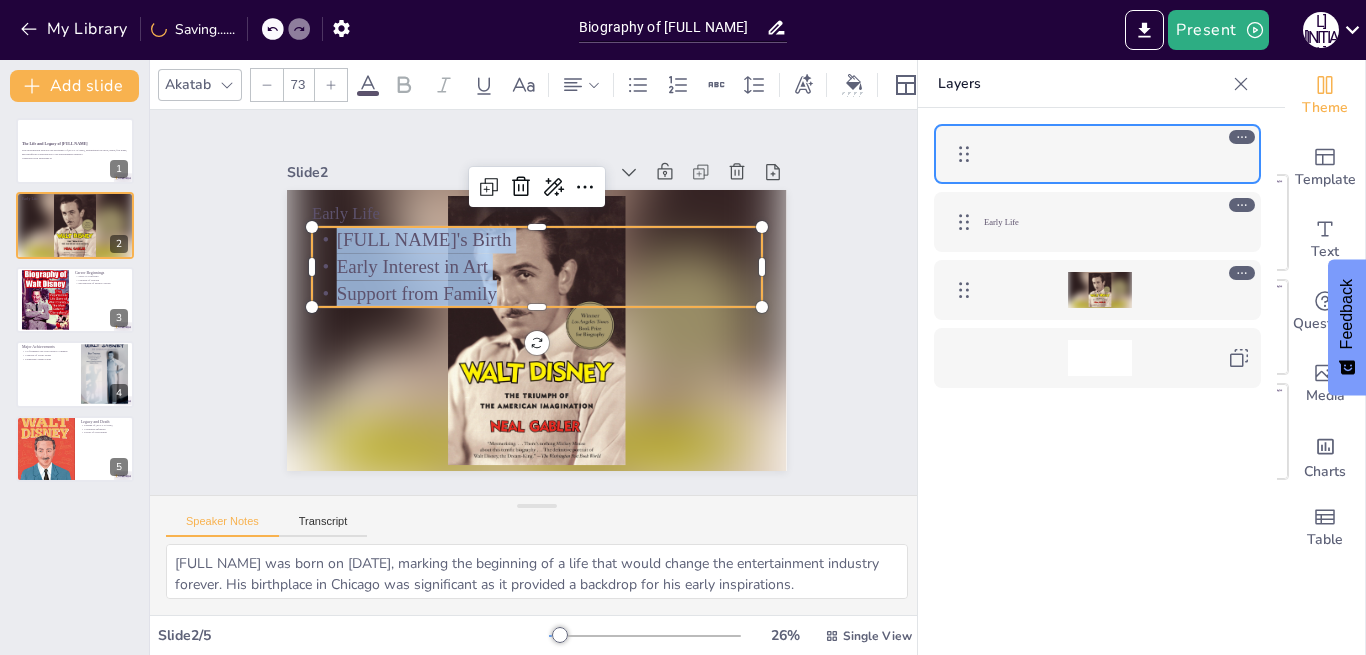 click 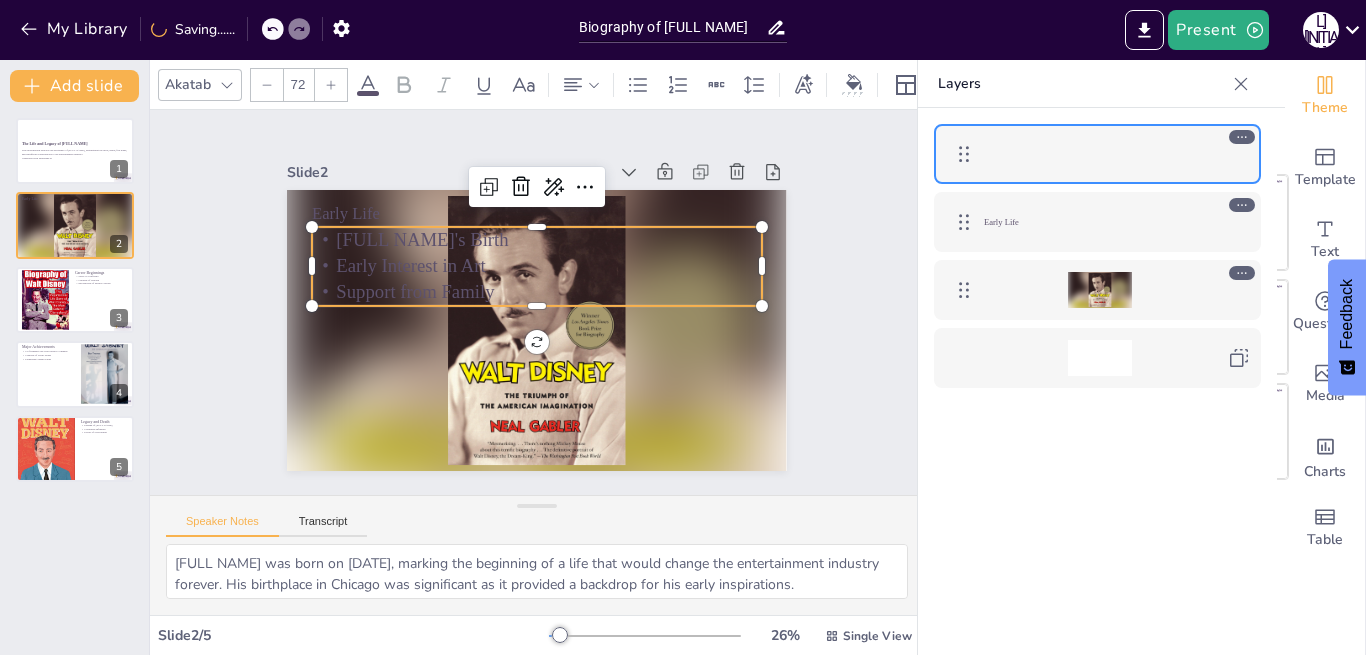click 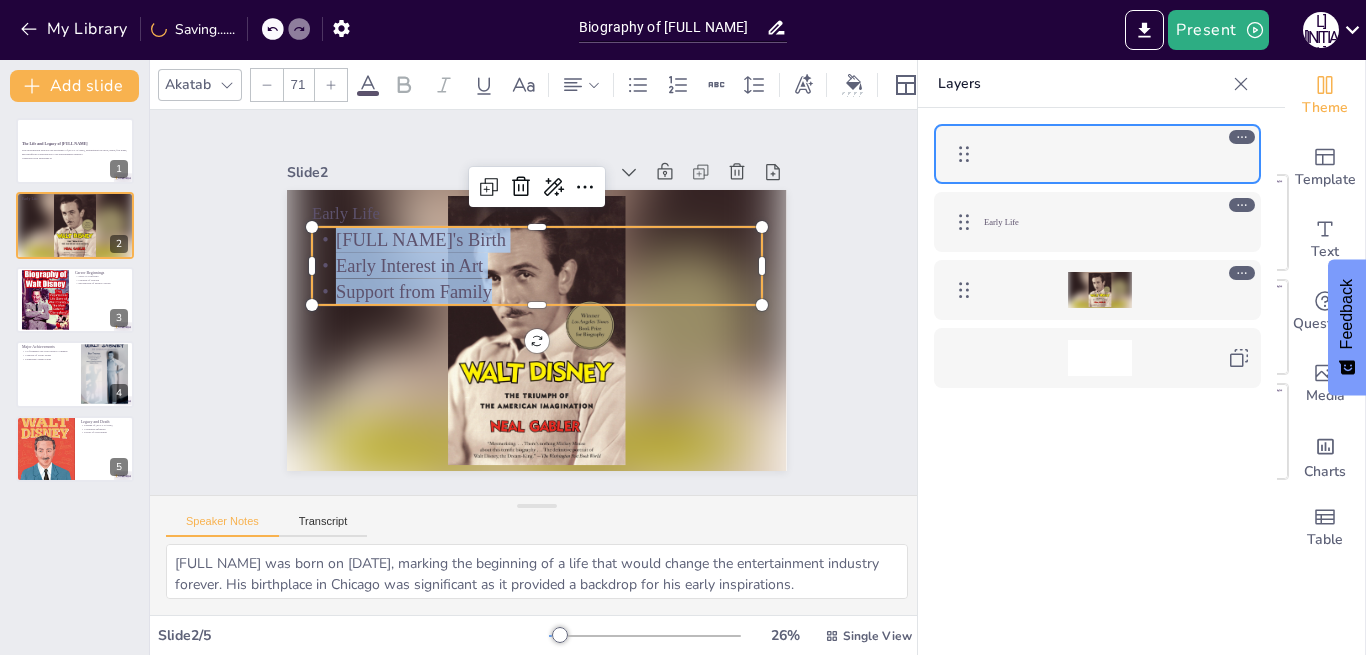 click 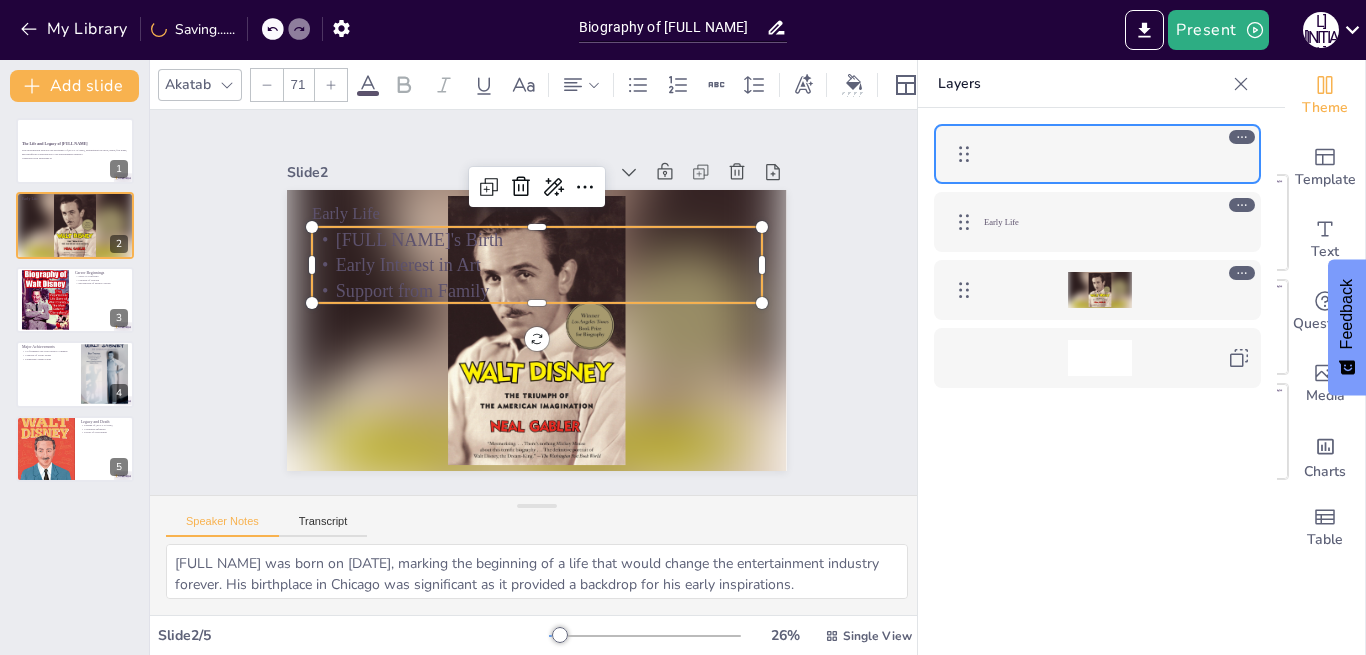 click 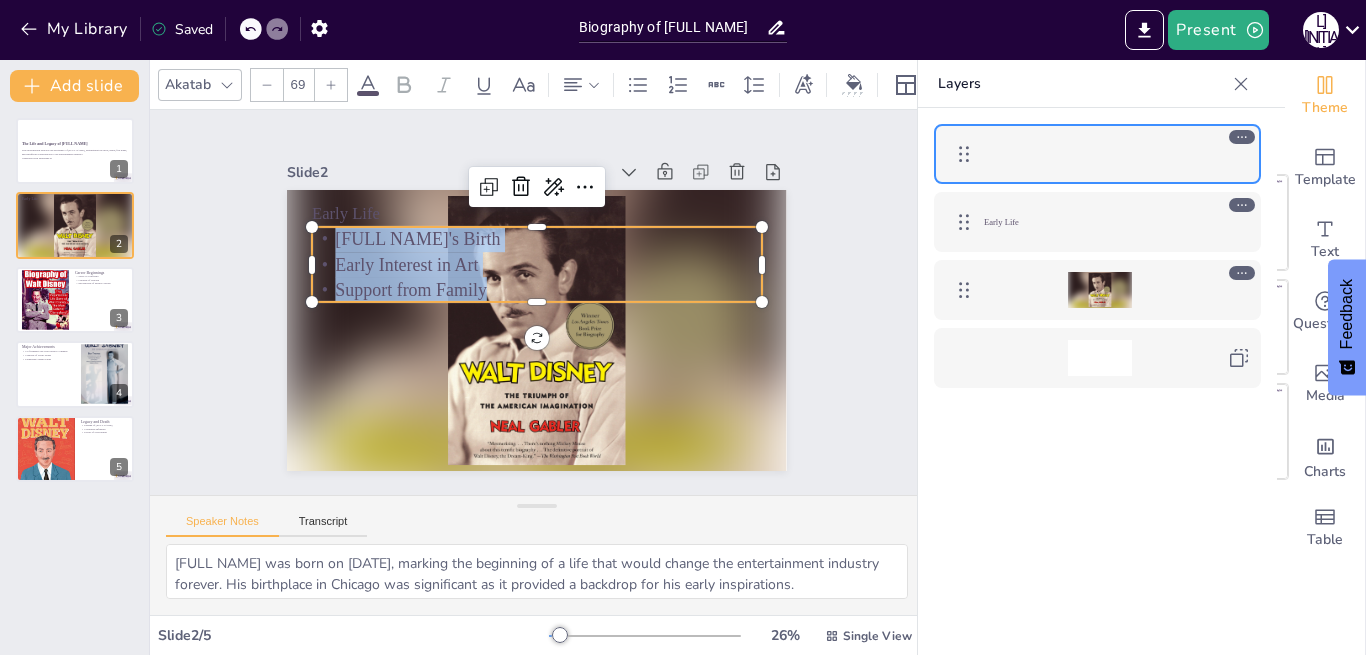 click 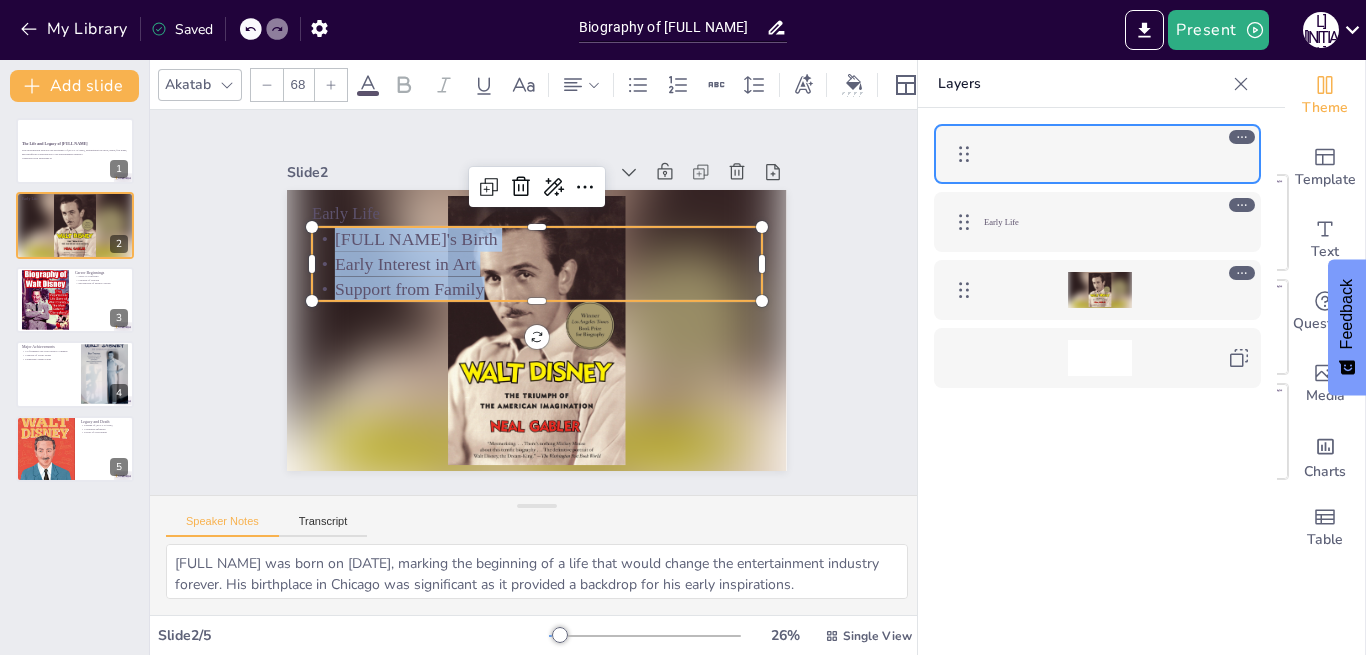 click at bounding box center [267, 85] 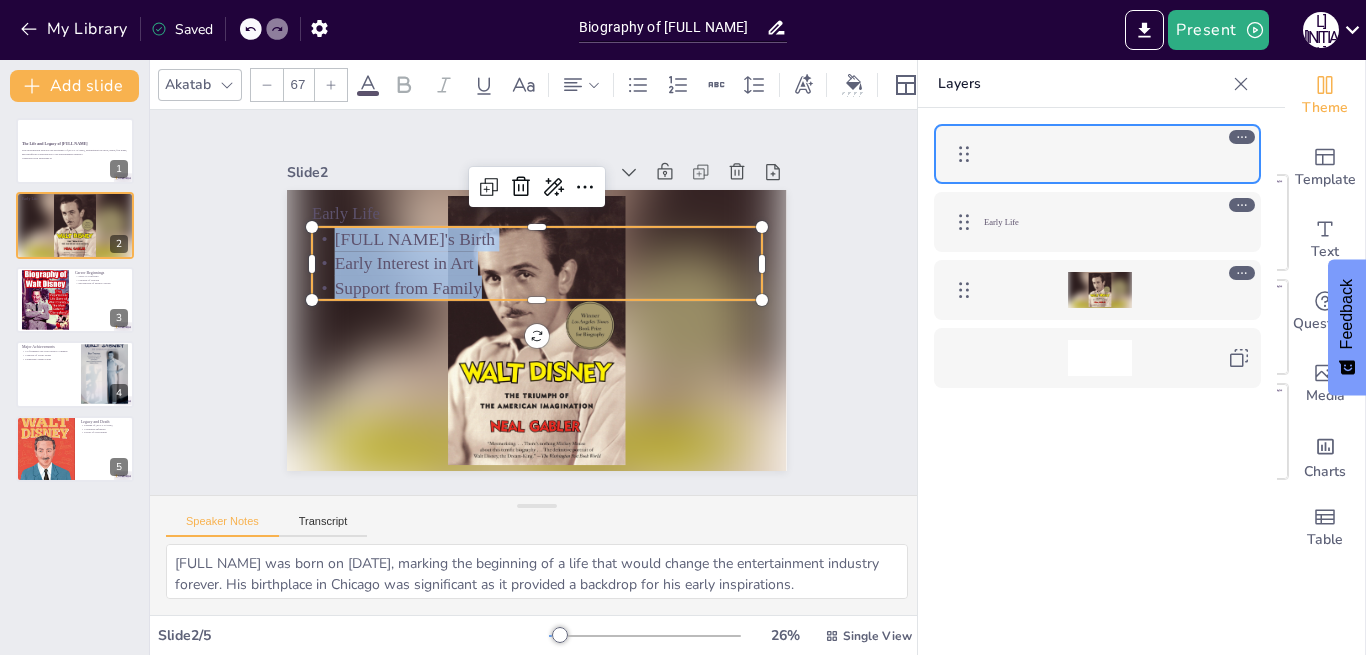 click at bounding box center (267, 85) 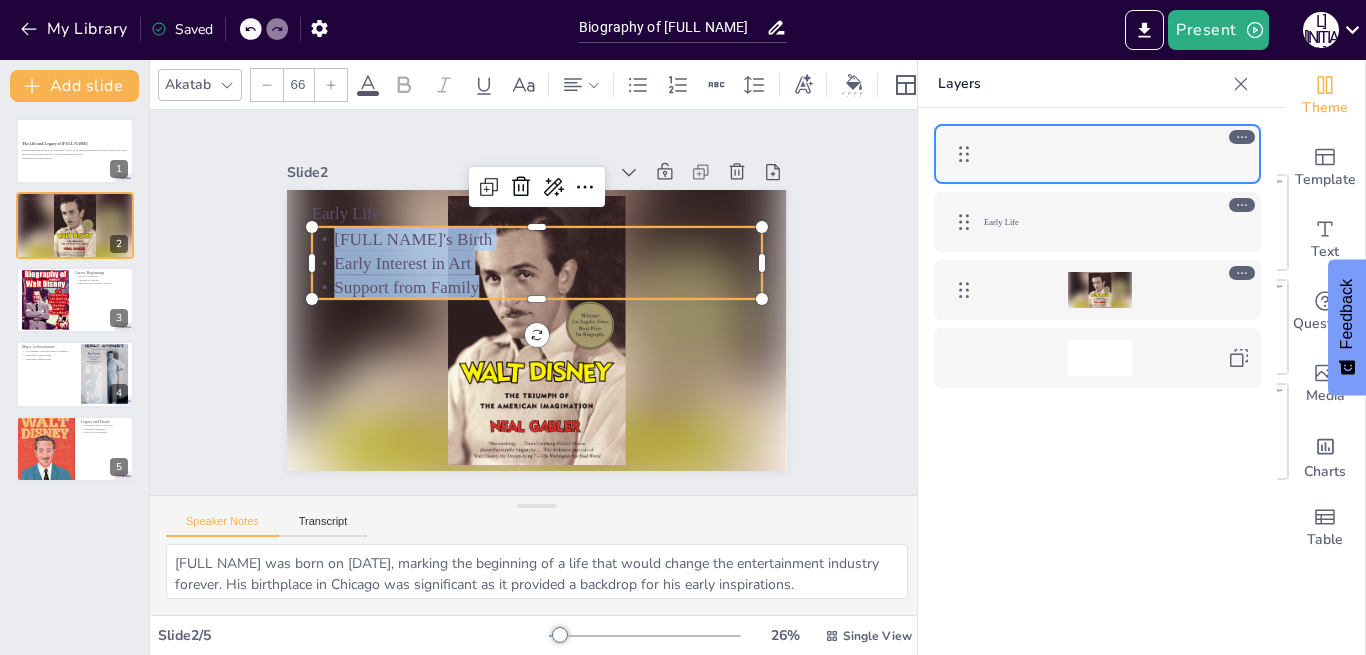 click at bounding box center [267, 85] 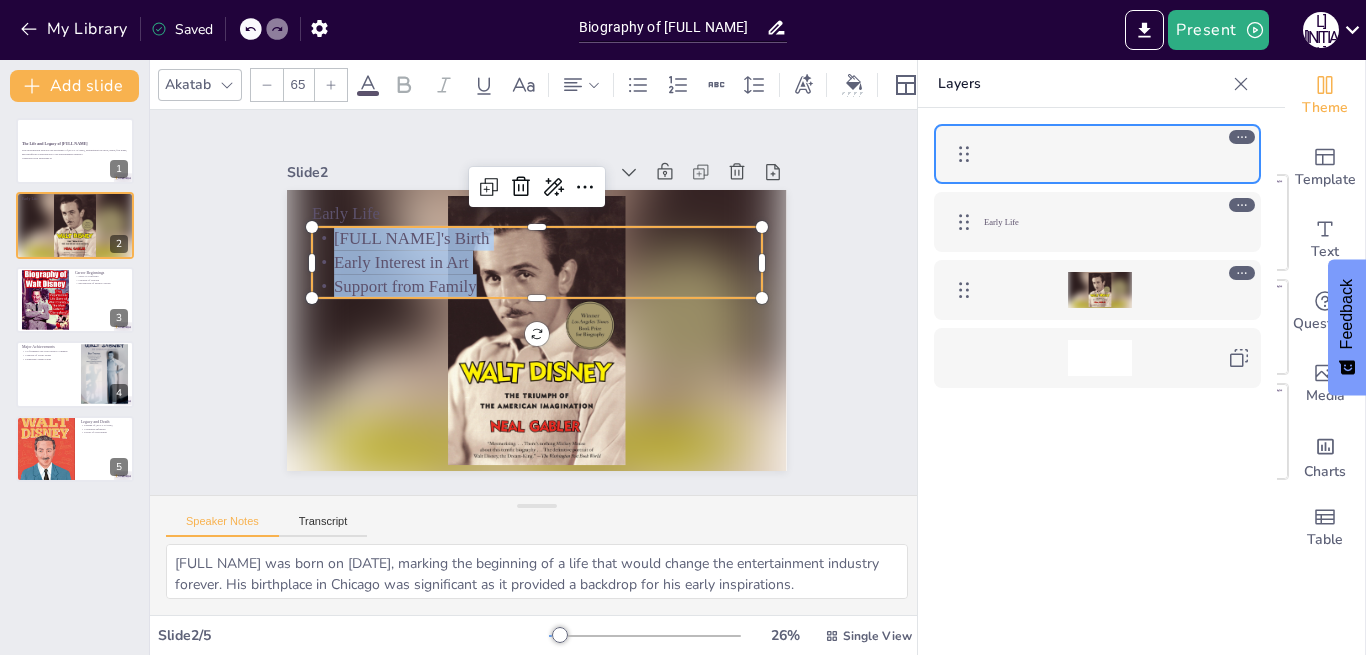 click at bounding box center (267, 85) 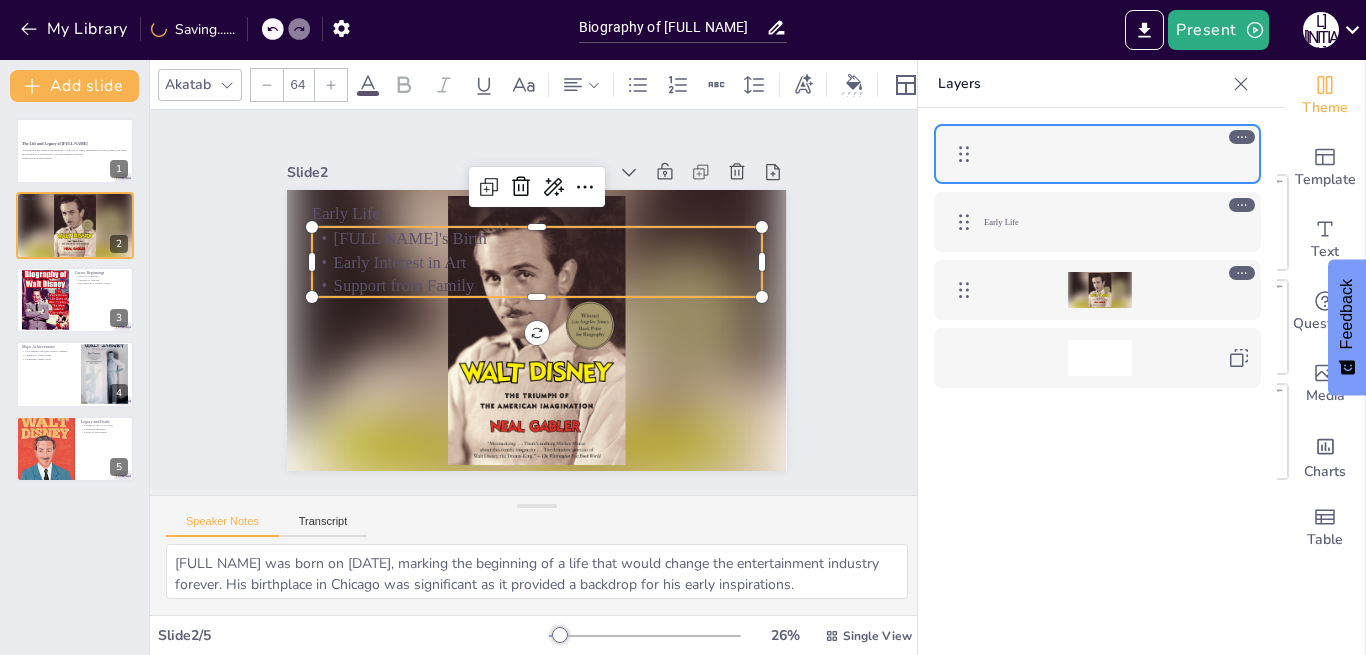 click at bounding box center (267, 85) 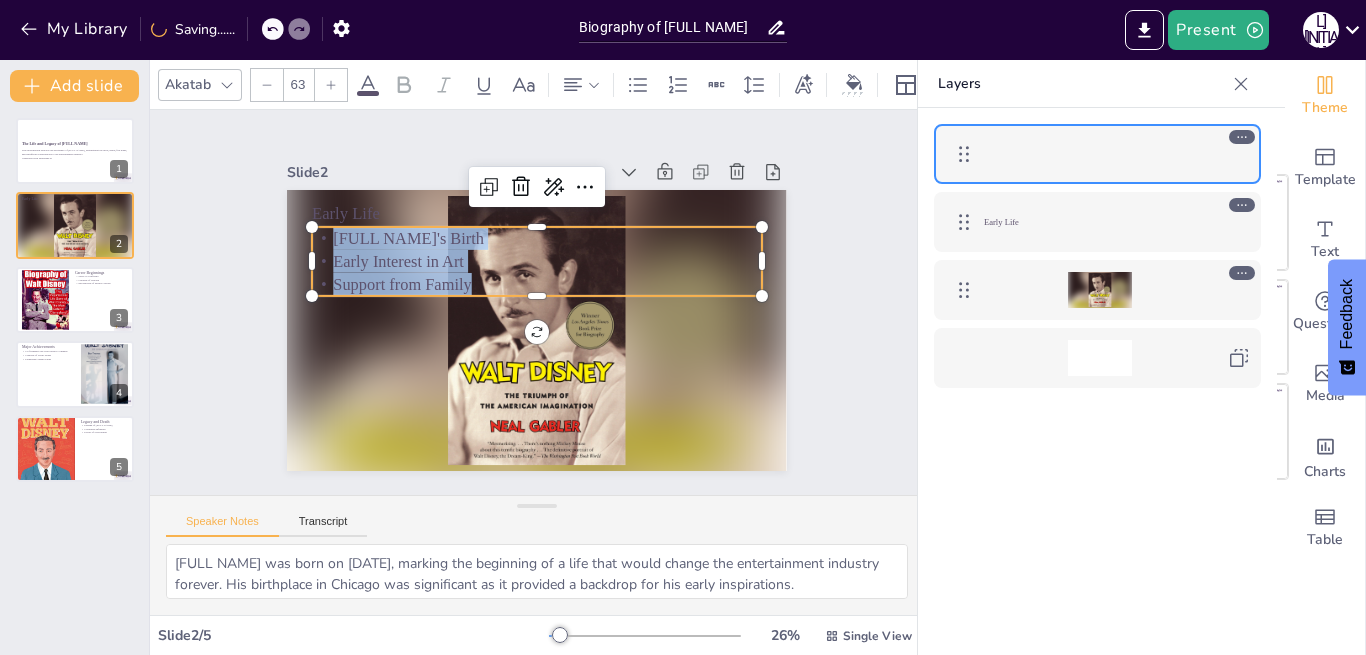 click at bounding box center (267, 85) 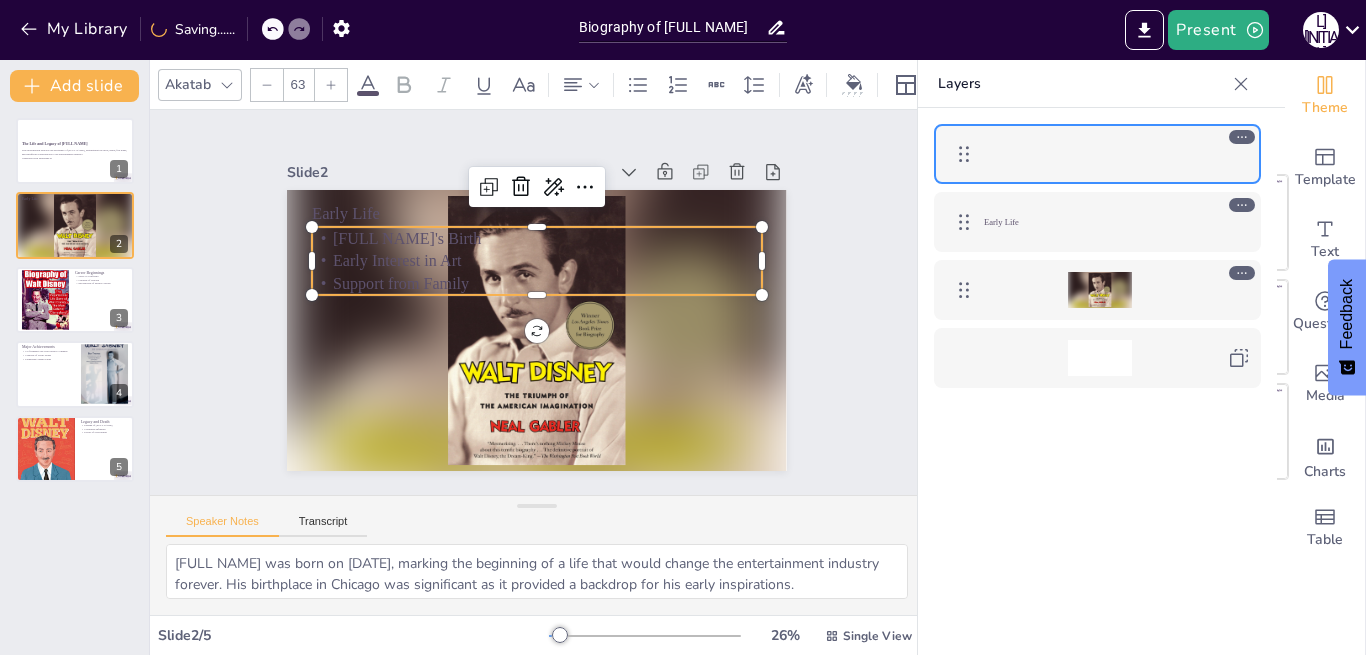 click at bounding box center (267, 85) 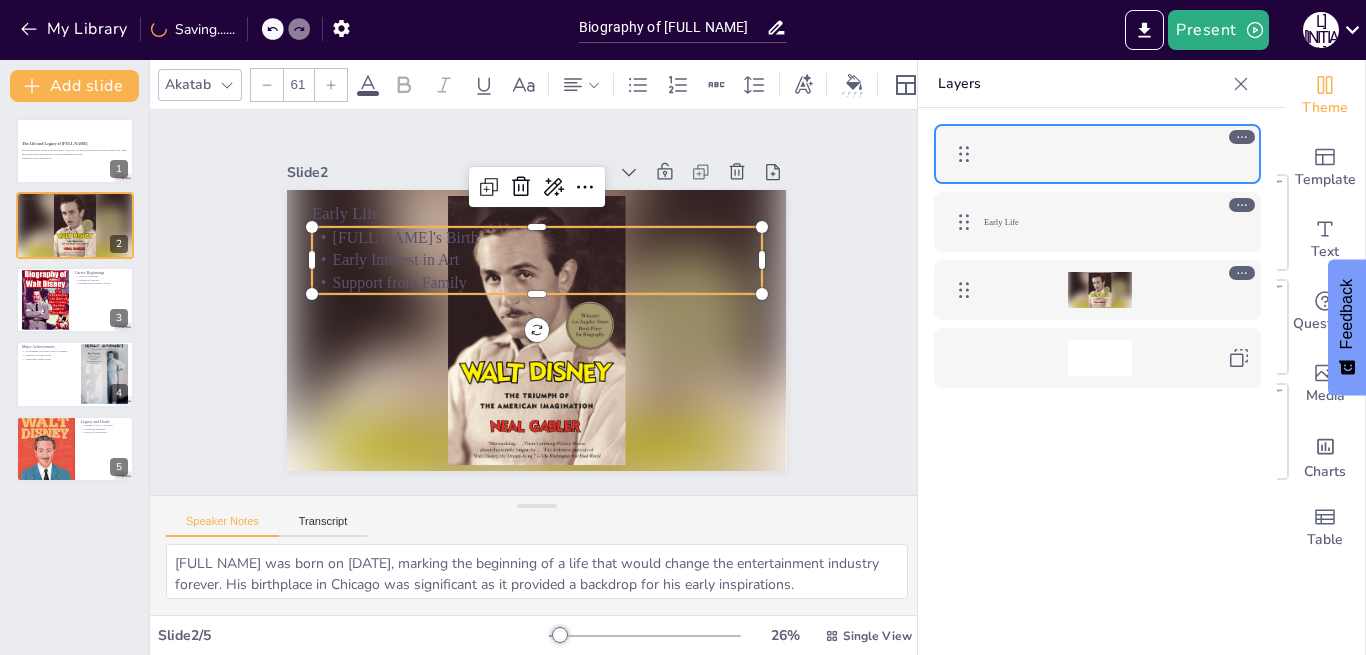 click at bounding box center [267, 85] 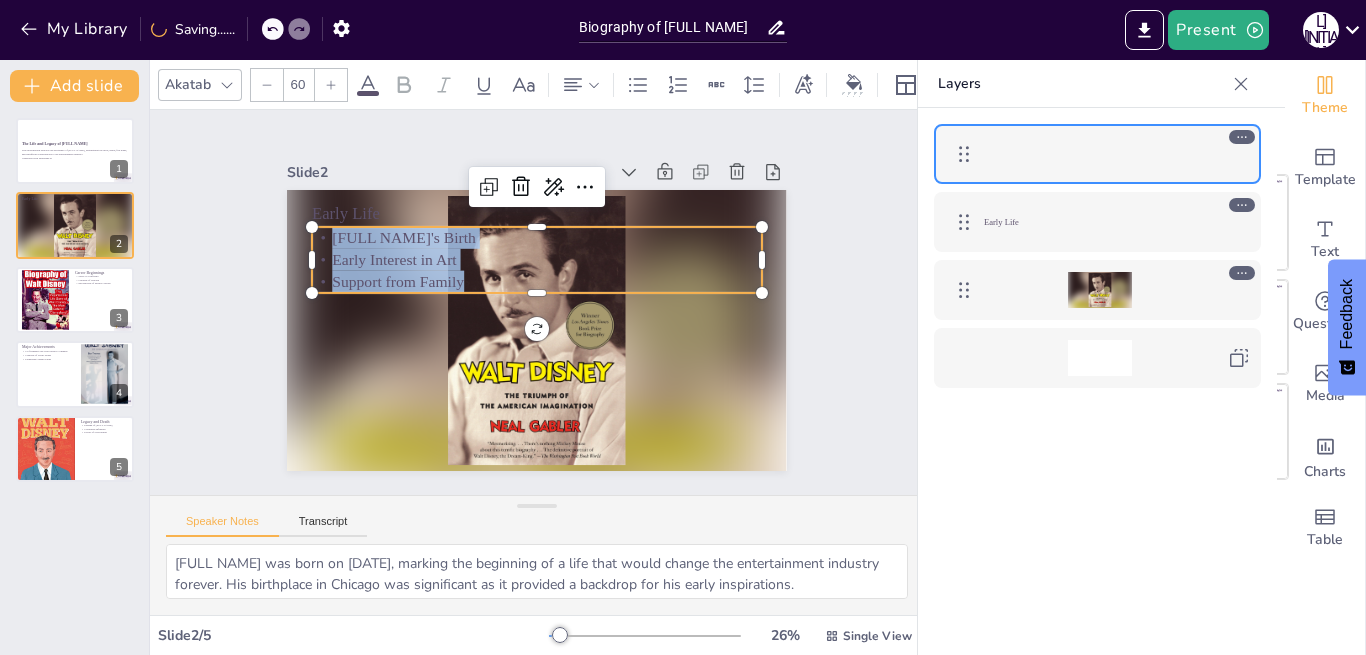 click at bounding box center (267, 85) 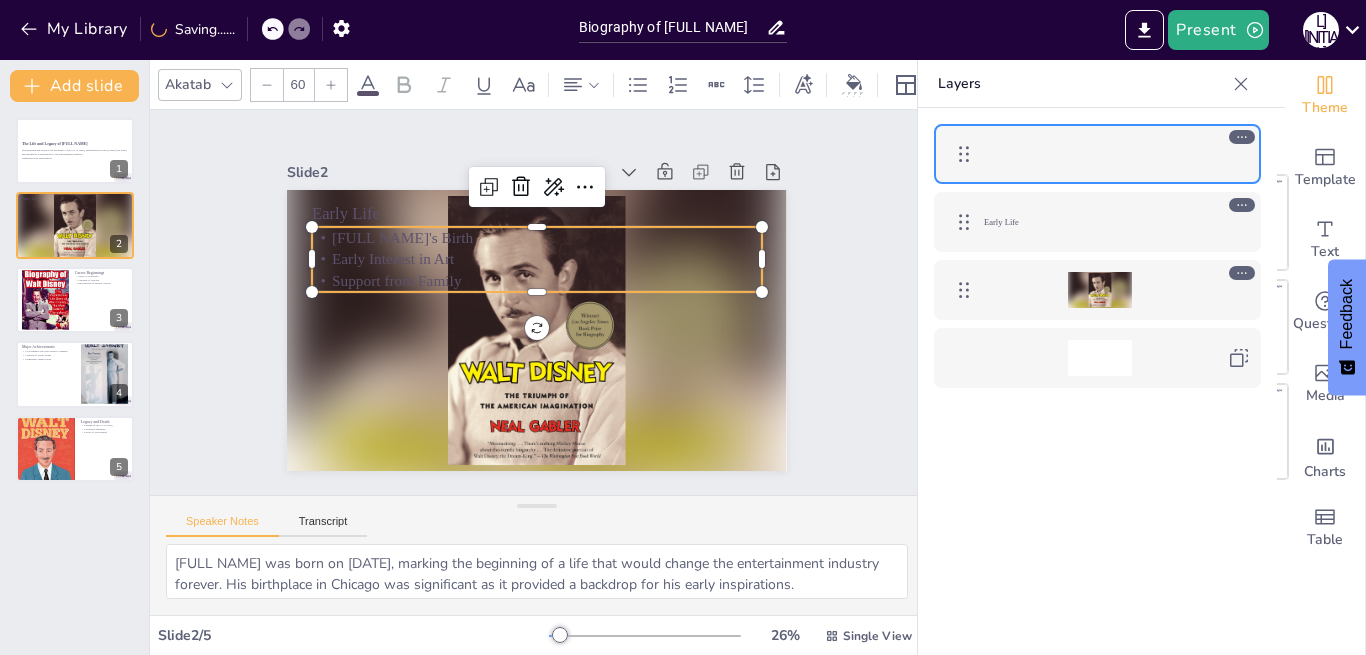 type on "59" 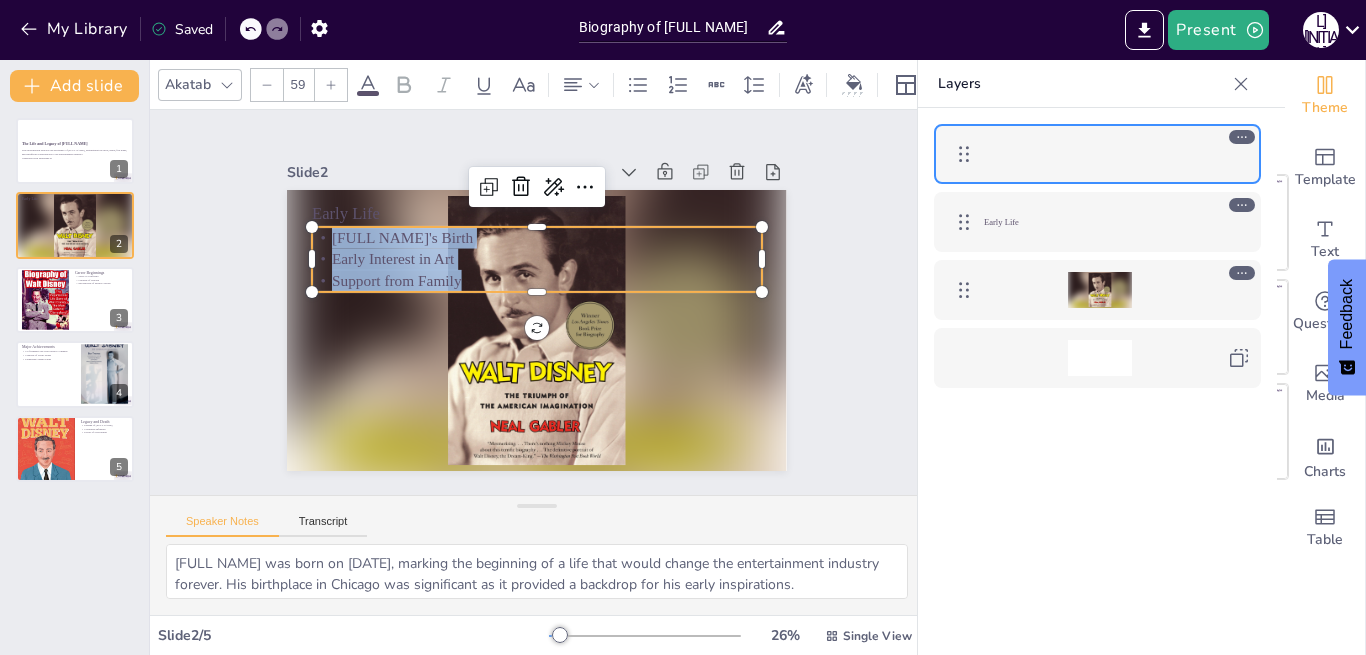 click 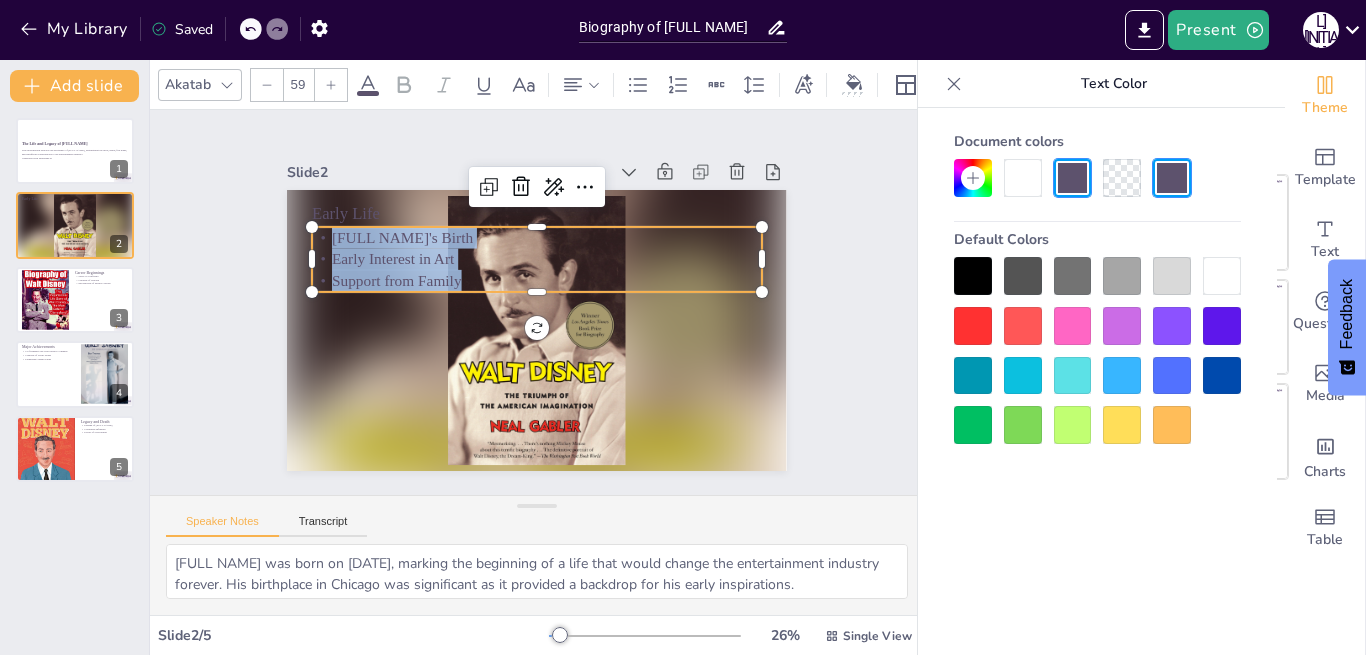 click at bounding box center (973, 276) 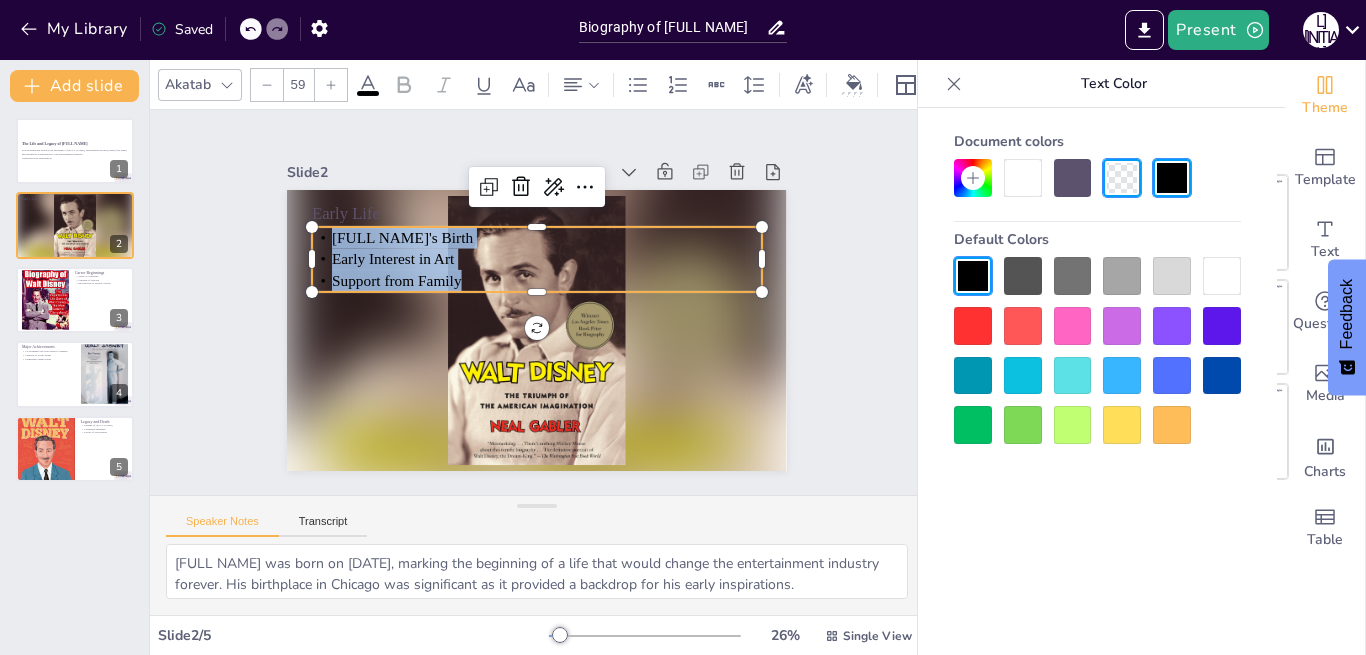 click on "Slide  1 The Life and Legacy of [FULL NAME] This presentation explores the biography of [FULL NAME], highlighting his birth, death, full name, and significant contributions to the entertainment industry. Generated with Sendsteps.ai Slide  2 Early Life [FULL NAME]'s Birth Early Interest in Art Support from Family Slide  3 Career Beginnings Move to California Creation of Oswald Introduction of Mickey Mouse Slide  4 Major Achievements Co-founding The Walt Disney Company Creation of Iconic Films Pioneering Theme Parks Slide  5 Legacy and Death Passing of [FULL NAME] Continued Influence Power of Storytelling" at bounding box center [537, 302] 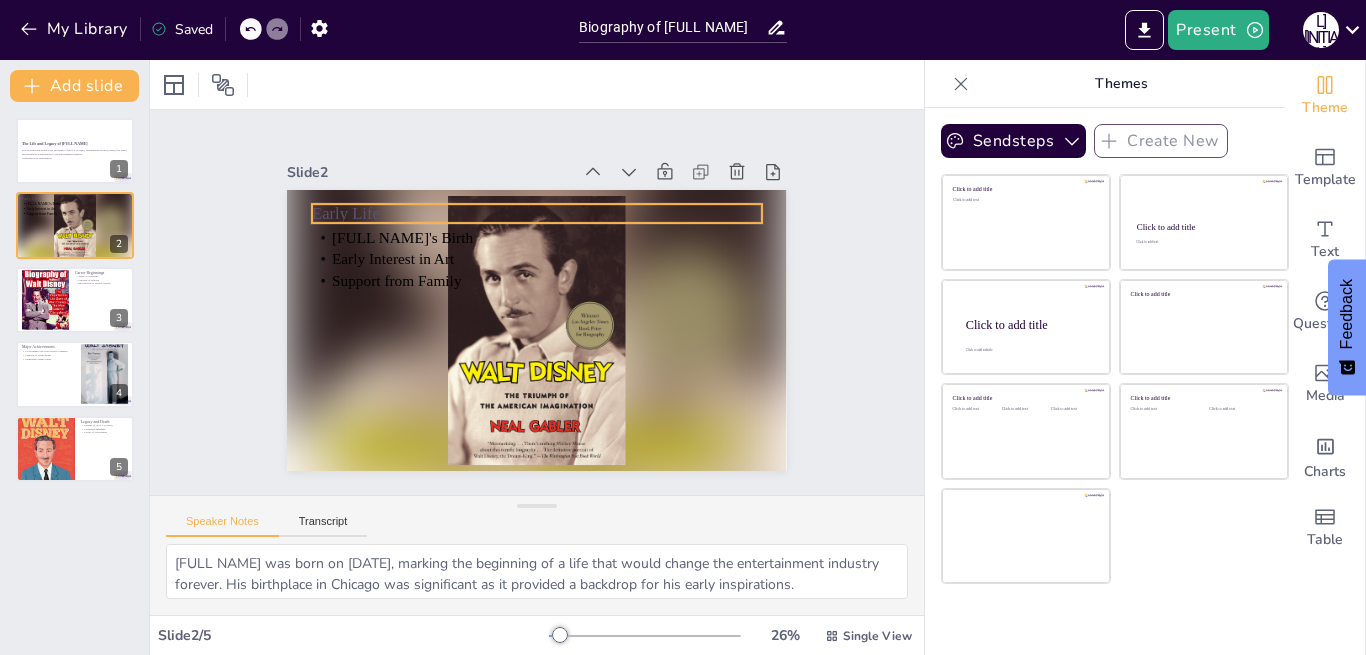 click on "Early Life" at bounding box center (537, 213) 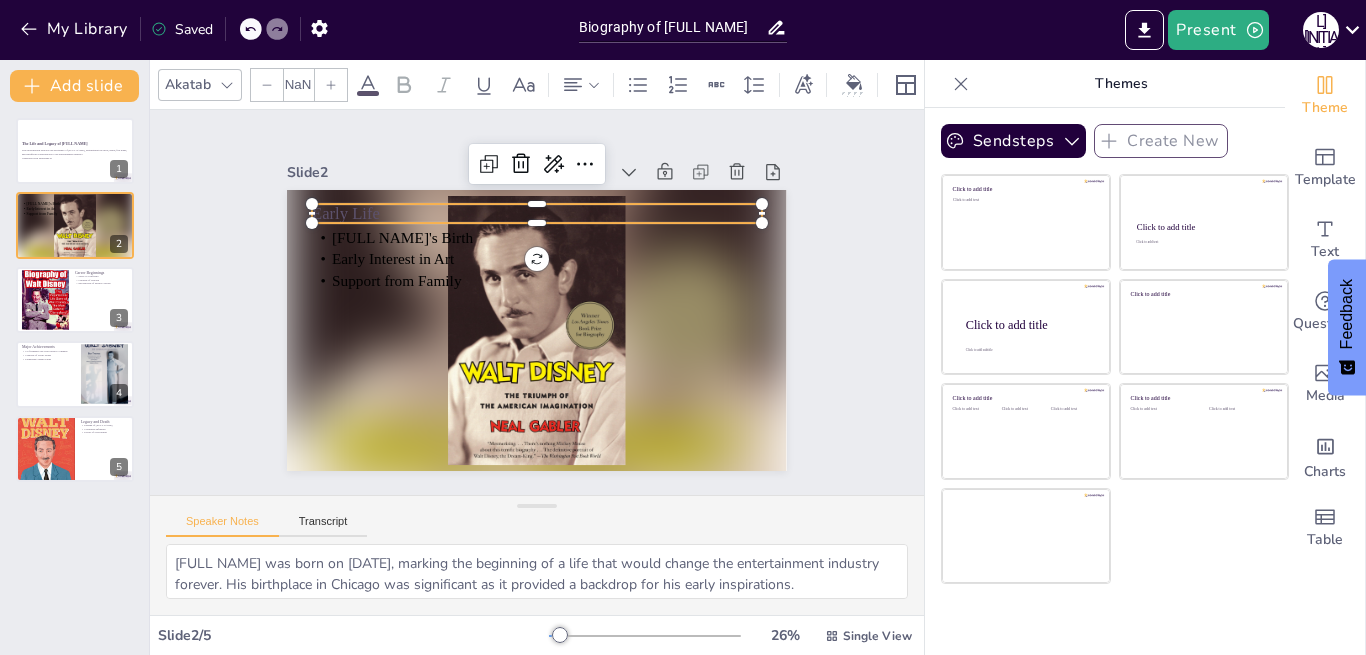 type on "48" 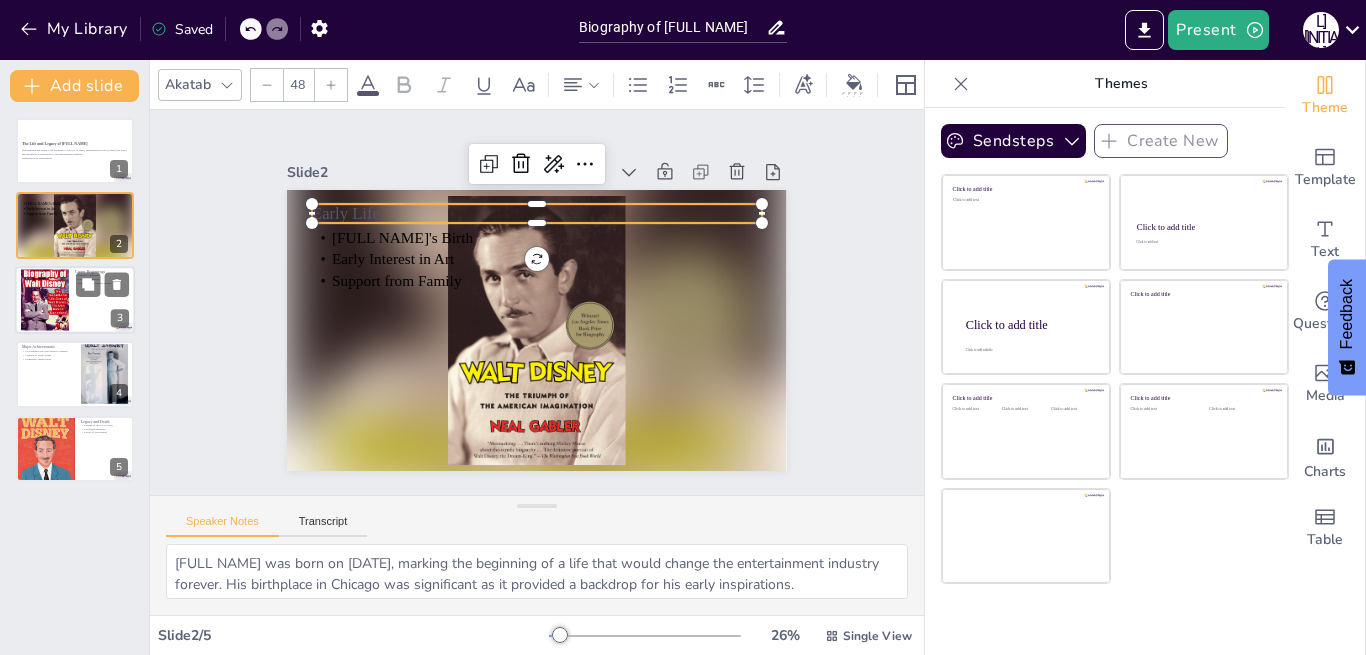 click at bounding box center [45, 299] 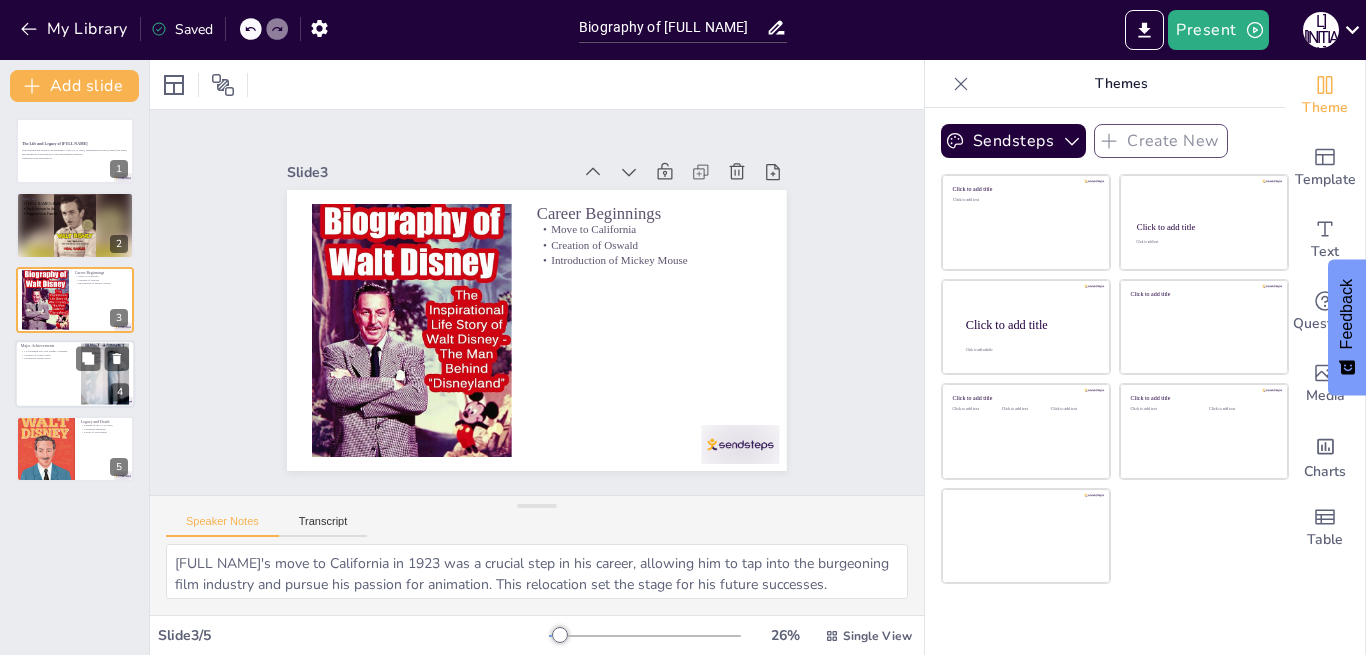 click at bounding box center [75, 374] 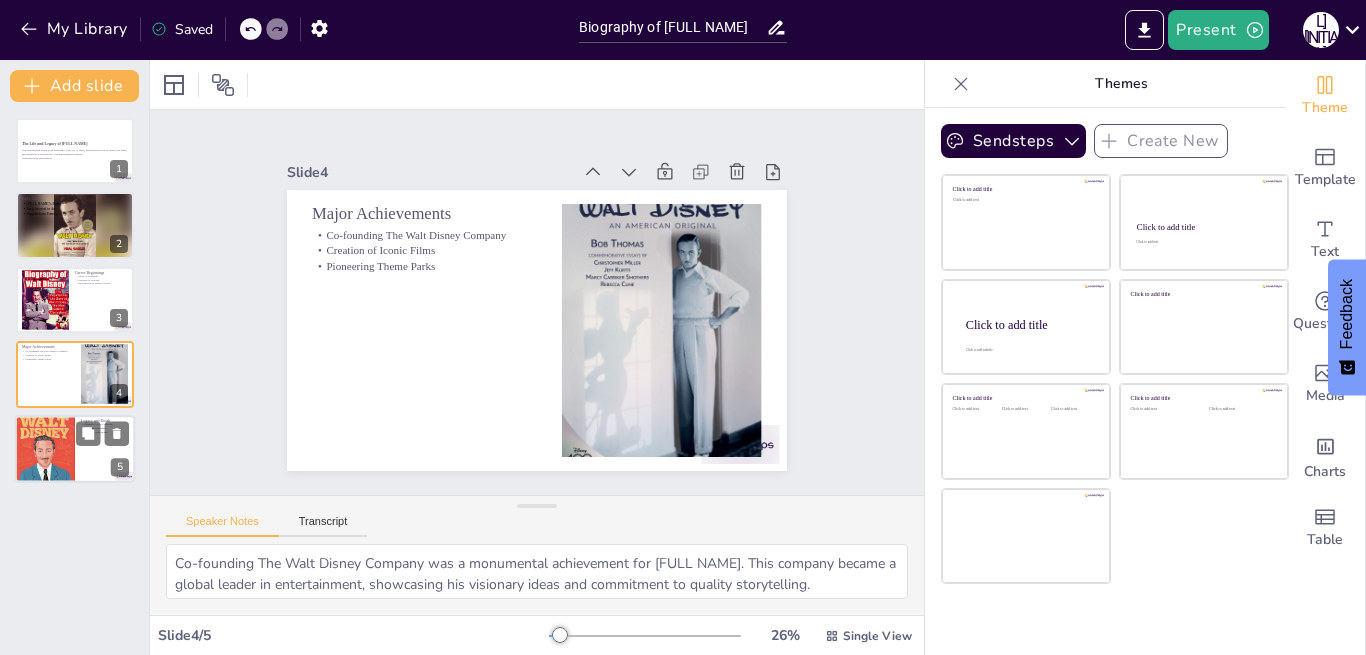click at bounding box center (45, 448) 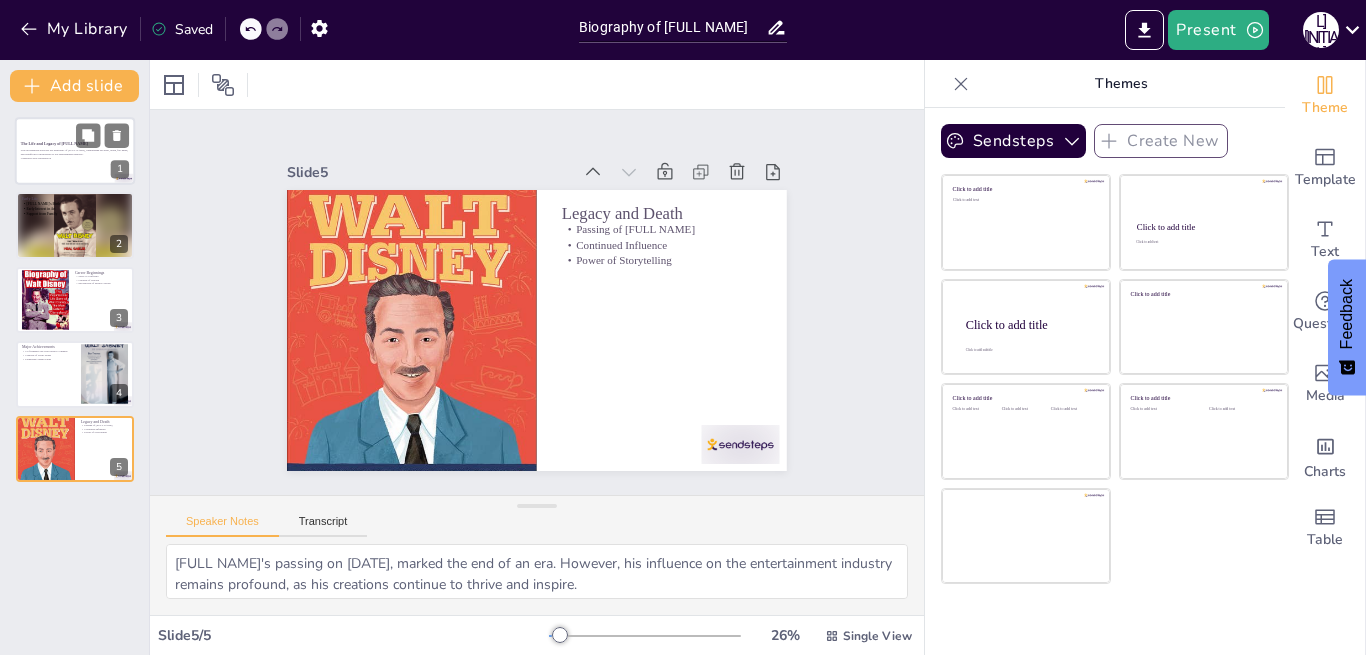 click on "Generated with Sendsteps.ai" at bounding box center [75, 158] 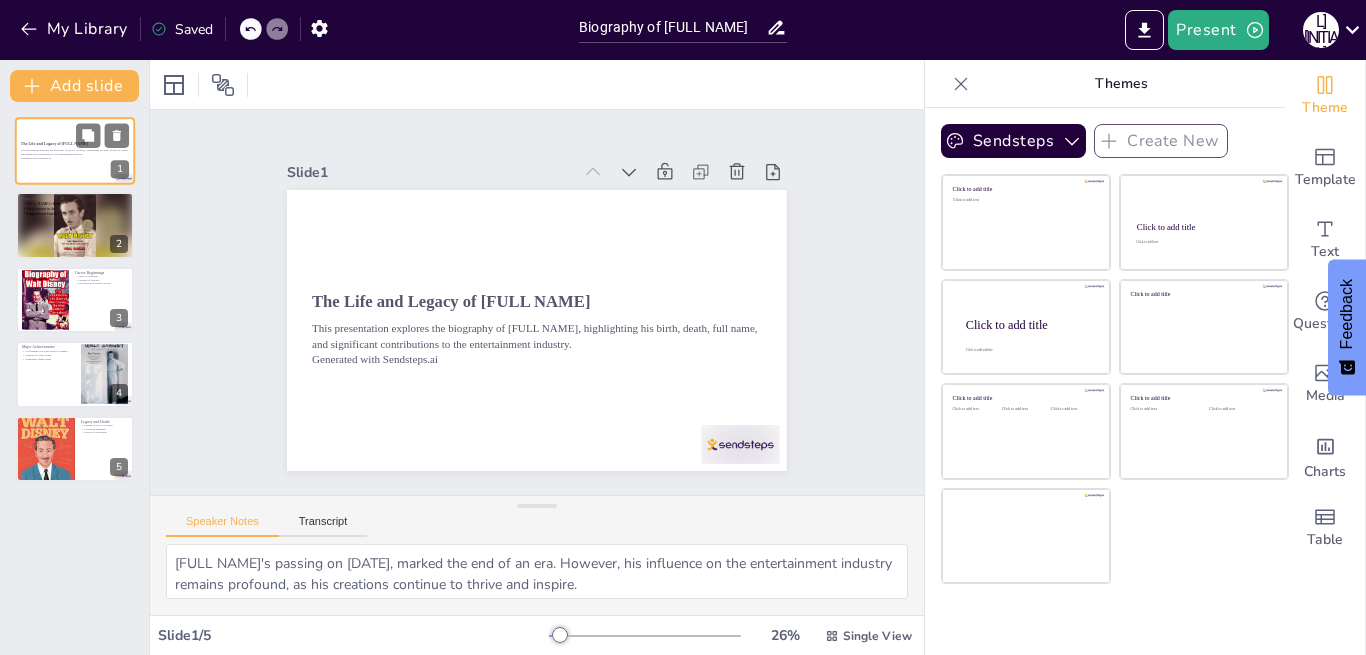 type 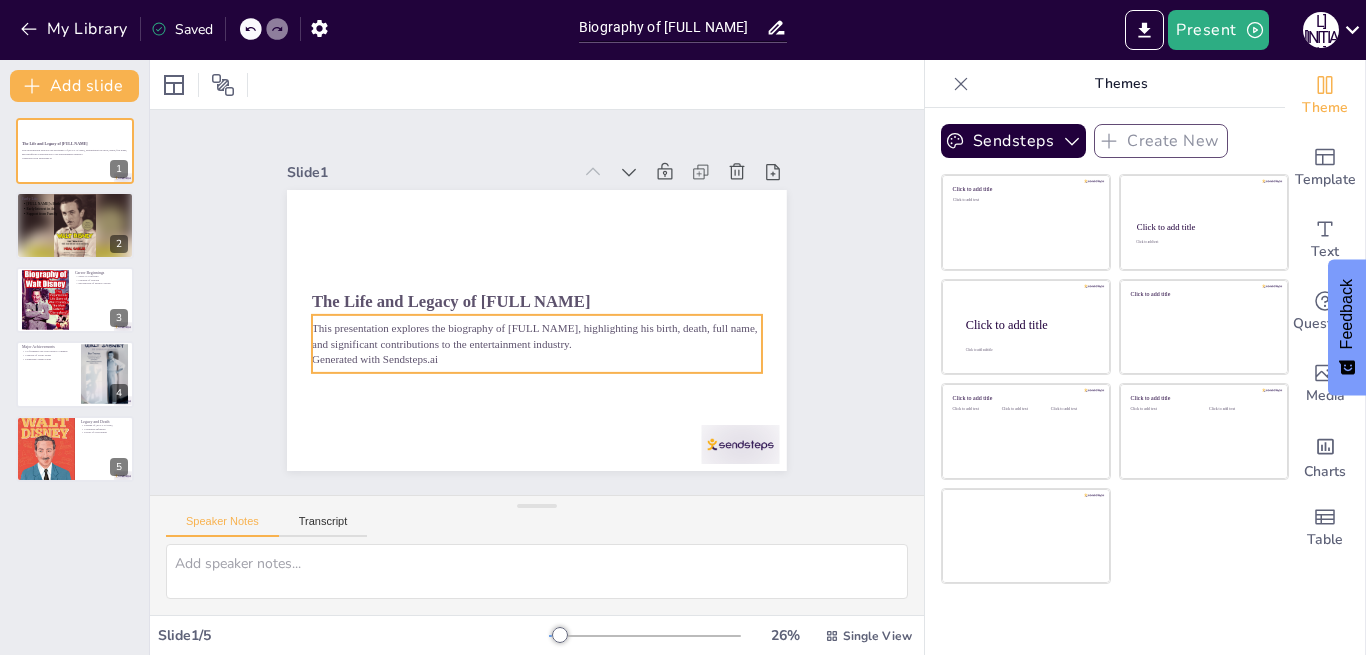 click on "Generated with Sendsteps.ai" at bounding box center [537, 360] 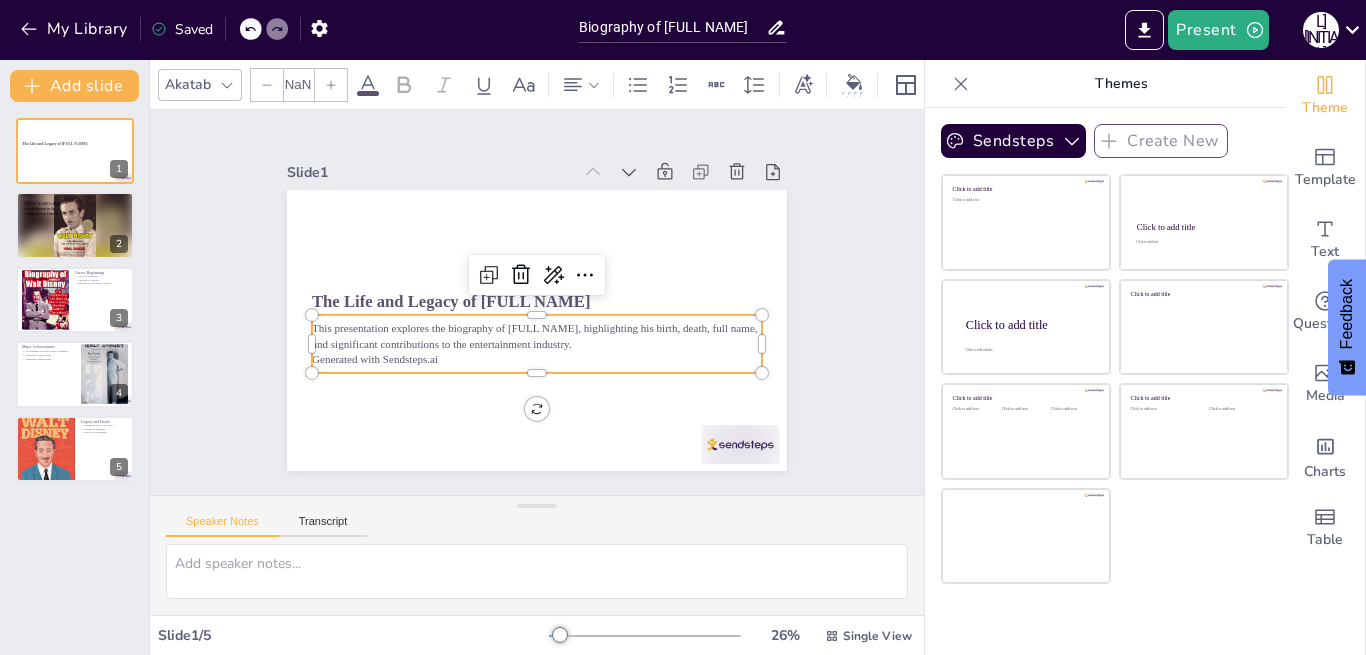 type on "32" 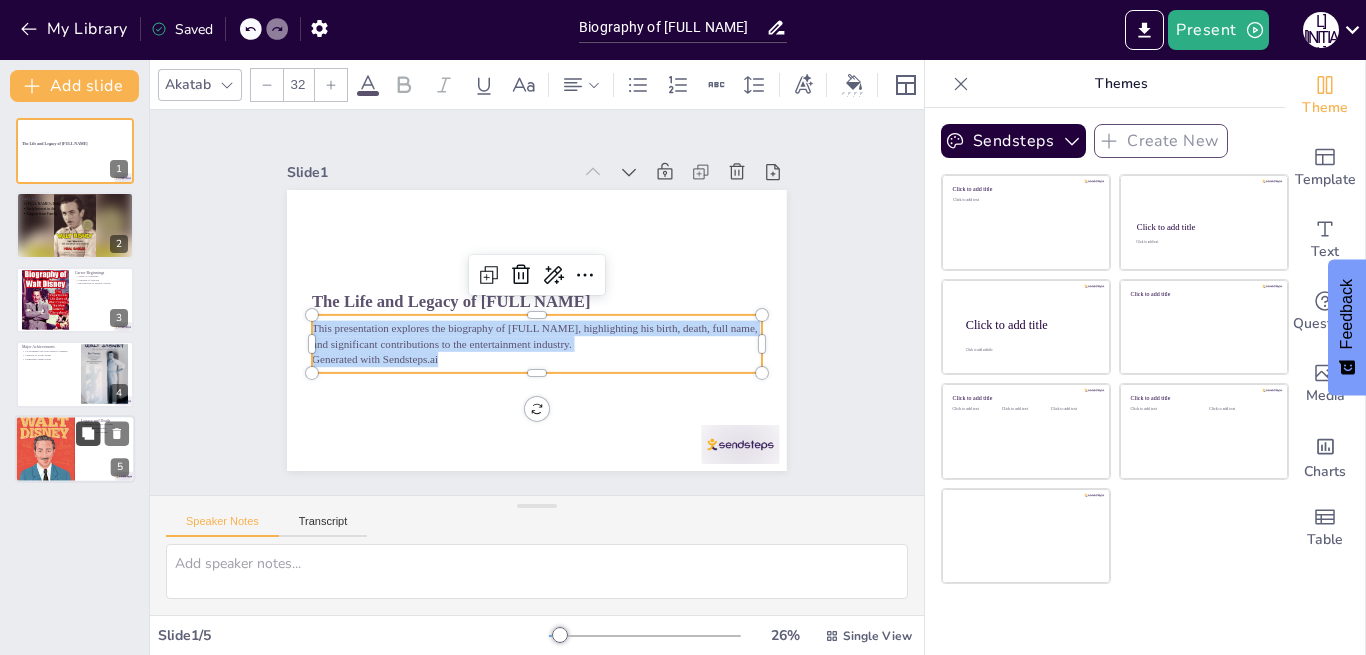 click at bounding box center [88, 433] 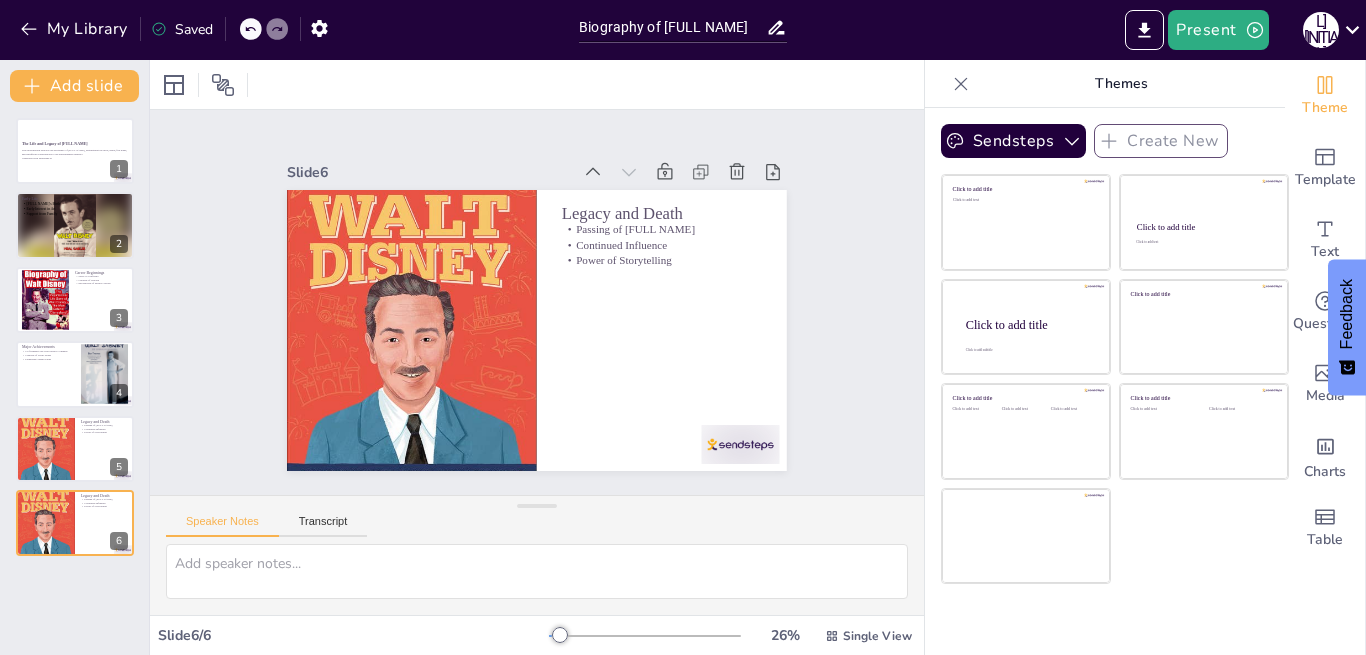 type on "[FULL NAME]'s passing on [DATE], marked the end of an era. However, his influence on the entertainment industry remains profound, as his creations continue to thrive and inspire.
[FULL NAME]'s legacy continues to influence countless artists and creators. His commitment to creativity and imagination is a guiding principle for many in the entertainment industry, showcasing the lasting impact of his work.
The power of storytelling is a central theme in [FULL NAME]'s legacy. His ability to craft narratives that resonate with audiences is a testament to his skill as a storyteller, inspiring future generations to embrace their creativity." 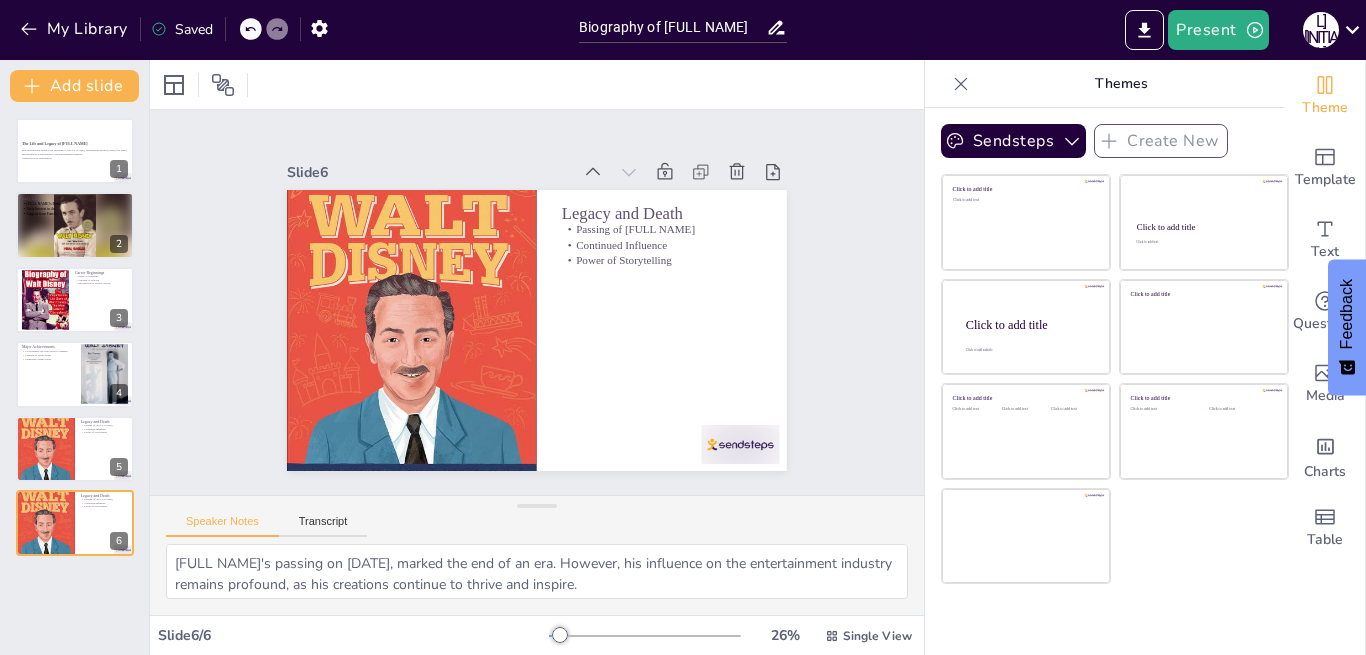 click 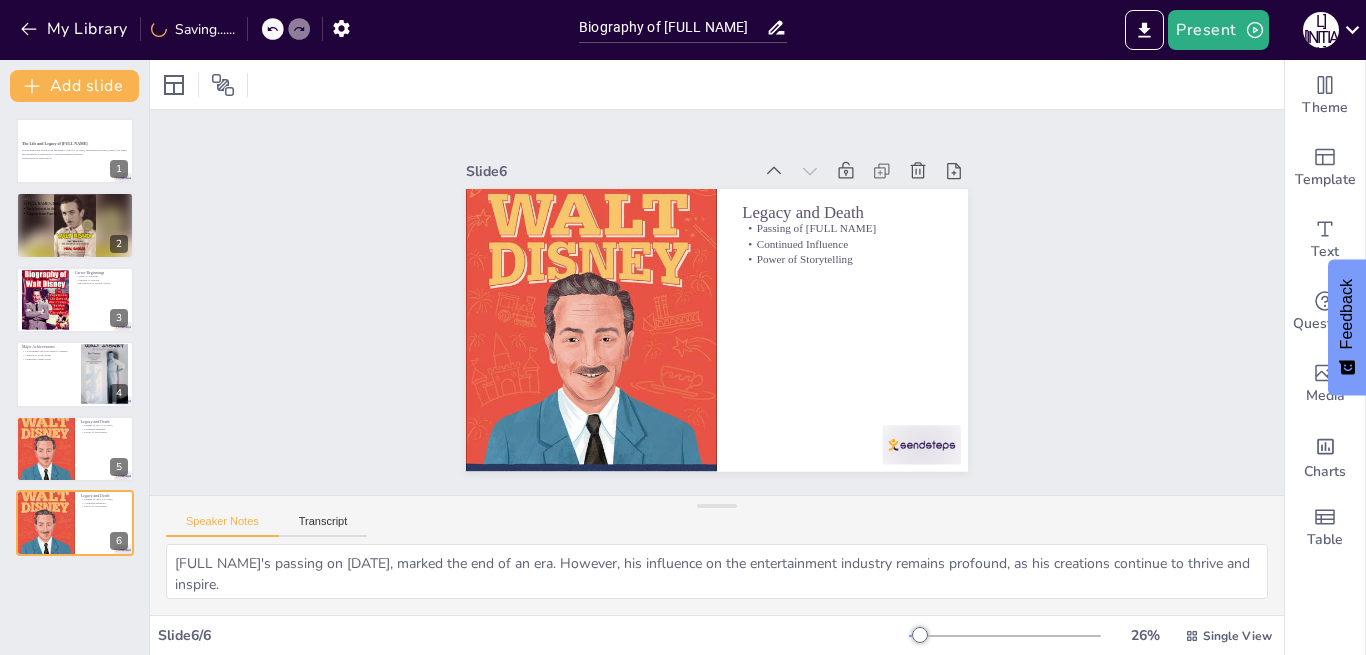 click at bounding box center [1005, 636] 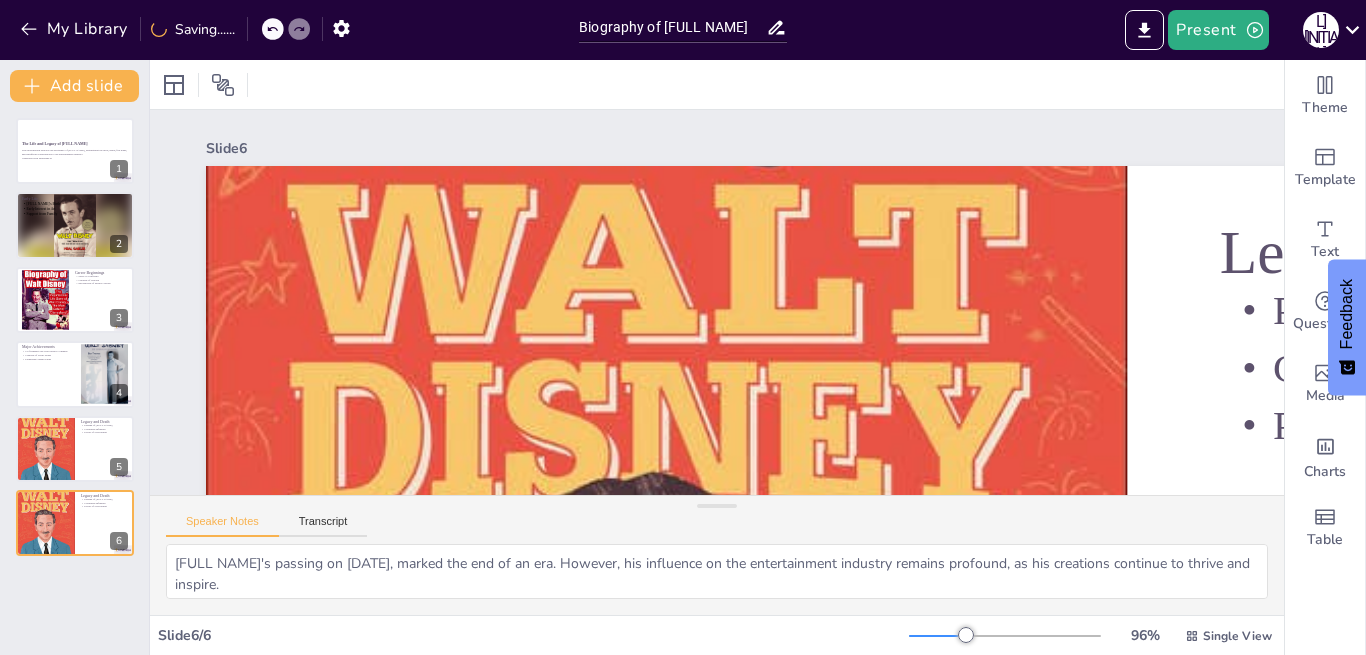 click at bounding box center (1005, 636) 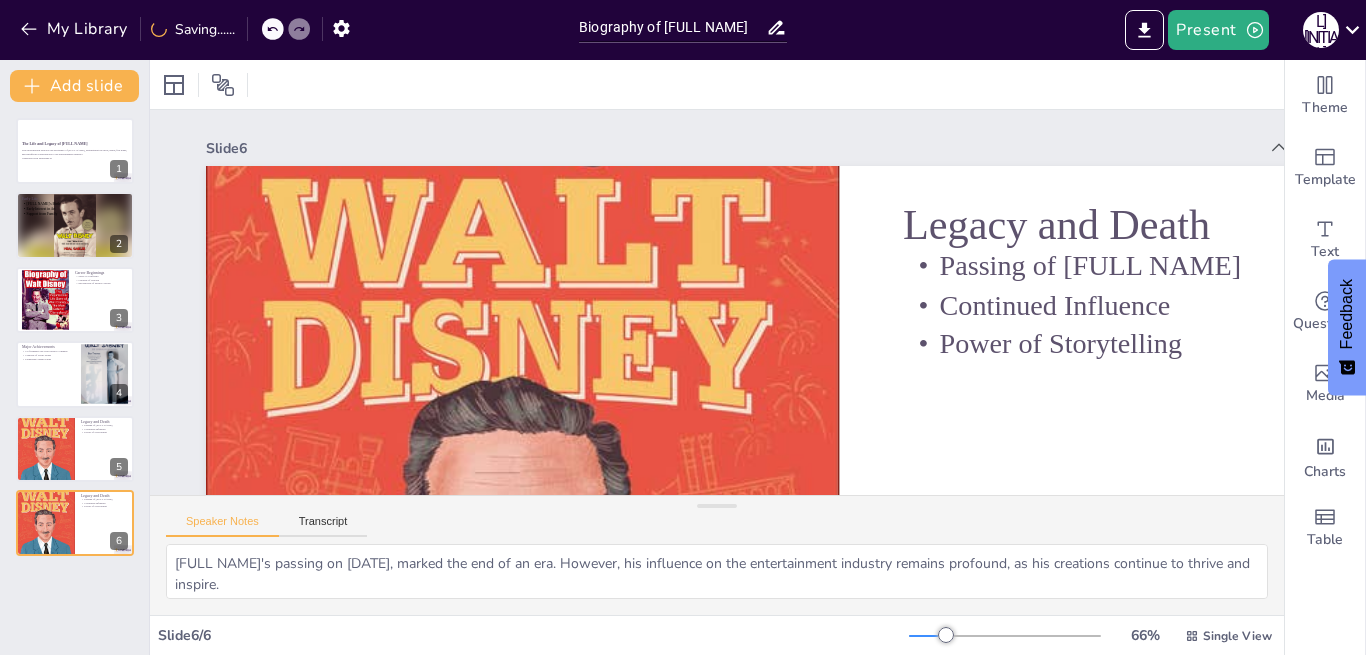 click on "[FULL NAME]'s passing on [DATE], marked the end of an era. However, his influence on the entertainment industry remains profound, as his creations continue to thrive and inspire.
[FULL NAME]'s legacy continues to influence countless artists and creators. His commitment to creativity and imagination is a guiding principle for many in the entertainment industry, showcasing the lasting impact of his work.
The power of storytelling is a central theme in [FULL NAME]'s legacy. His ability to craft narratives that resonate with audiences is a testament to his skill as a storyteller, inspiring future generations to embrace their creativity." at bounding box center (717, 579) 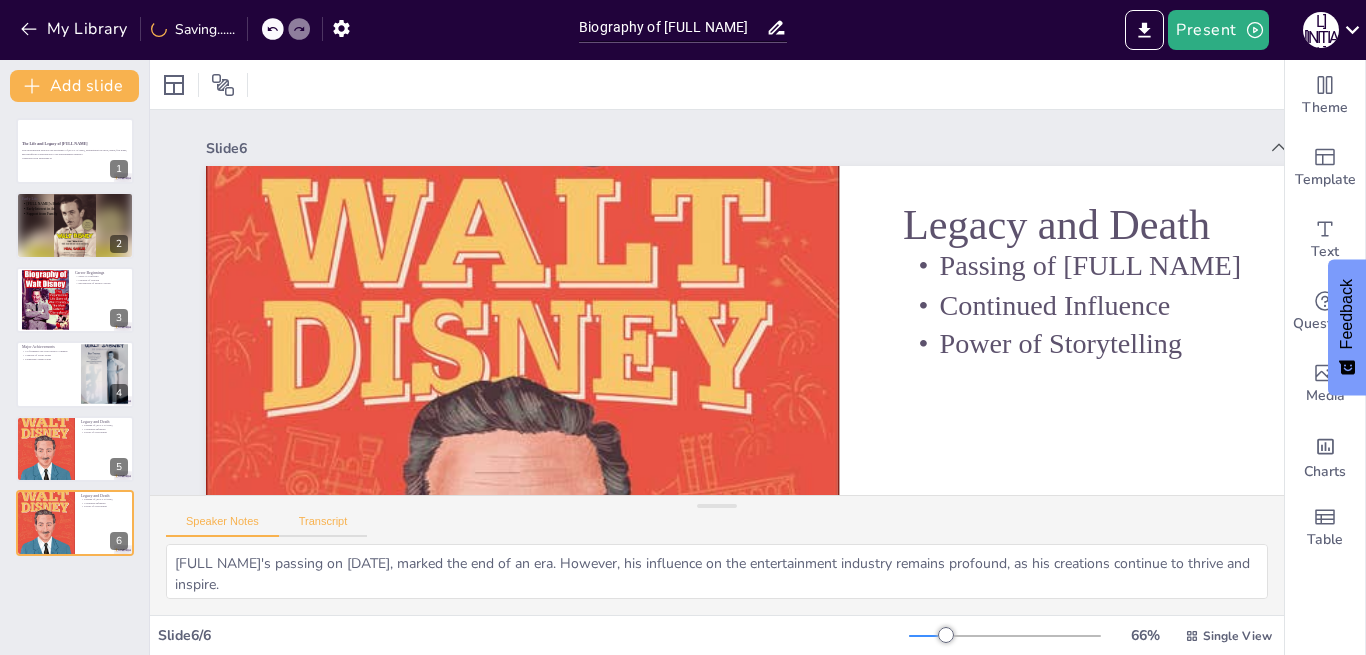 click on "Transcript" at bounding box center (323, 526) 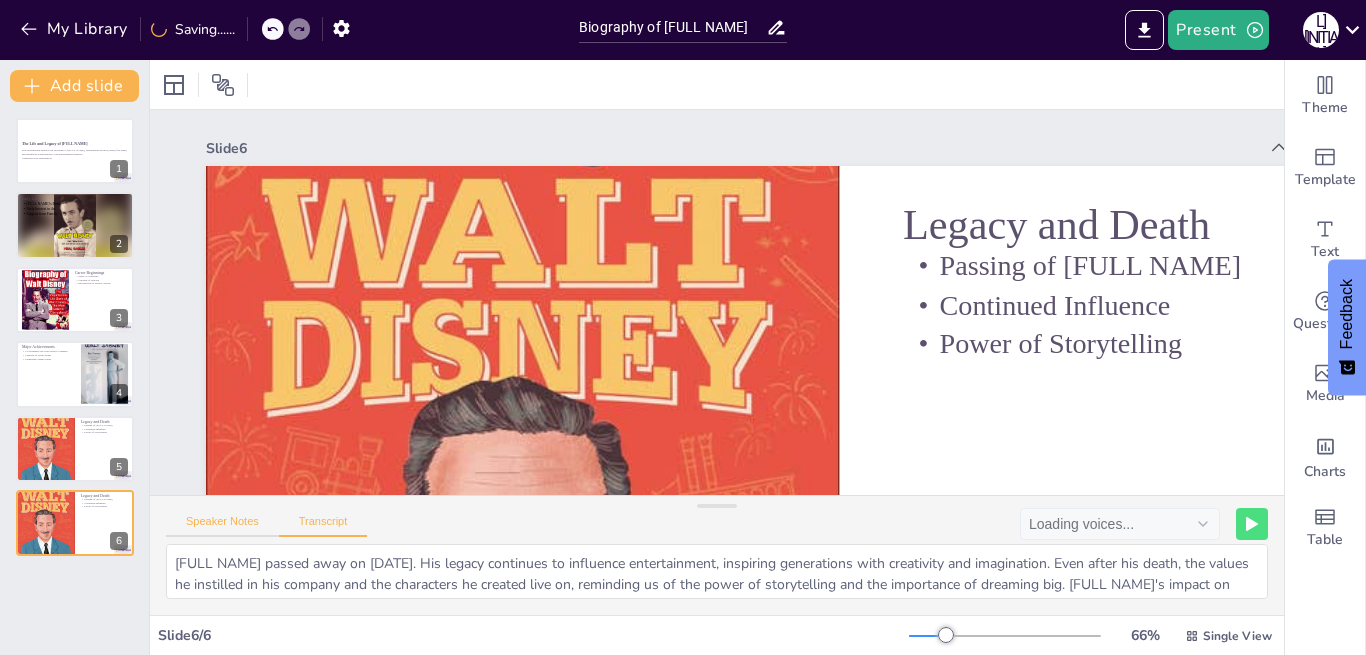 click on "Speaker Notes" at bounding box center (222, 526) 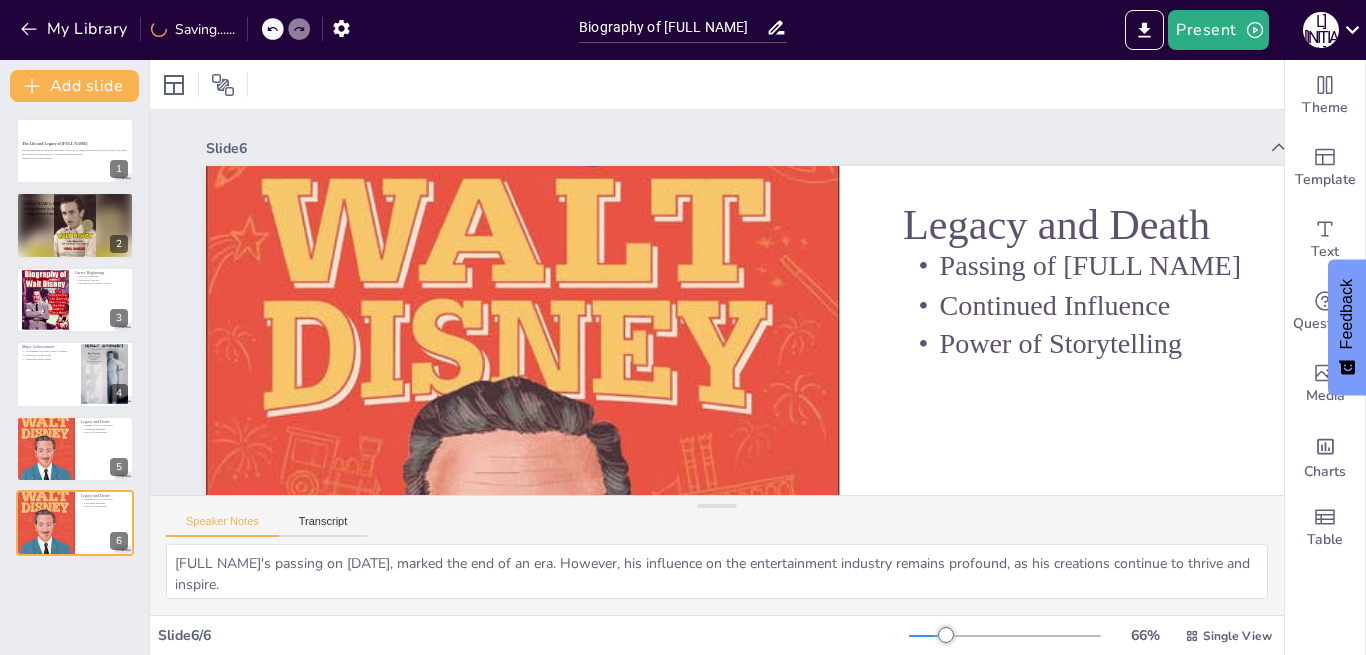 click on "Speaker Notes Transcript" at bounding box center (266, 524) 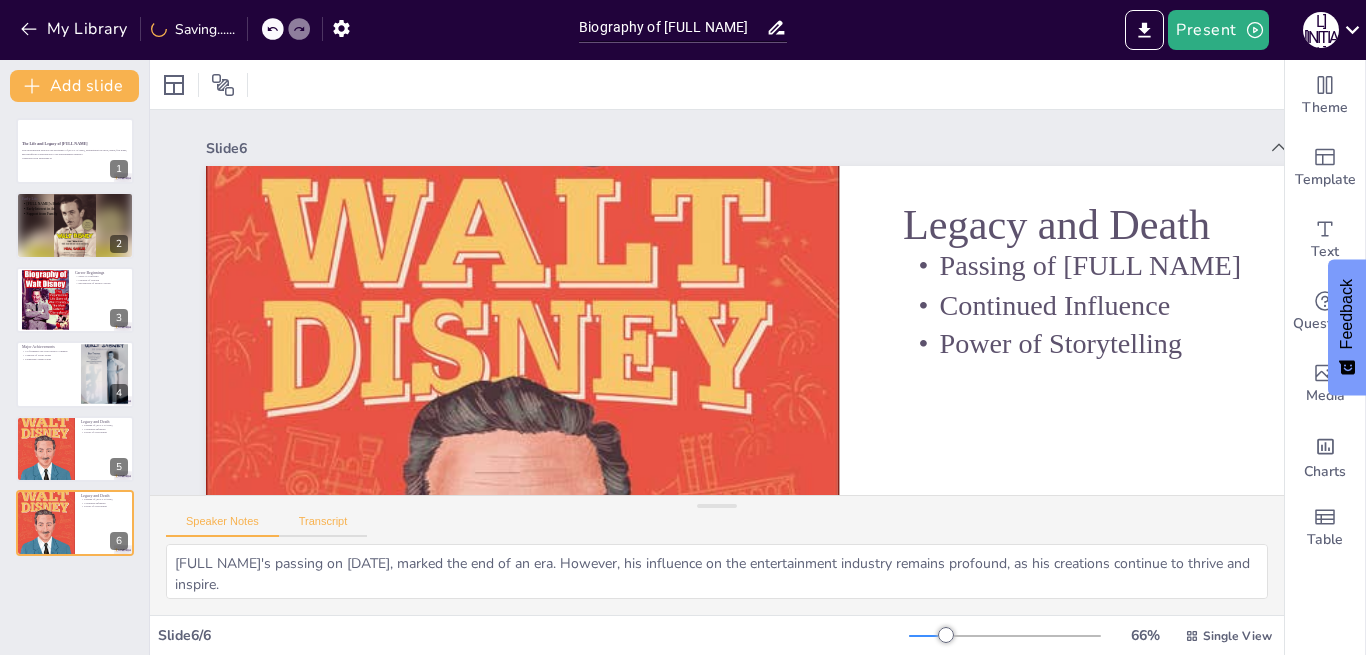 click on "Transcript" at bounding box center (323, 526) 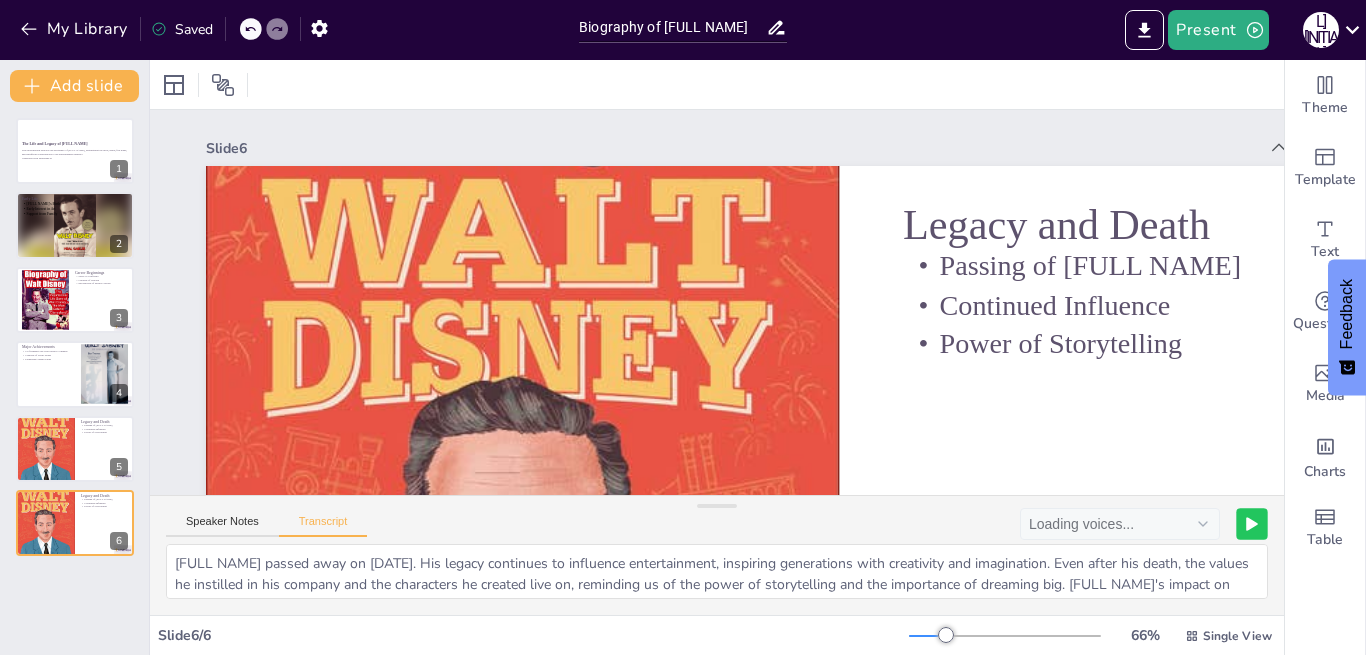 click at bounding box center [1251, 523] 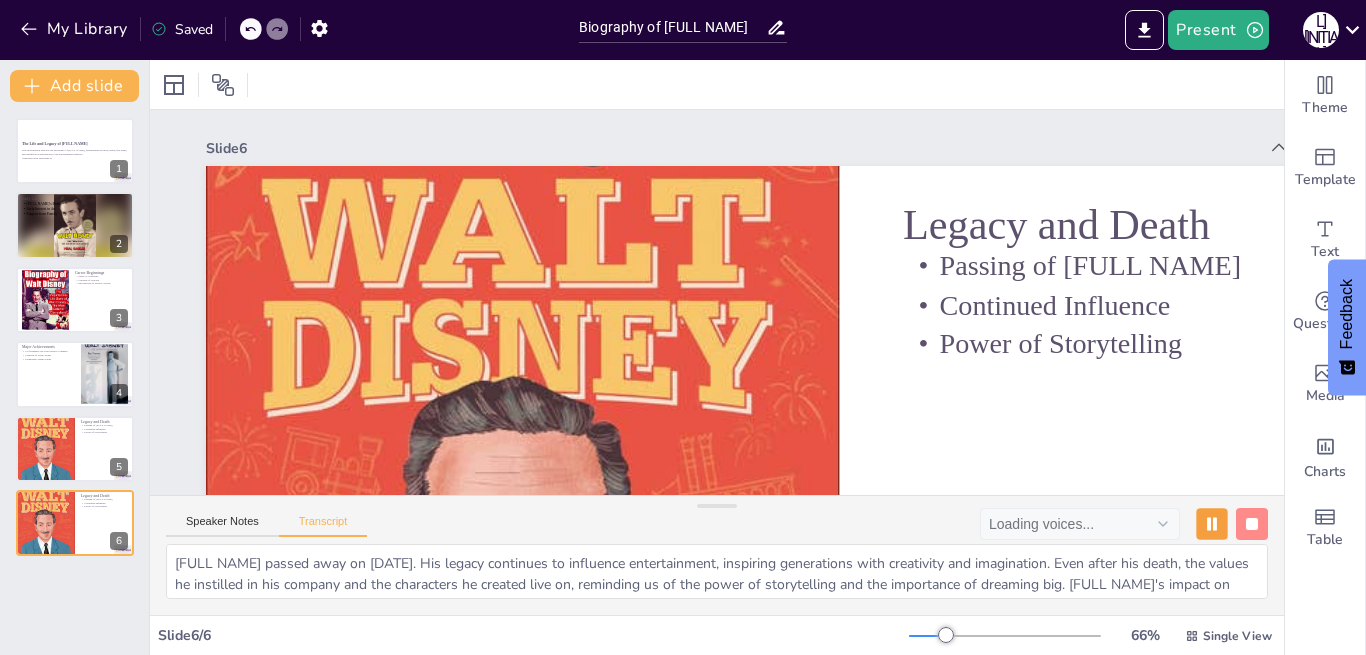click at bounding box center [1211, 523] 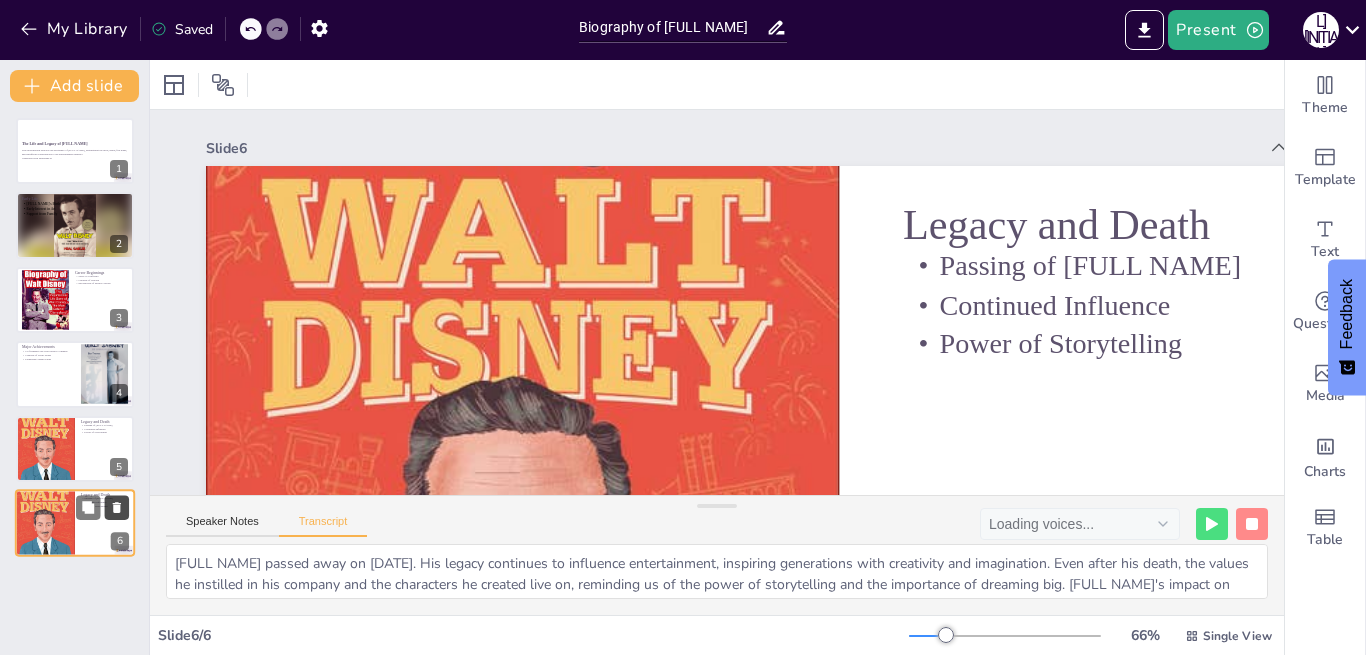 click 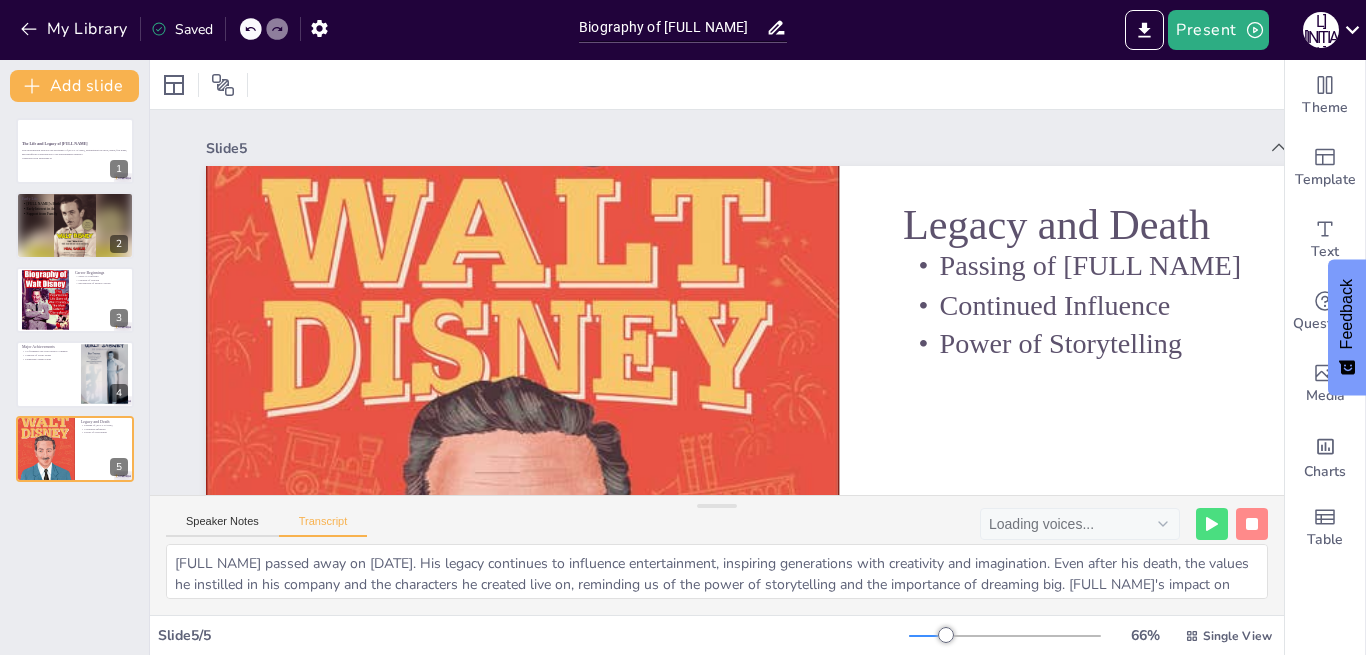 scroll, scrollTop: 220, scrollLeft: 0, axis: vertical 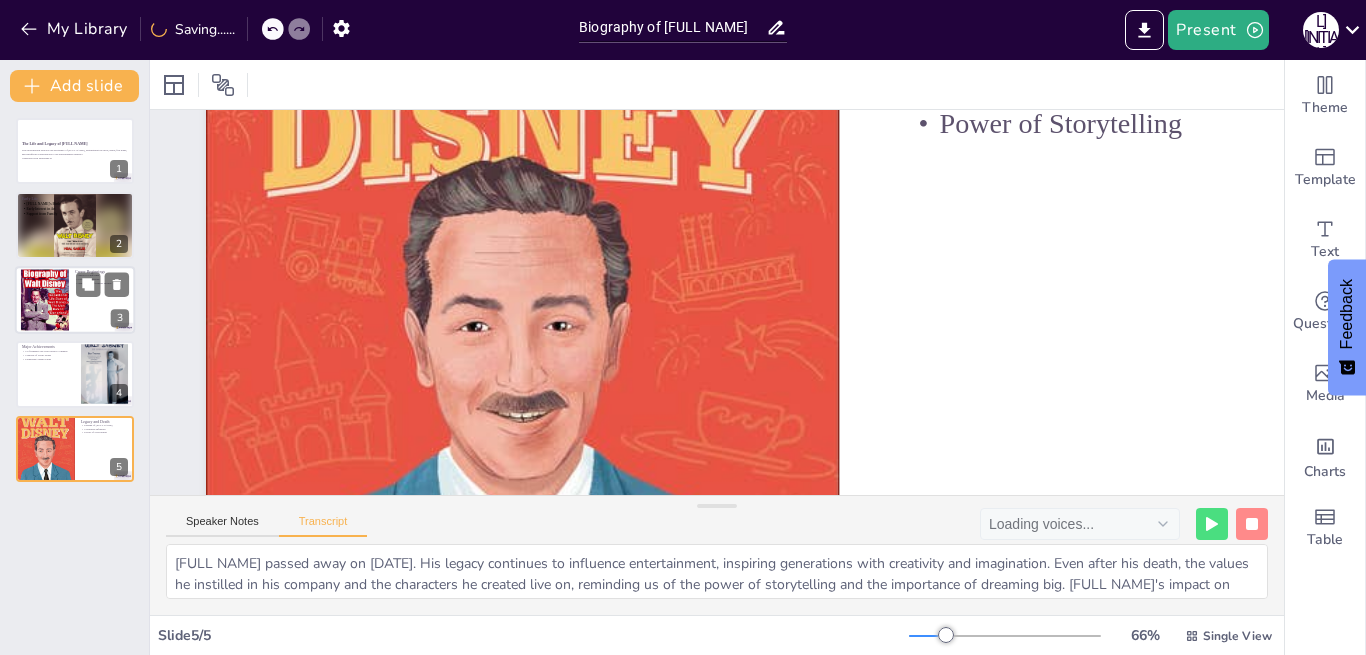 click at bounding box center (75, 300) 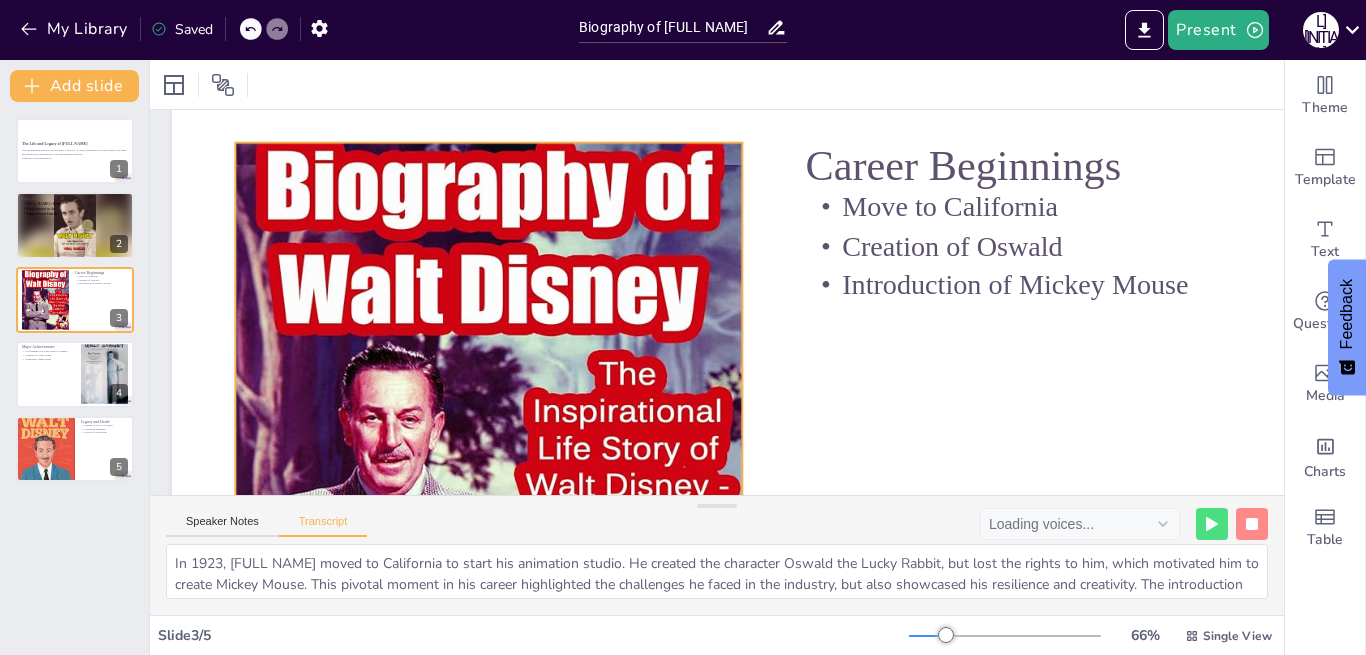 scroll, scrollTop: 60, scrollLeft: 34, axis: both 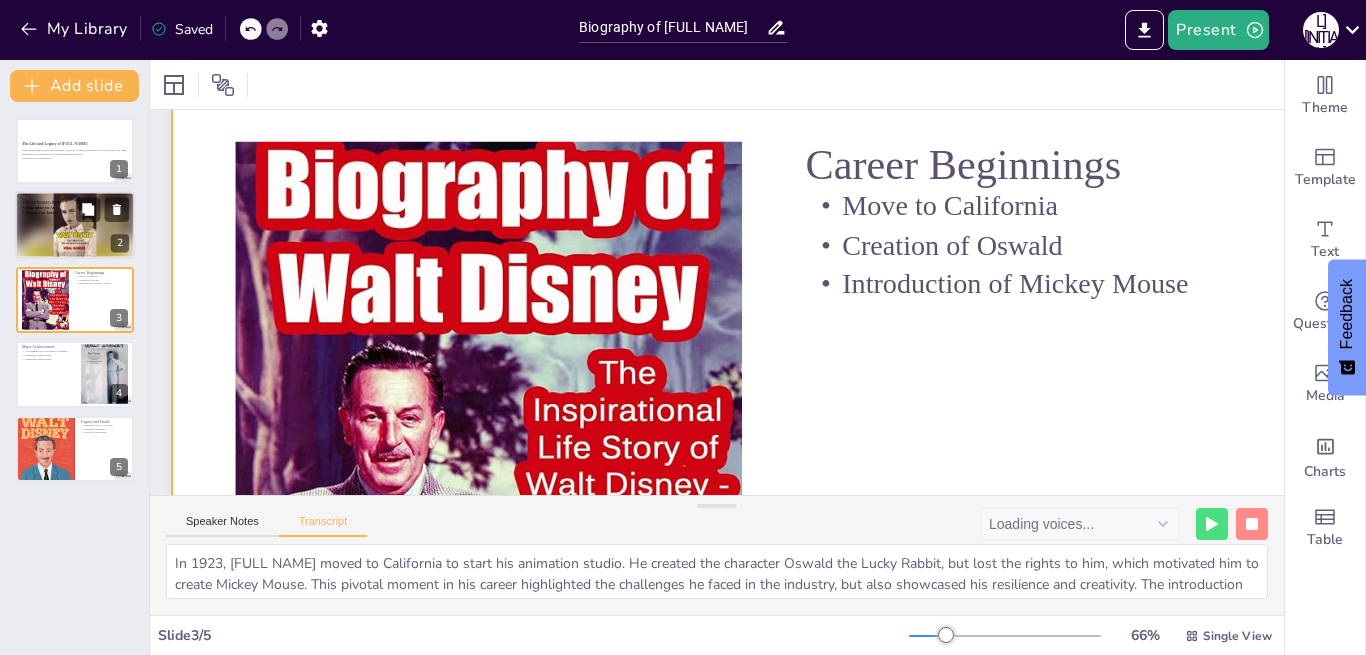click at bounding box center (75, 226) 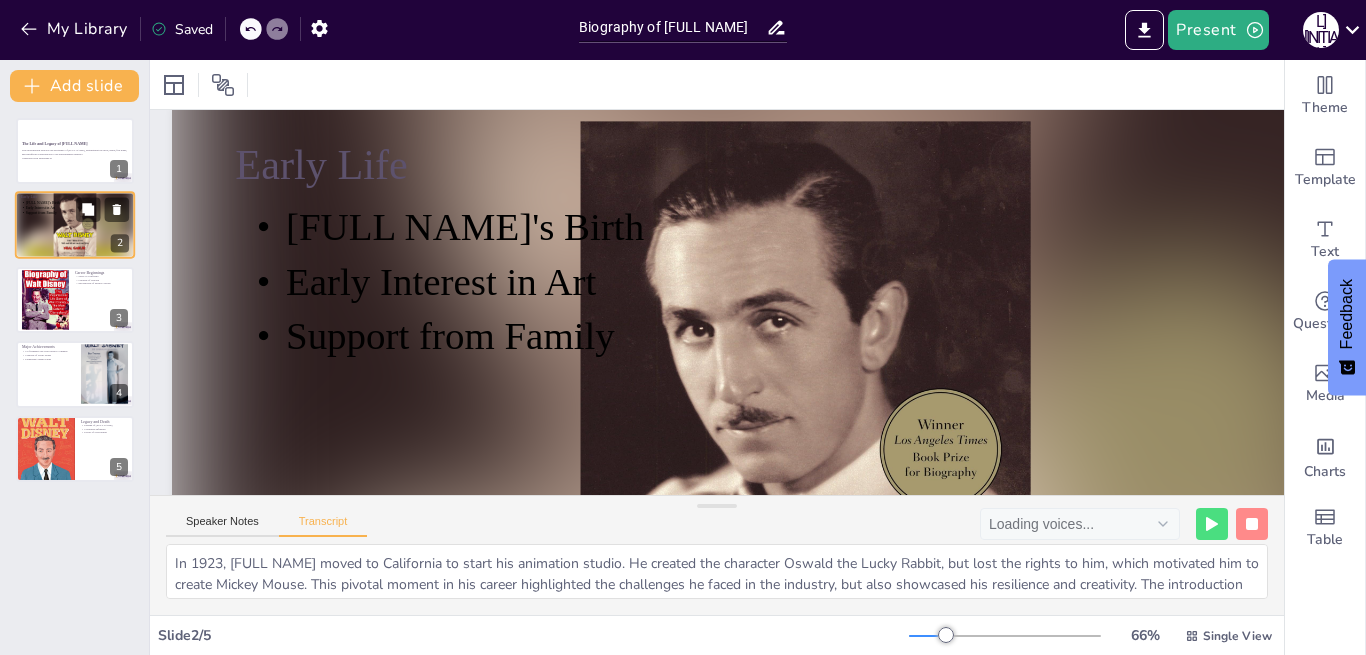 type on "[FULL NAME] was born on [DATE], in Chicago, Illinois. He showed an early interest in drawing and art, which led him to pursue a career in animation. From a young age, he was fascinated by the world of creativity and storytelling, spending time sketching and dreaming of becoming an artist. His family played a significant role in supporting his artistic endeavors, which laid the foundation for his future success in the animation industry." 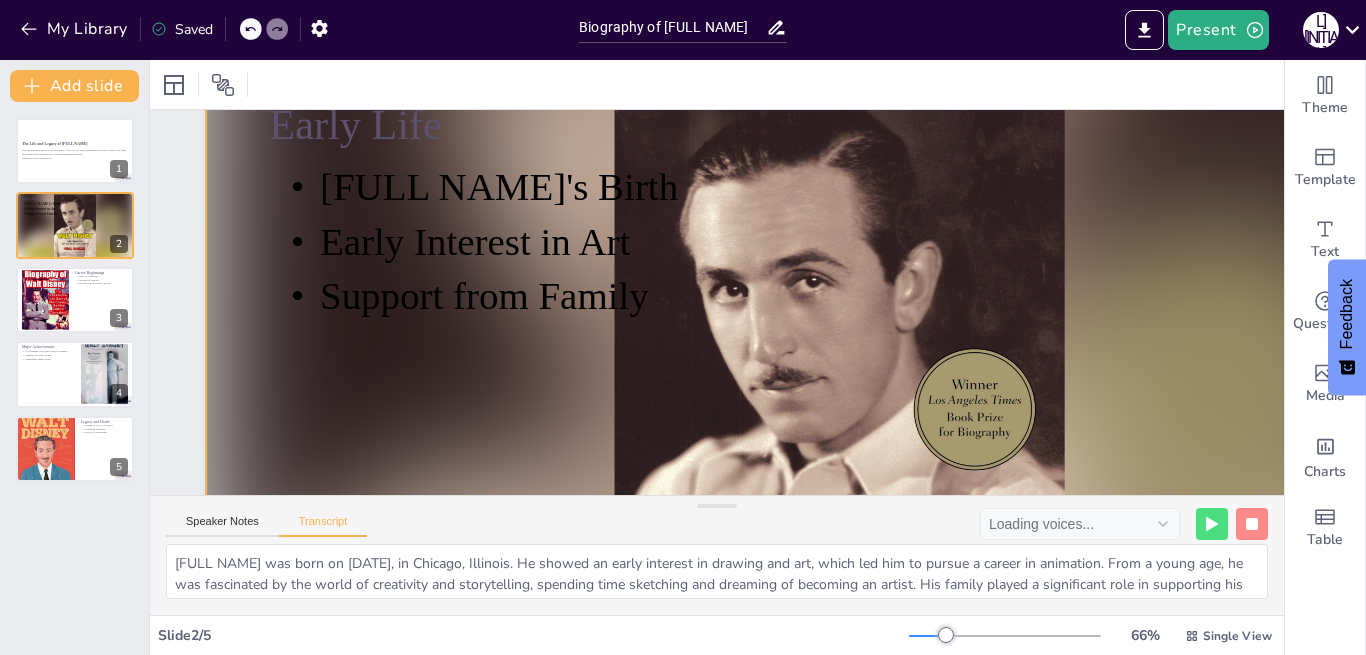 scroll, scrollTop: 0, scrollLeft: 0, axis: both 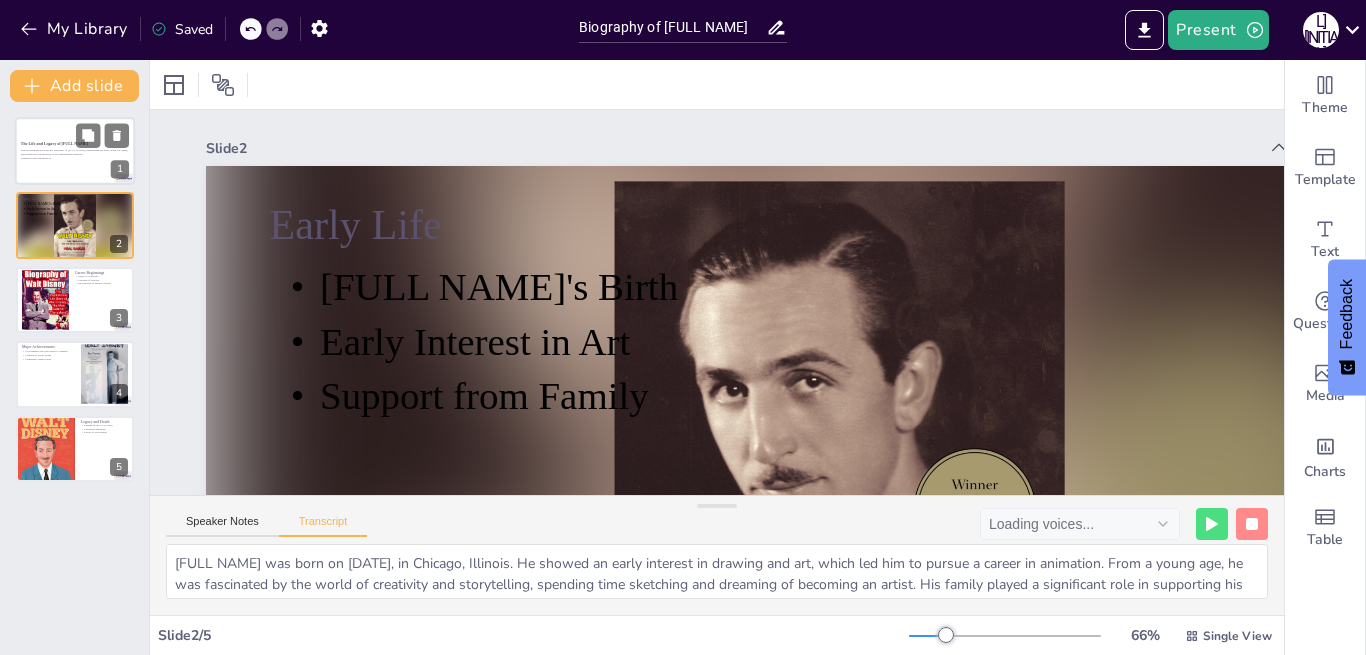 click at bounding box center (75, 151) 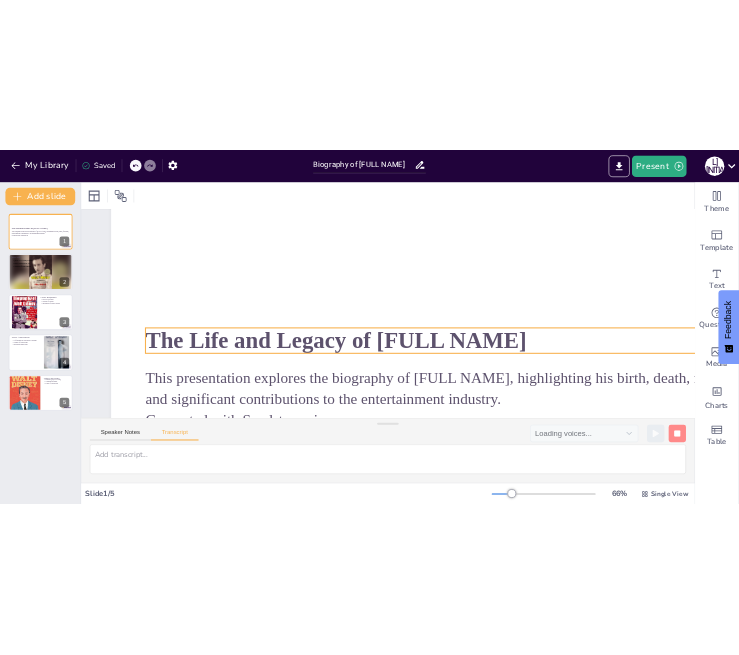 scroll, scrollTop: 151, scrollLeft: 0, axis: vertical 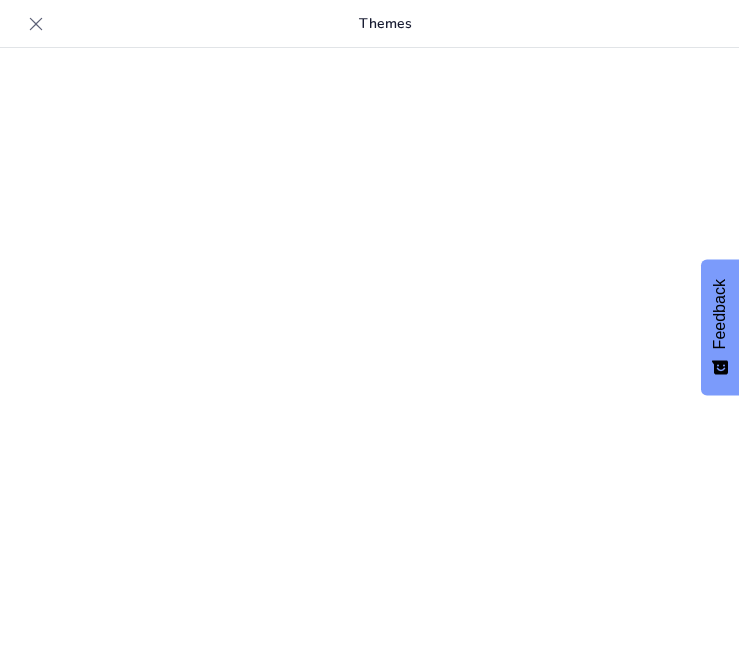 type on "Biography of [NAME]" 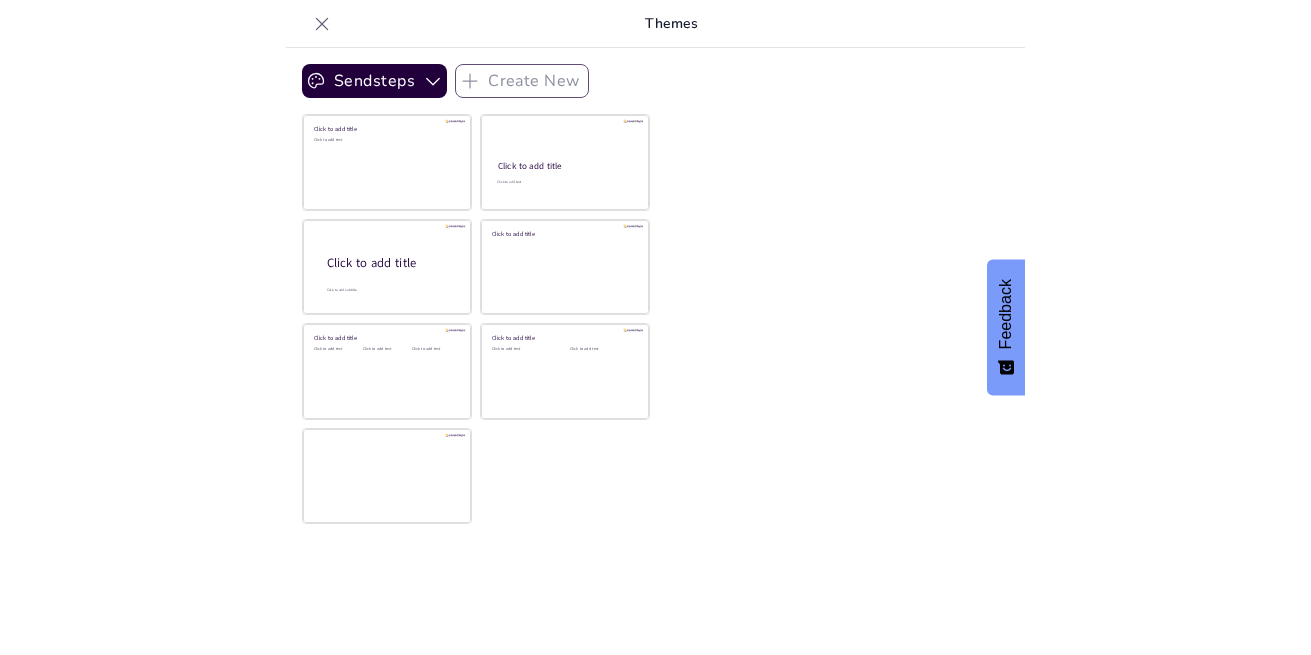 scroll, scrollTop: 0, scrollLeft: 0, axis: both 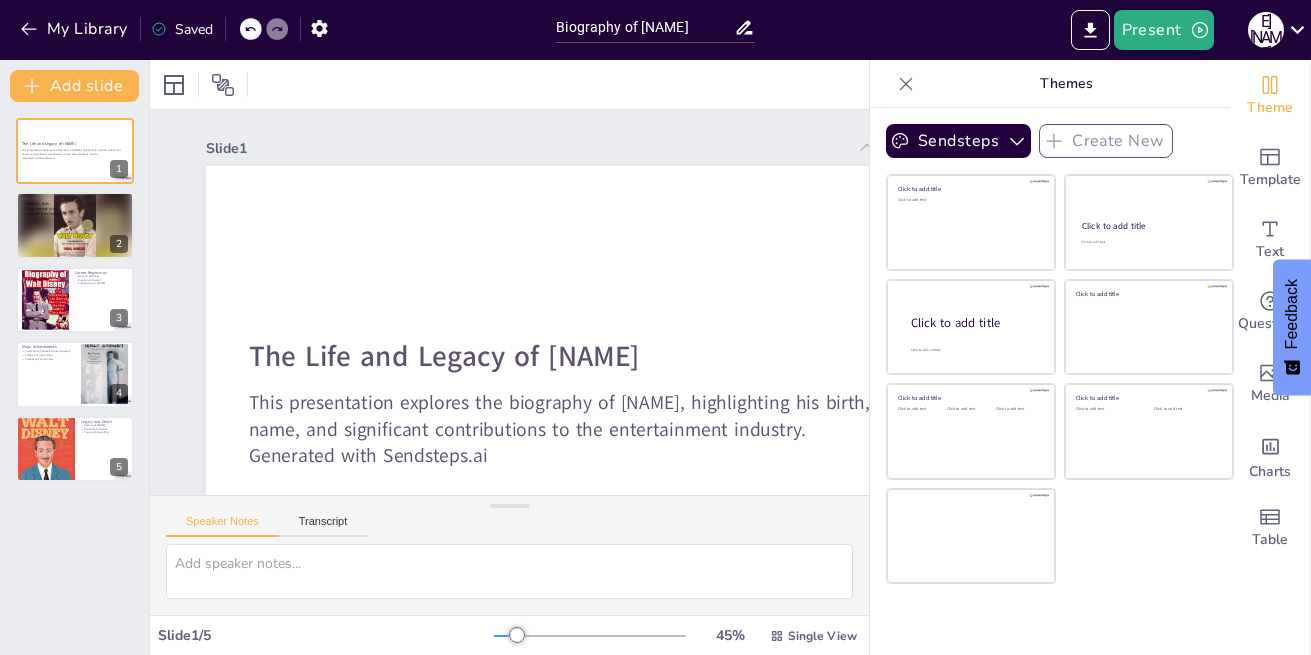 click on "This presentation explores the biography of [NAME], highlighting his birth, death, full name, and significant contributions to the entertainment industry." at bounding box center [592, 449] 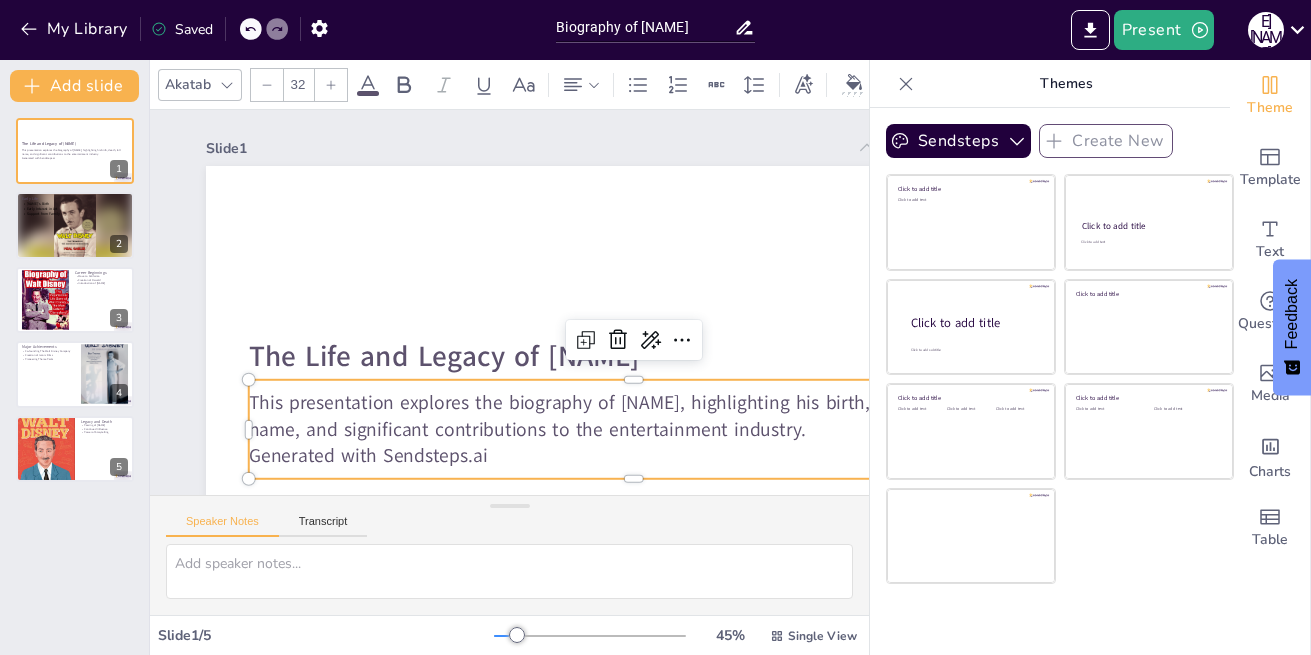 scroll, scrollTop: 108, scrollLeft: 0, axis: vertical 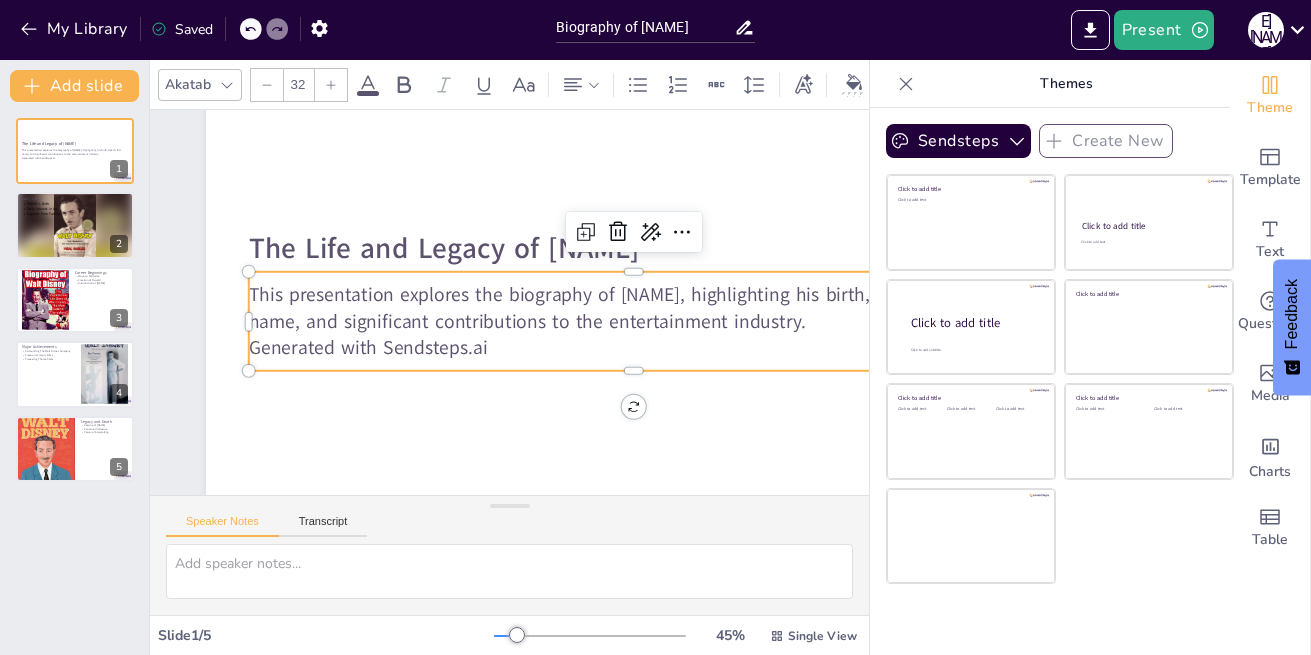 click on "This presentation explores the biography of [NAME], highlighting his birth, death, full name, and significant contributions to the entertainment industry." at bounding box center [634, 308] 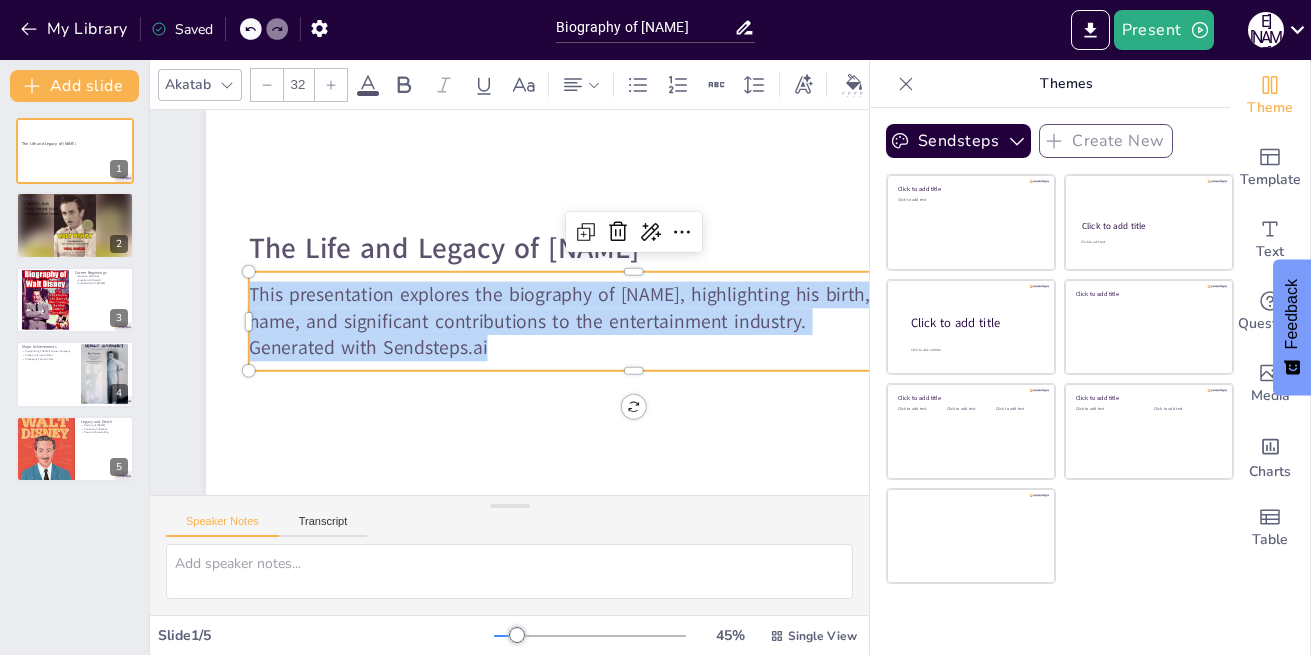 click on "Generated with Sendsteps.ai" at bounding box center [634, 348] 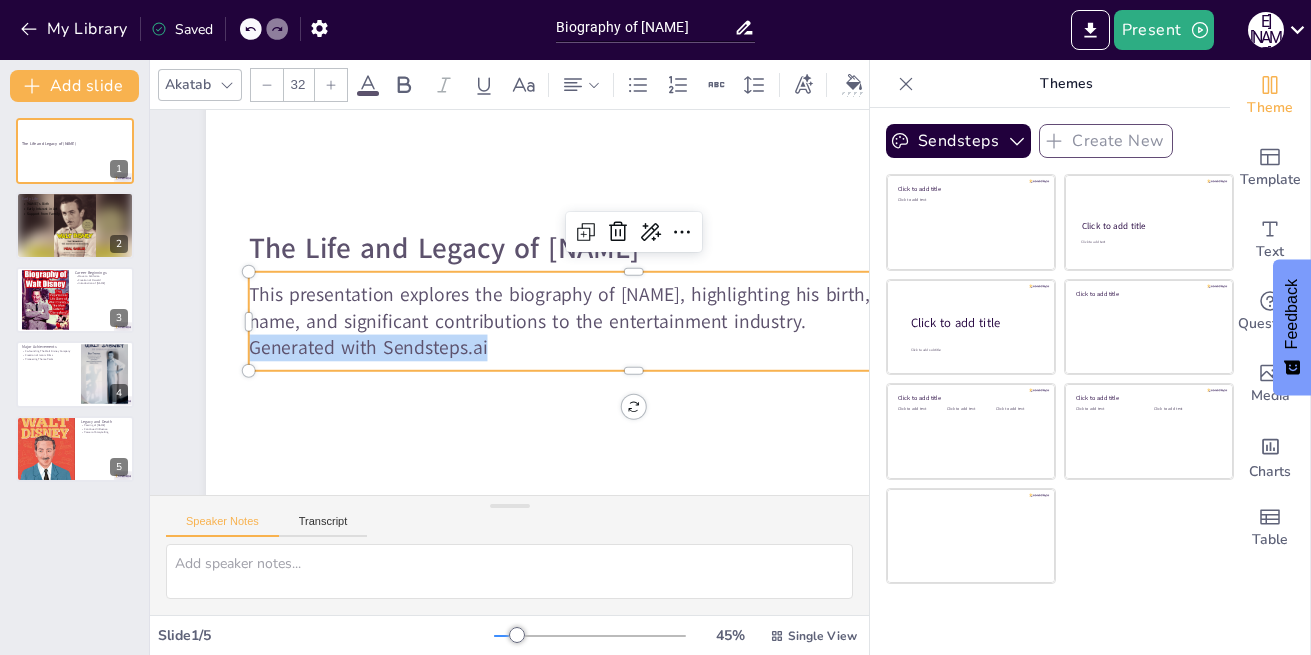 drag, startPoint x: 506, startPoint y: 351, endPoint x: 252, endPoint y: 345, distance: 254.07086 